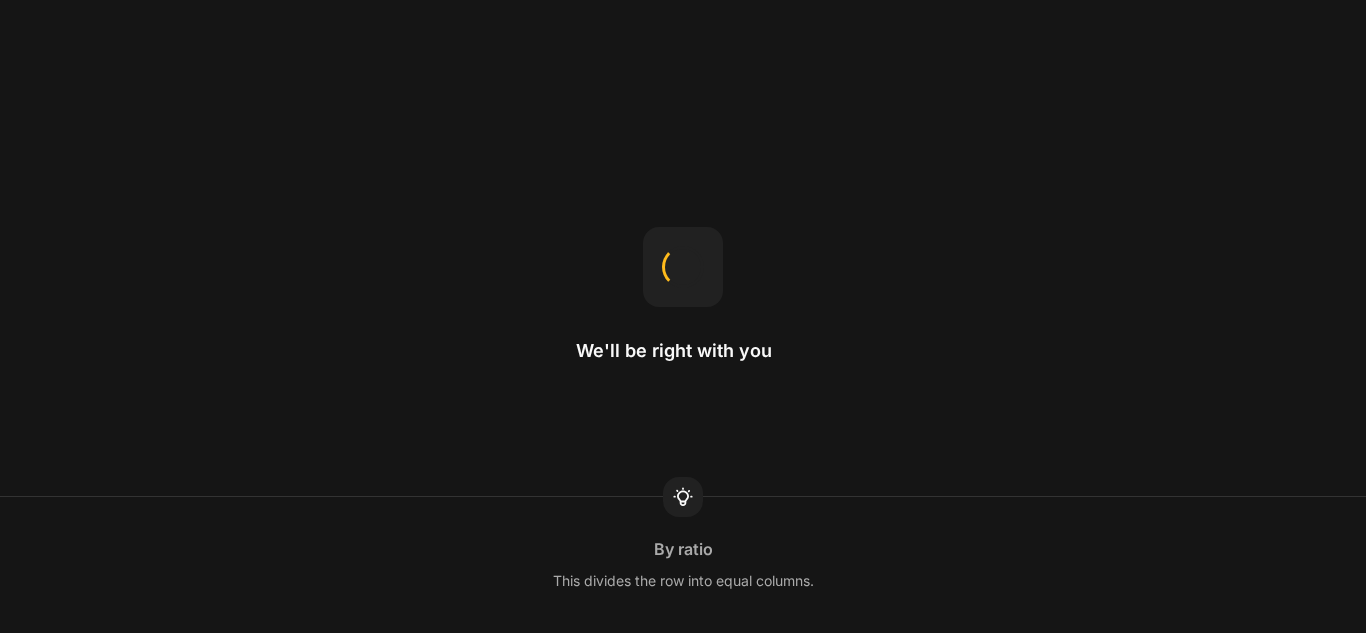 scroll, scrollTop: 0, scrollLeft: 0, axis: both 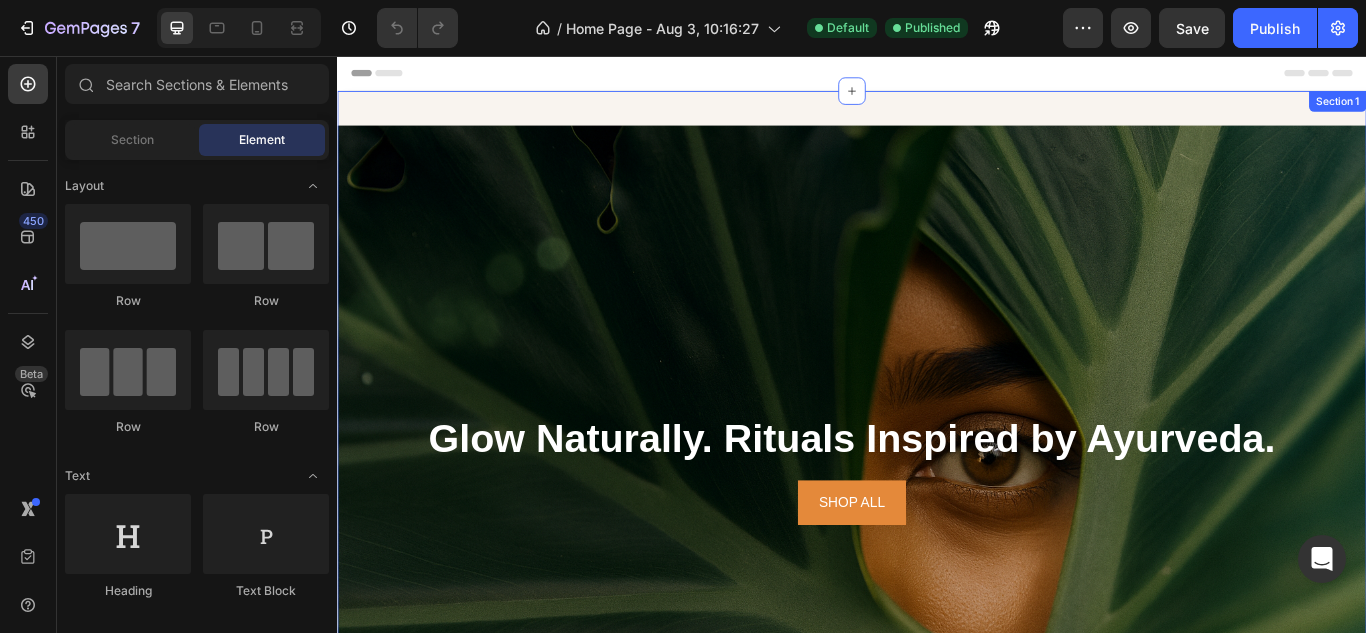 click on "Glow Naturally. Rituals Inspired by Ayurveda. Heading SHOP ALL Button Hero Banner Section 1" at bounding box center (937, 541) 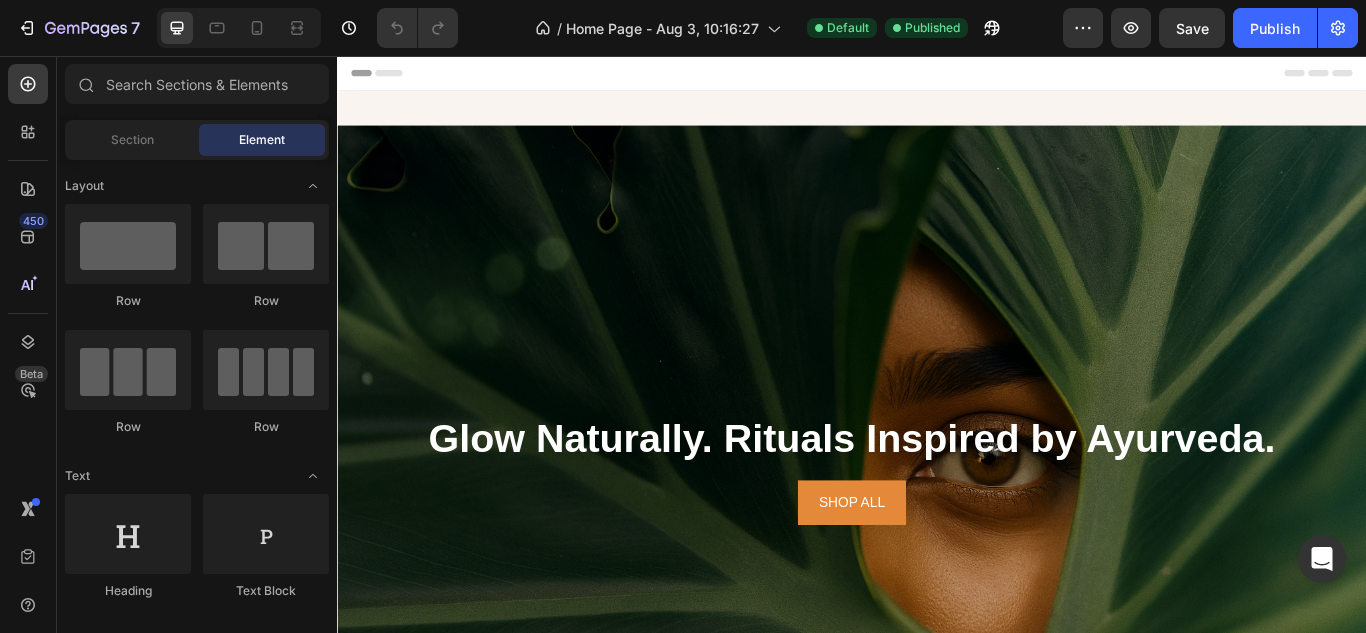 click on "Header" at bounding box center (937, 76) 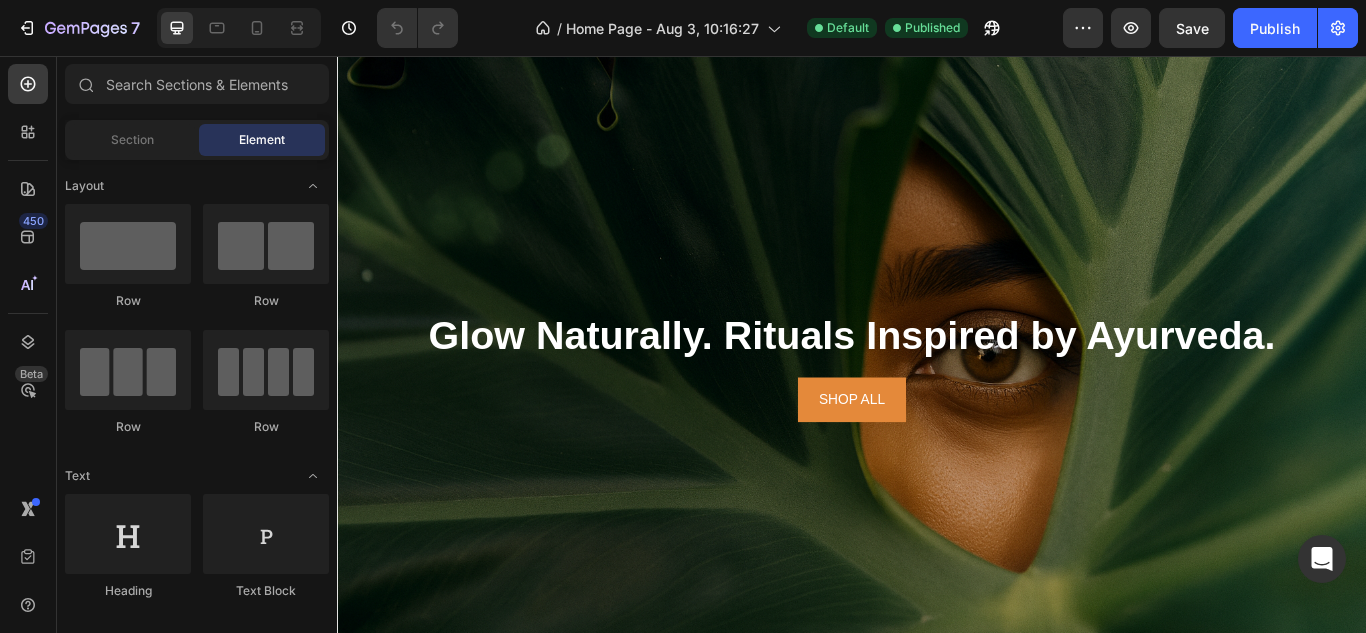 scroll, scrollTop: 0, scrollLeft: 0, axis: both 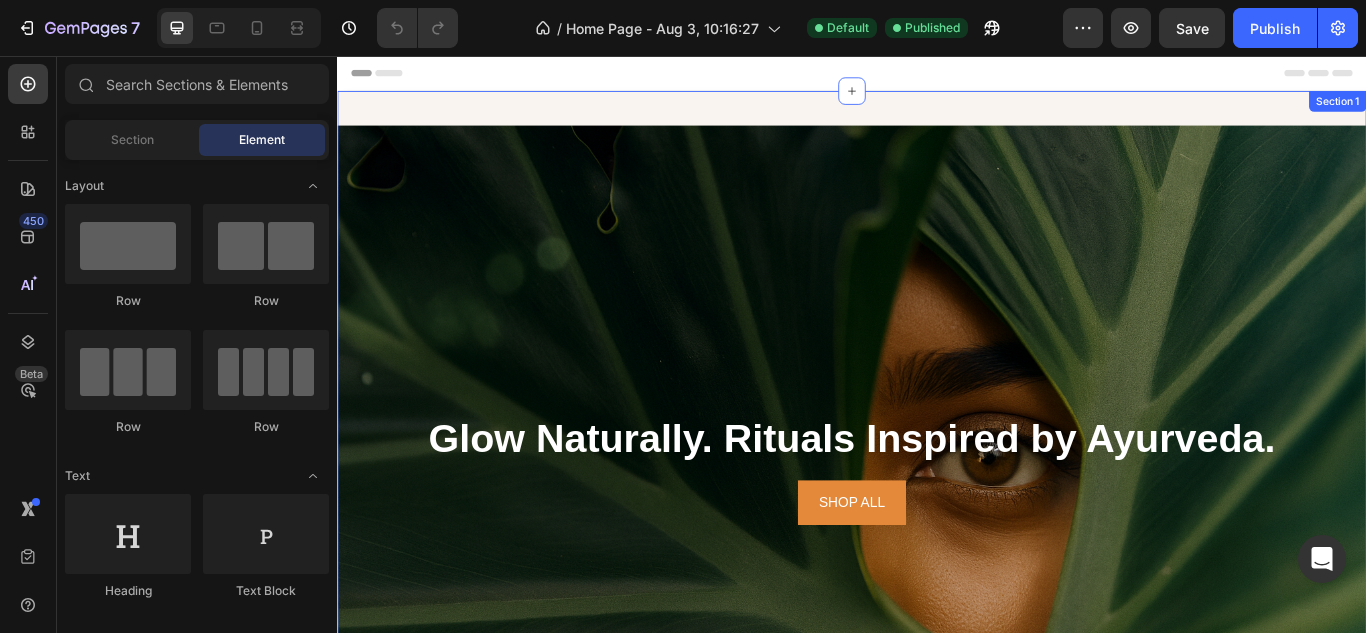 click on "Glow Naturally. Rituals Inspired by Ayurveda. Heading SHOP ALL Button Hero Banner Section 1" at bounding box center (937, 541) 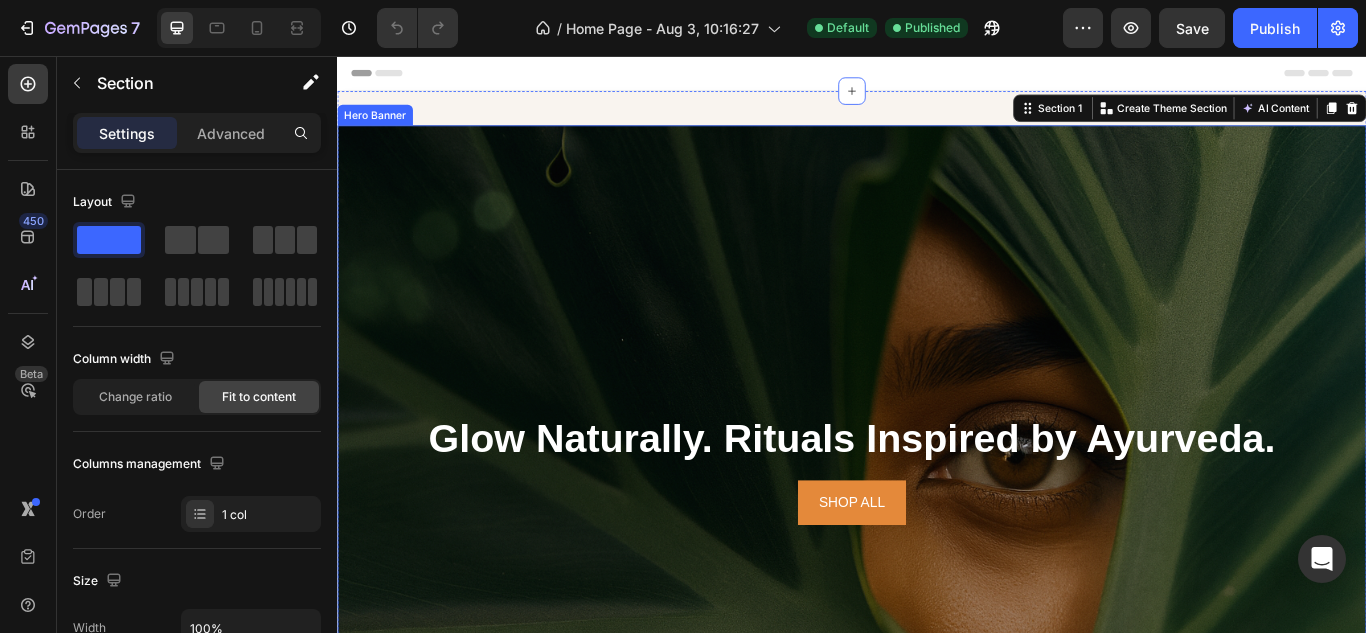click at bounding box center (937, 537) 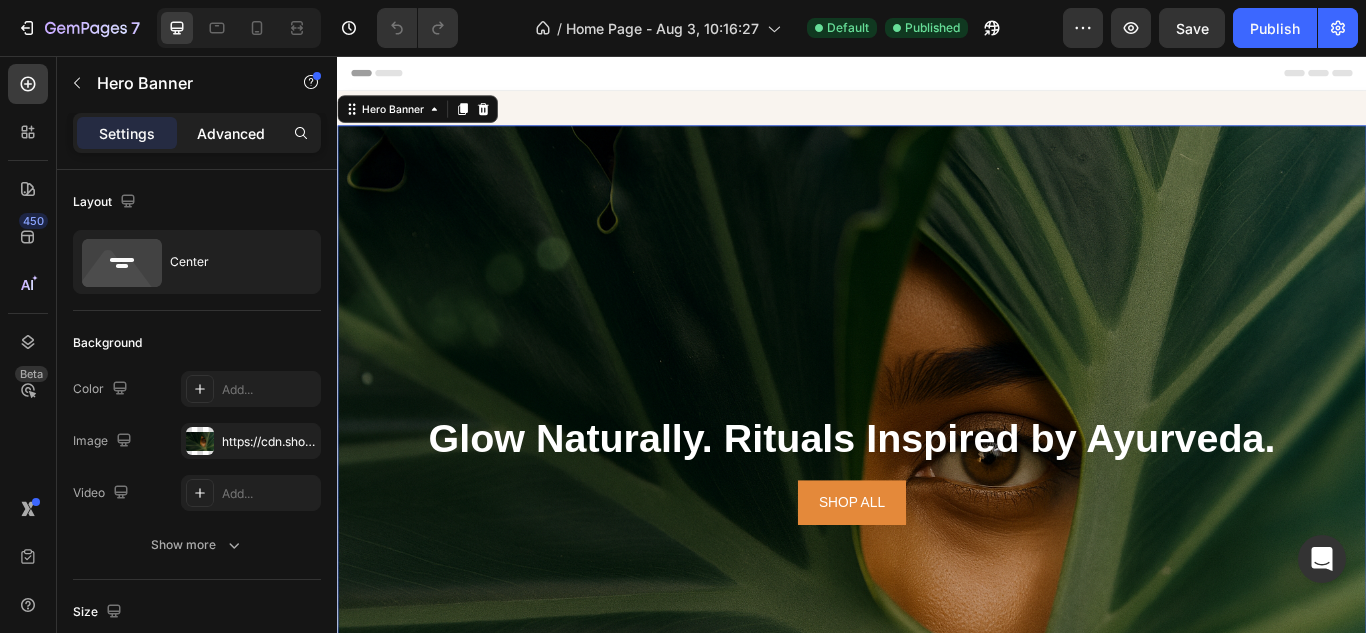 click on "Advanced" at bounding box center [231, 133] 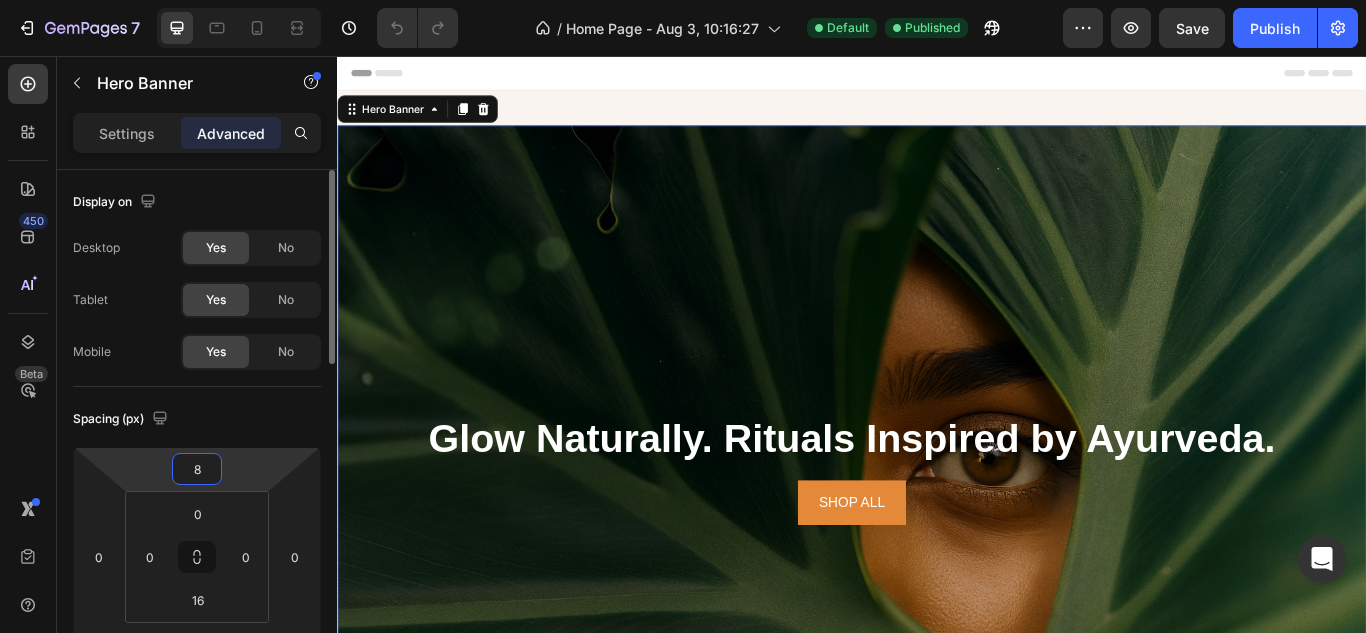 click on "8" at bounding box center (197, 469) 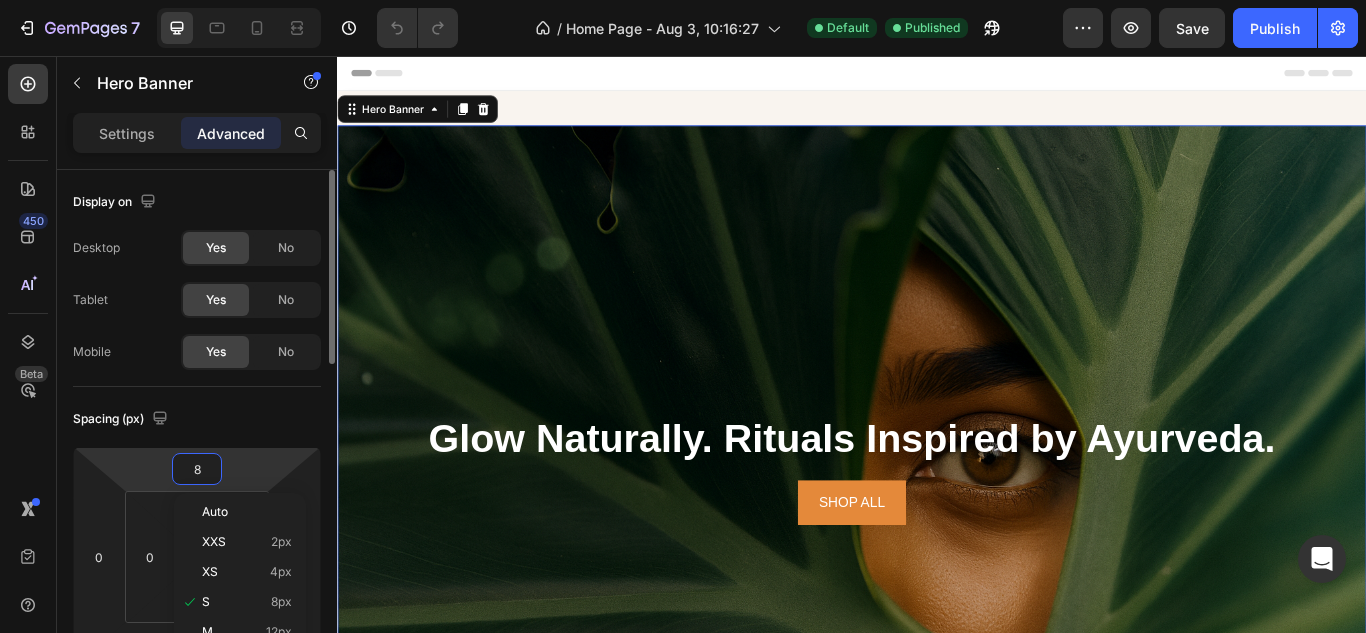 click on "8" at bounding box center (197, 469) 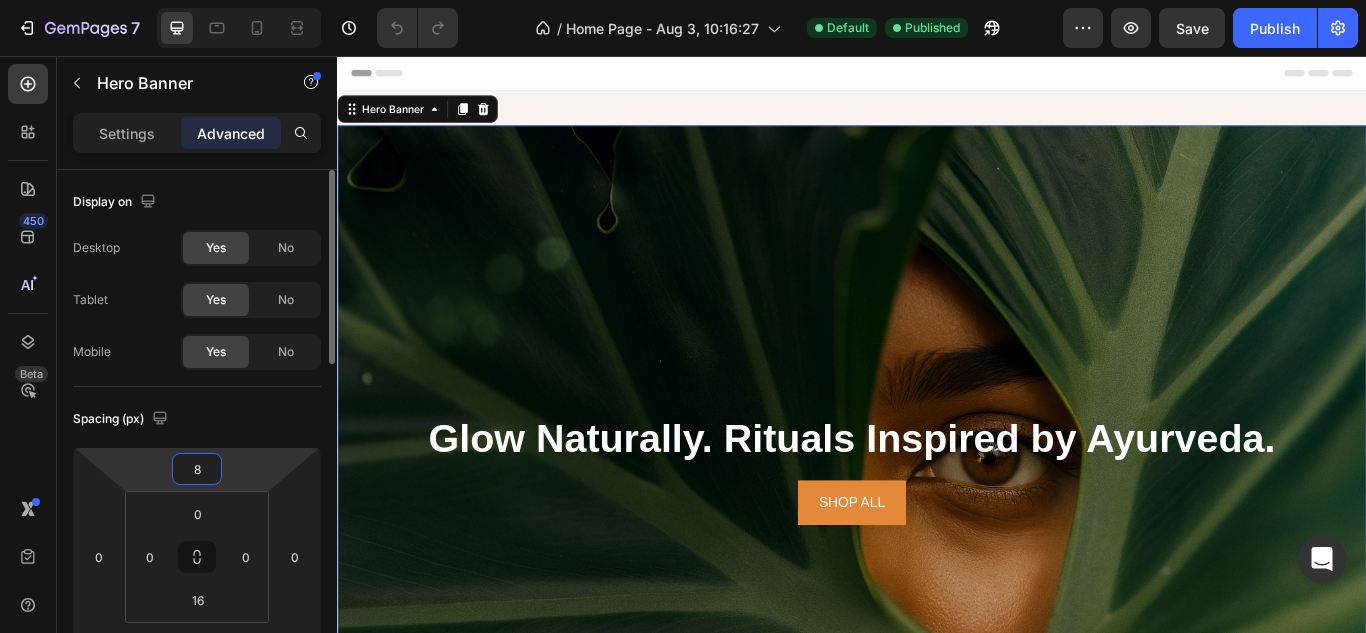 click on "8" at bounding box center [197, 469] 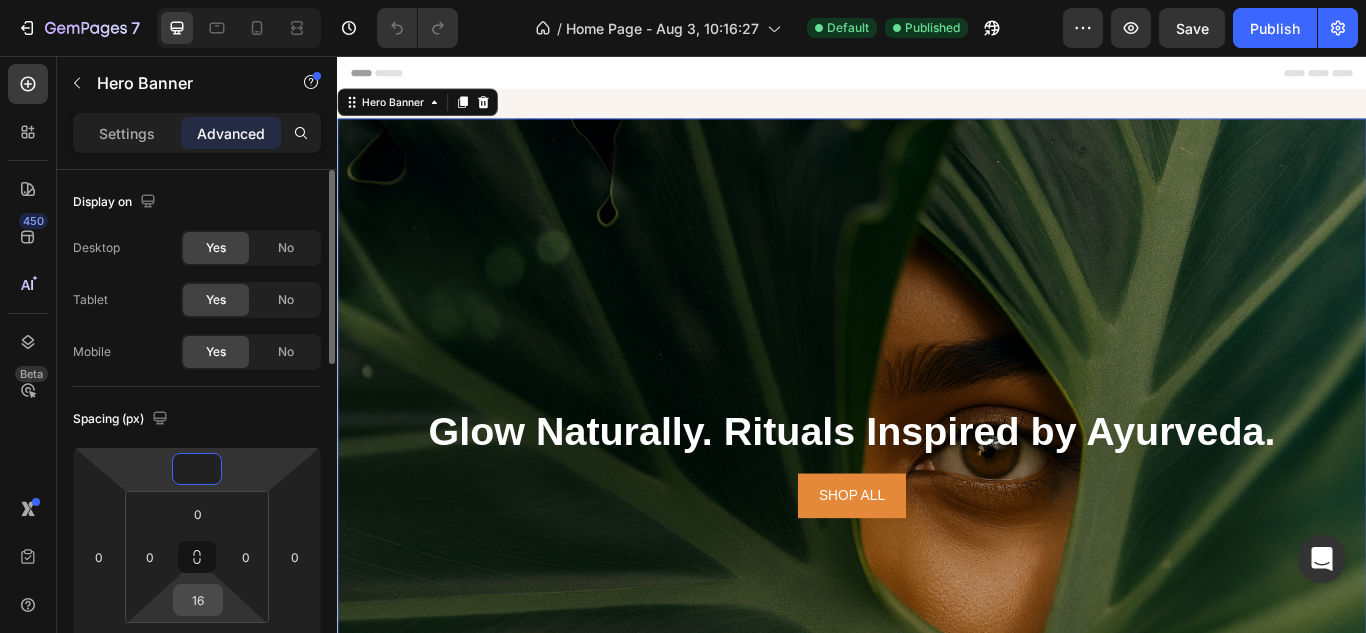 type on "0" 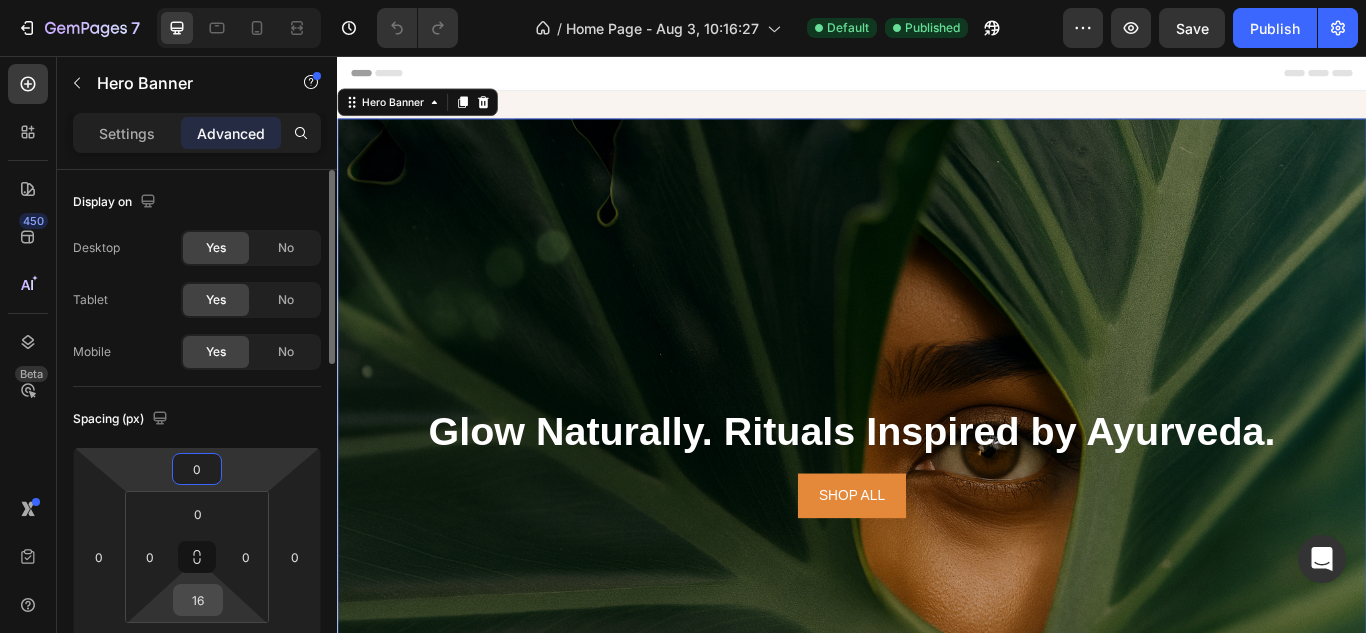 click on "16" at bounding box center (198, 600) 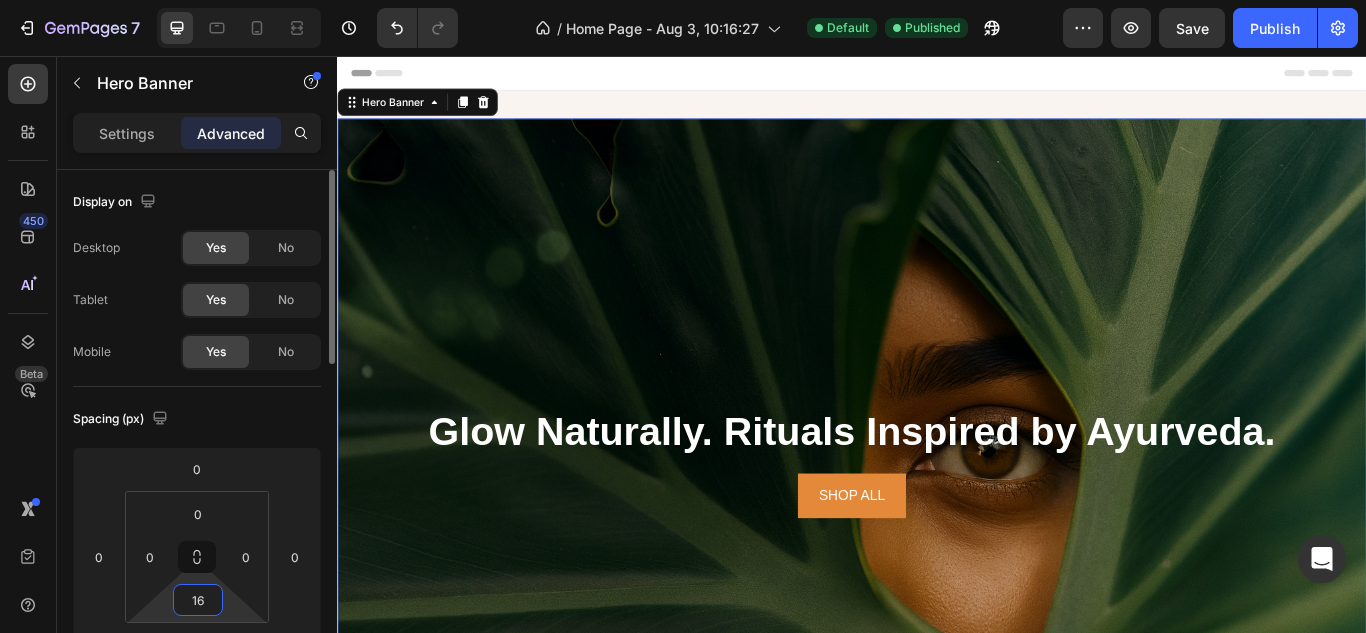 click on "16" at bounding box center [198, 600] 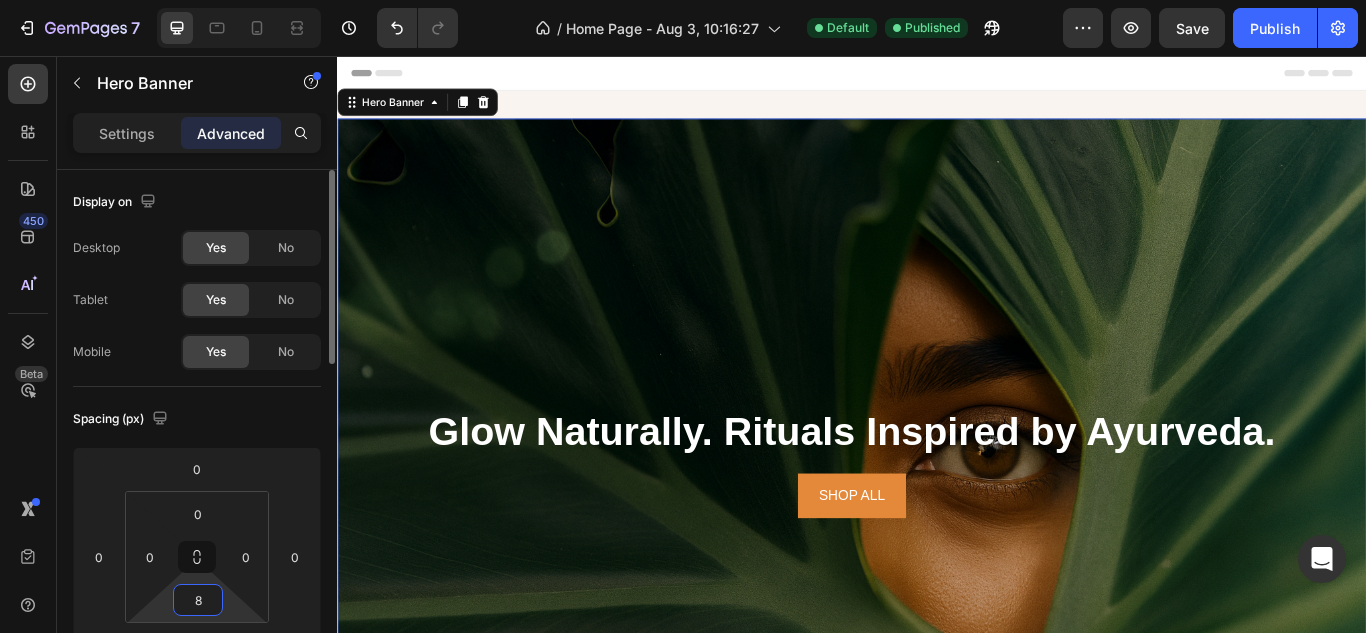 click on "8" at bounding box center (198, 600) 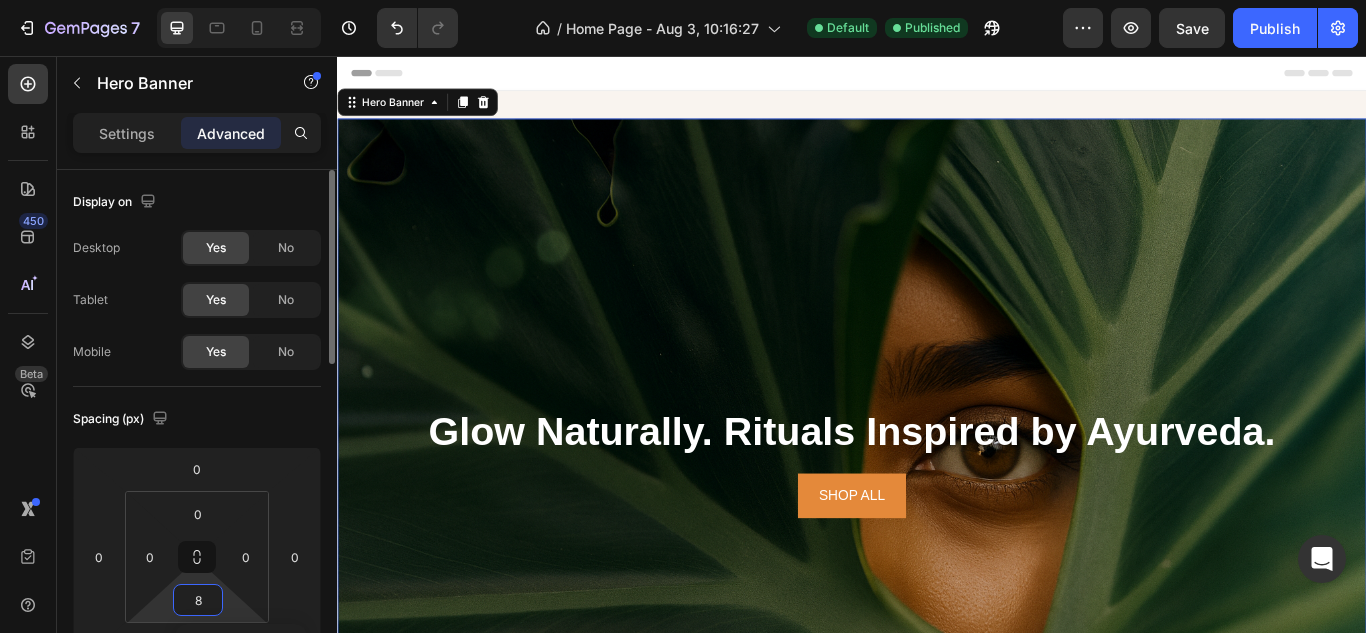 click on "7   /  Home Page - Aug 3, 10:16:27 Default Published Preview  Save   Publish  450 Beta Sections(18) Elements(83) Section Element Hero Section Product Detail Brands Trusted Badges Guarantee Product Breakdown How to use Testimonials Compare Bundle FAQs Social Proof Brand Story Product List Collection Blog List Contact Sticky Add to Cart Custom Footer Browse Library 450 Layout
Row
Row
Row
Row Text
Heading
Text Block Button
Button
Button Media
Image
Image
Video" at bounding box center (683, 0) 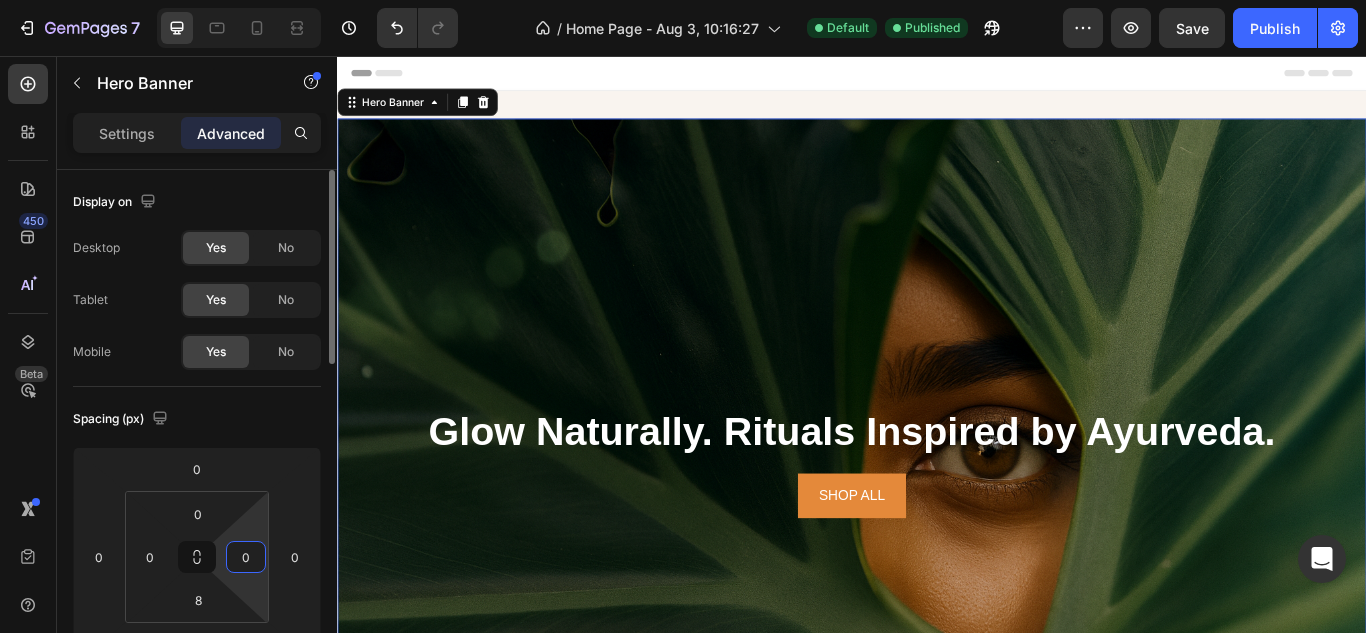 click on "7   /  Home Page - Aug 3, 10:16:27 Default Published Preview  Save   Publish  450 Beta Sections(18) Elements(83) Section Element Hero Section Product Detail Brands Trusted Badges Guarantee Product Breakdown How to use Testimonials Compare Bundle FAQs Social Proof Brand Story Product List Collection Blog List Contact Sticky Add to Cart Custom Footer Browse Library 450 Layout
Row
Row
Row
Row Text
Heading
Text Block Button
Button
Button Media
Image
Image
Video" at bounding box center (683, 0) 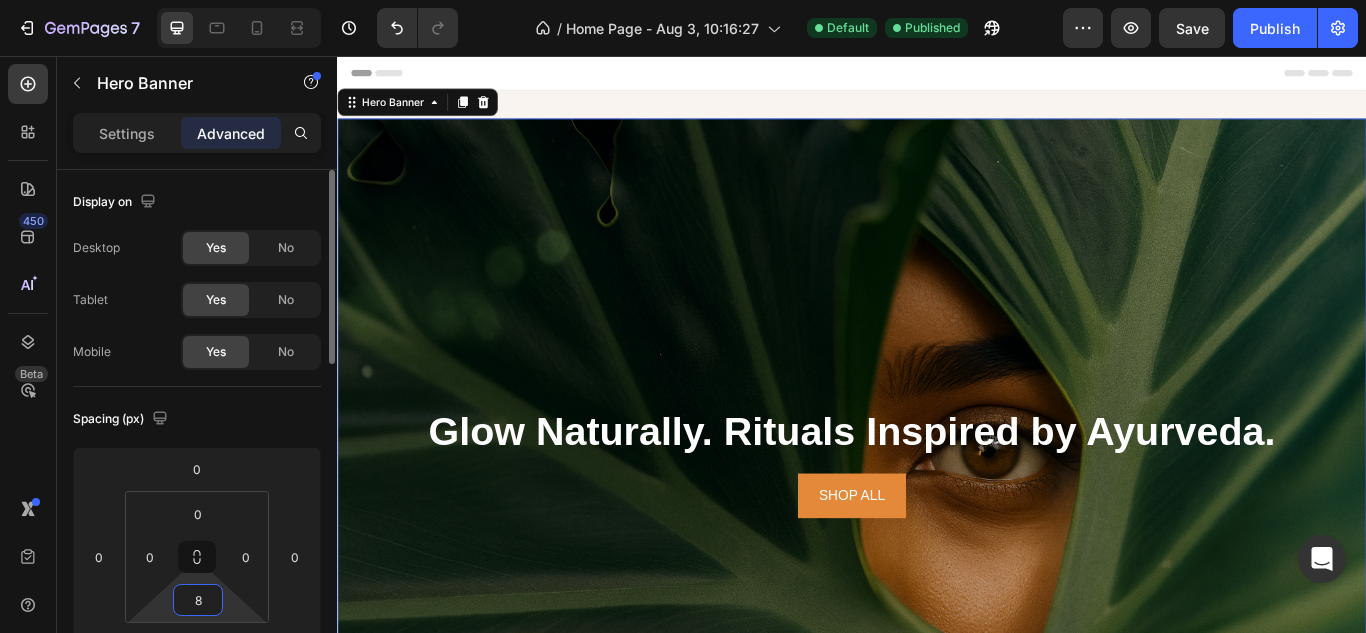 click on "8" at bounding box center [198, 600] 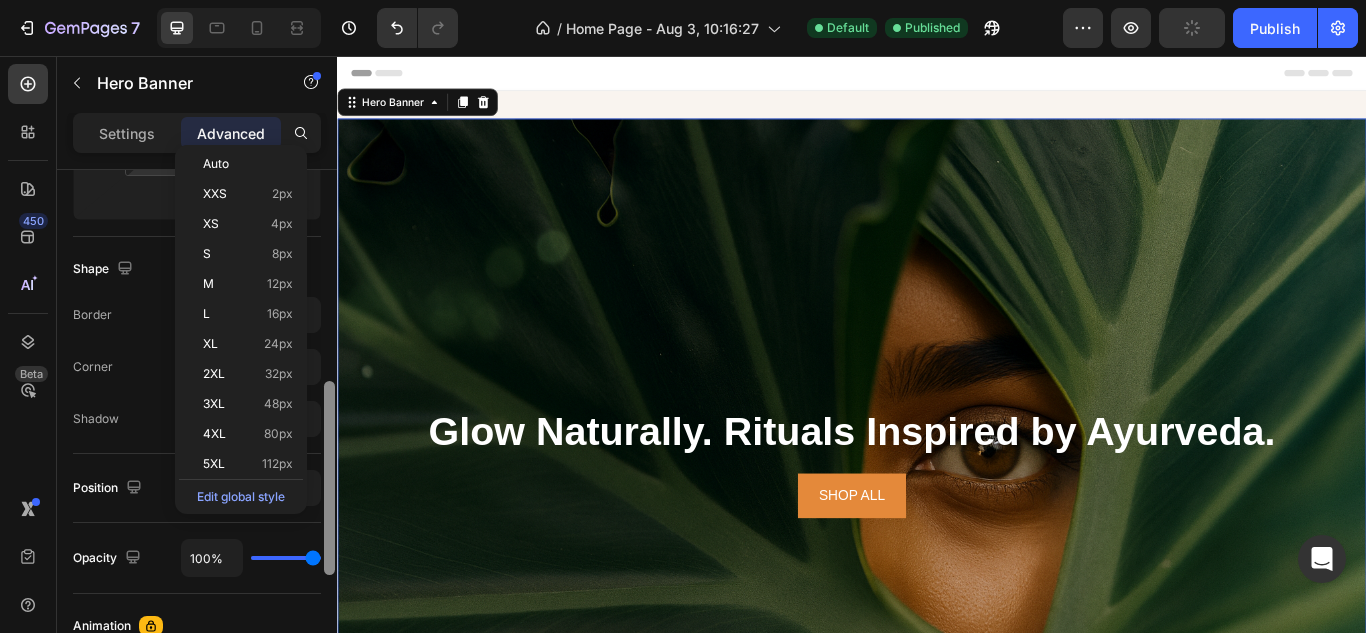 scroll, scrollTop: 485, scrollLeft: 0, axis: vertical 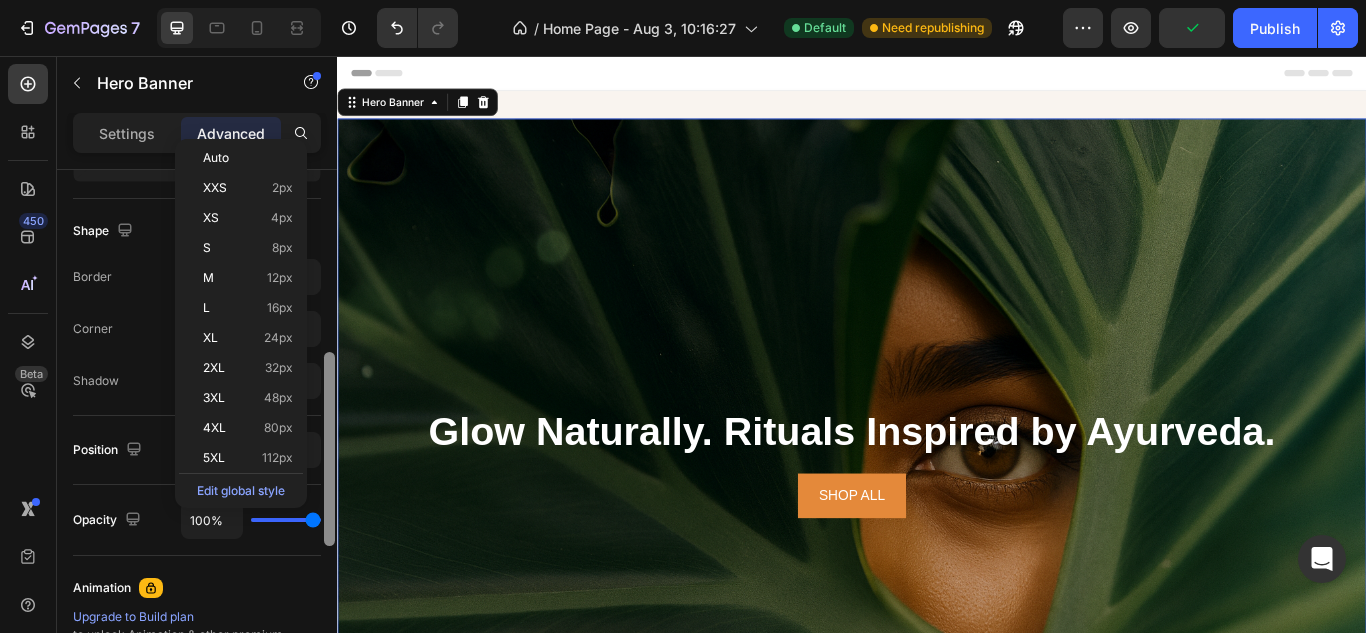 drag, startPoint x: 330, startPoint y: 318, endPoint x: 324, endPoint y: 500, distance: 182.09888 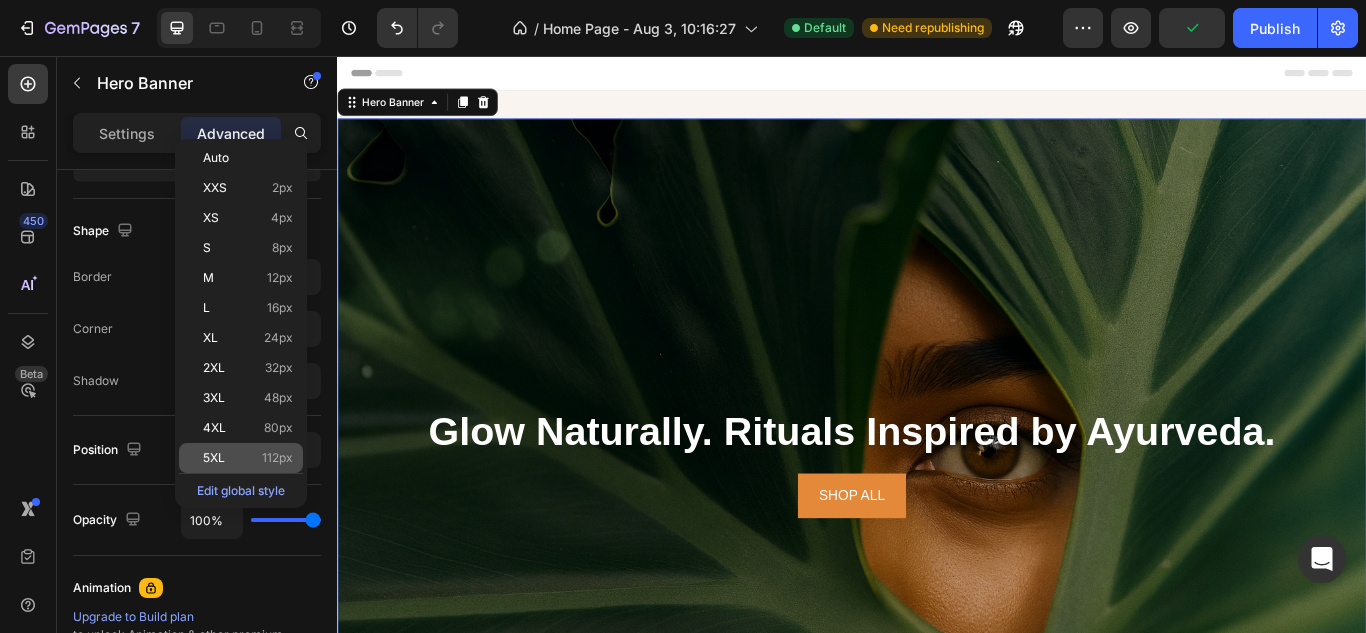 click on "112px" at bounding box center (277, 458) 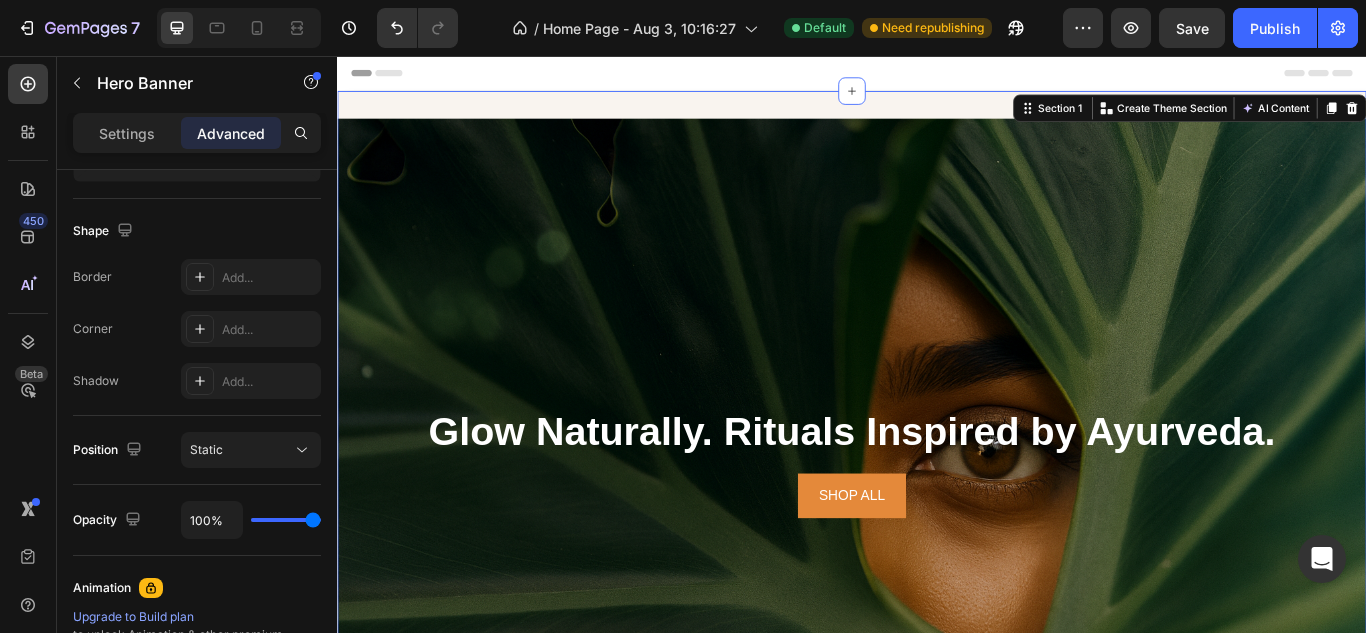 click on "Glow Naturally. Rituals Inspired by Ayurveda. Heading SHOP ALL Button Hero Banner Section 1   You can create reusable sections Create Theme Section AI Content Write with GemAI What would you like to describe here? Tone and Voice Persuasive Product Show more Generate" at bounding box center [937, 585] 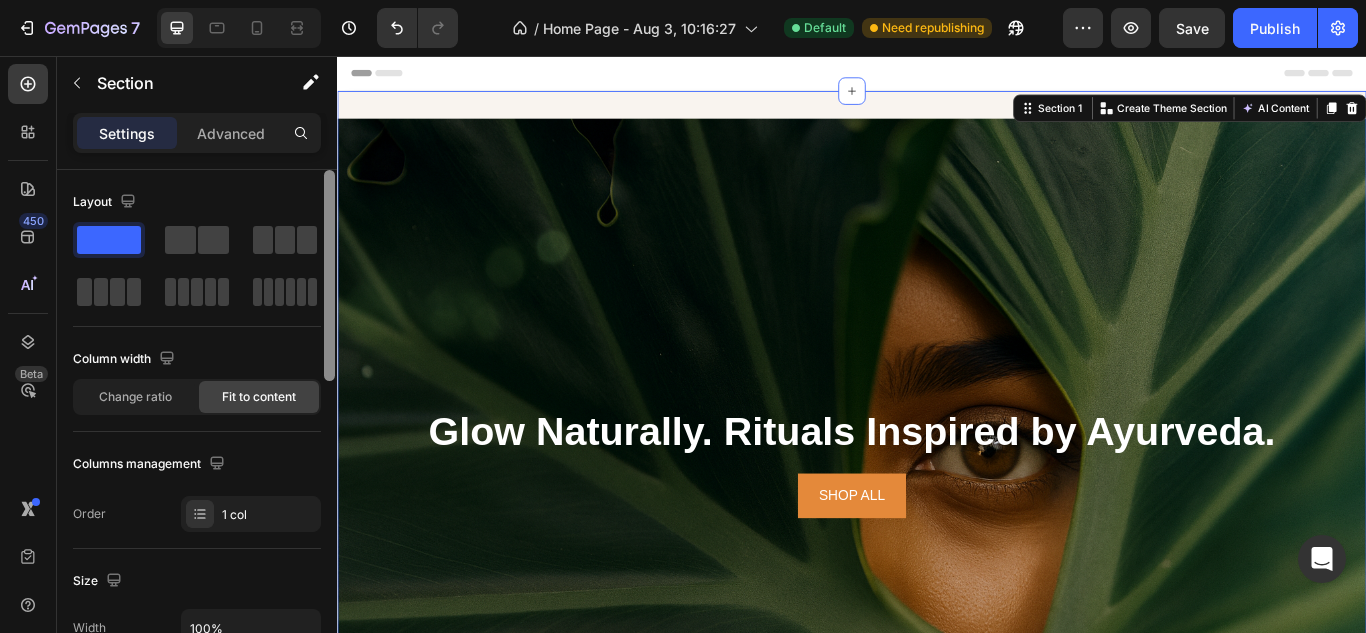 scroll, scrollTop: 520, scrollLeft: 0, axis: vertical 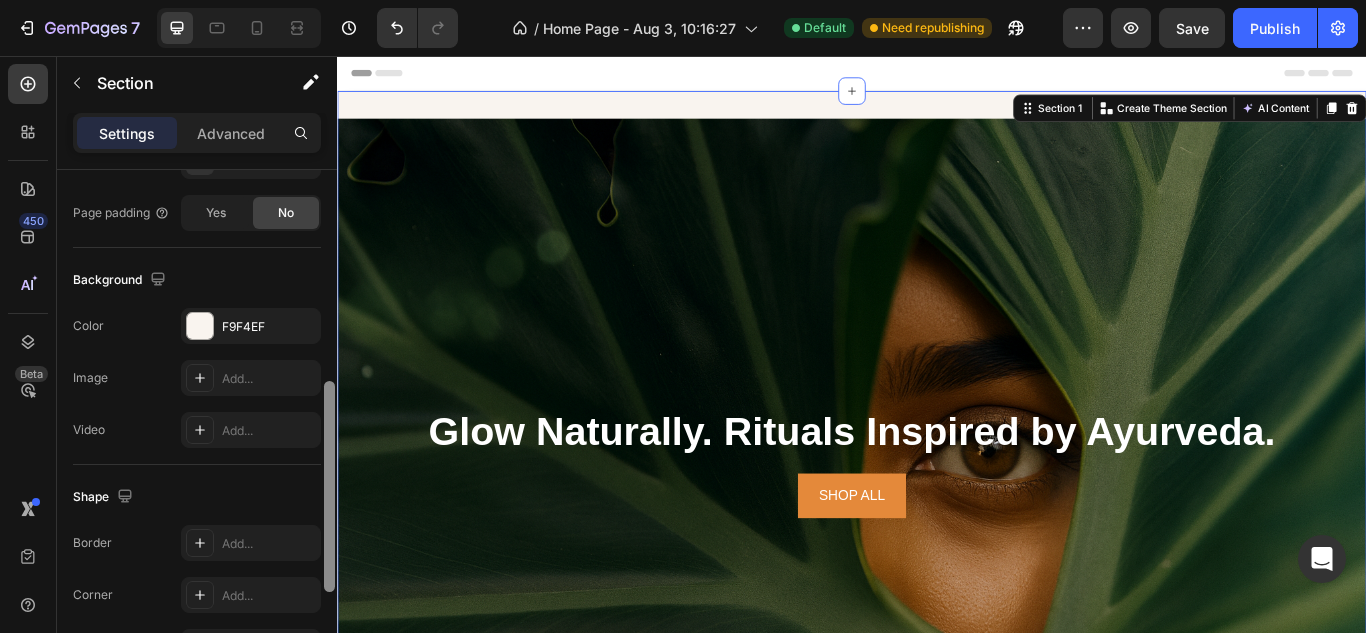 drag, startPoint x: 323, startPoint y: 267, endPoint x: 323, endPoint y: 356, distance: 89 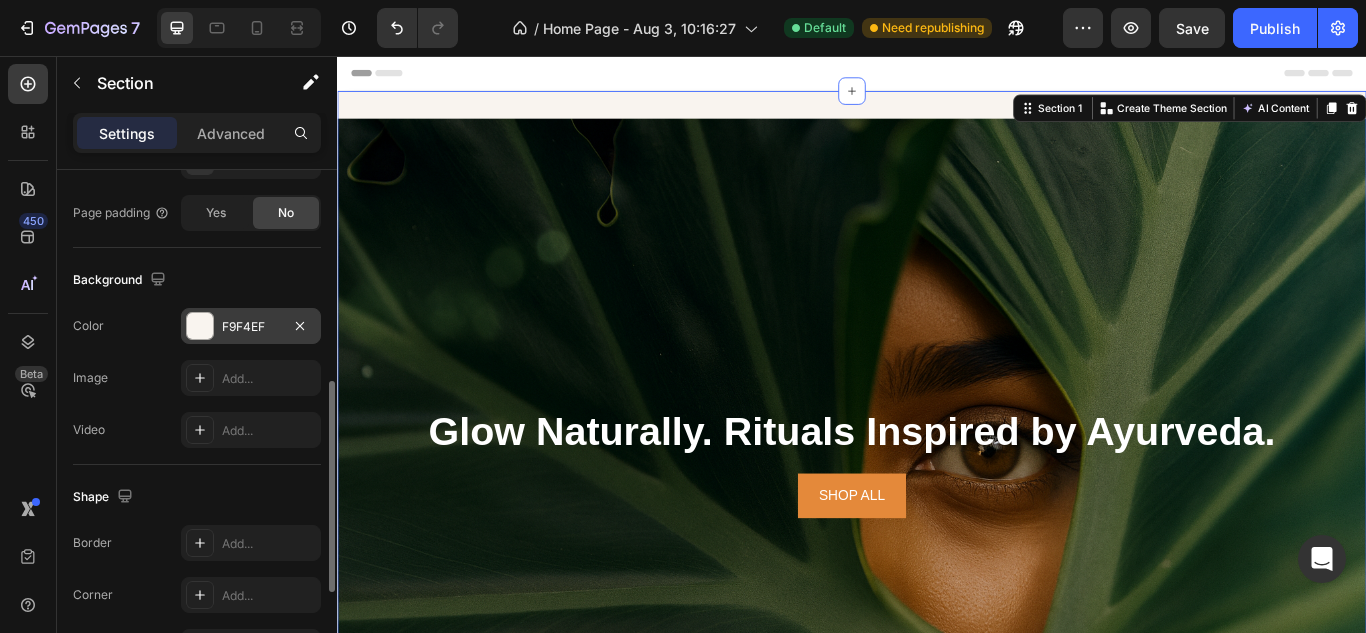 click at bounding box center [200, 326] 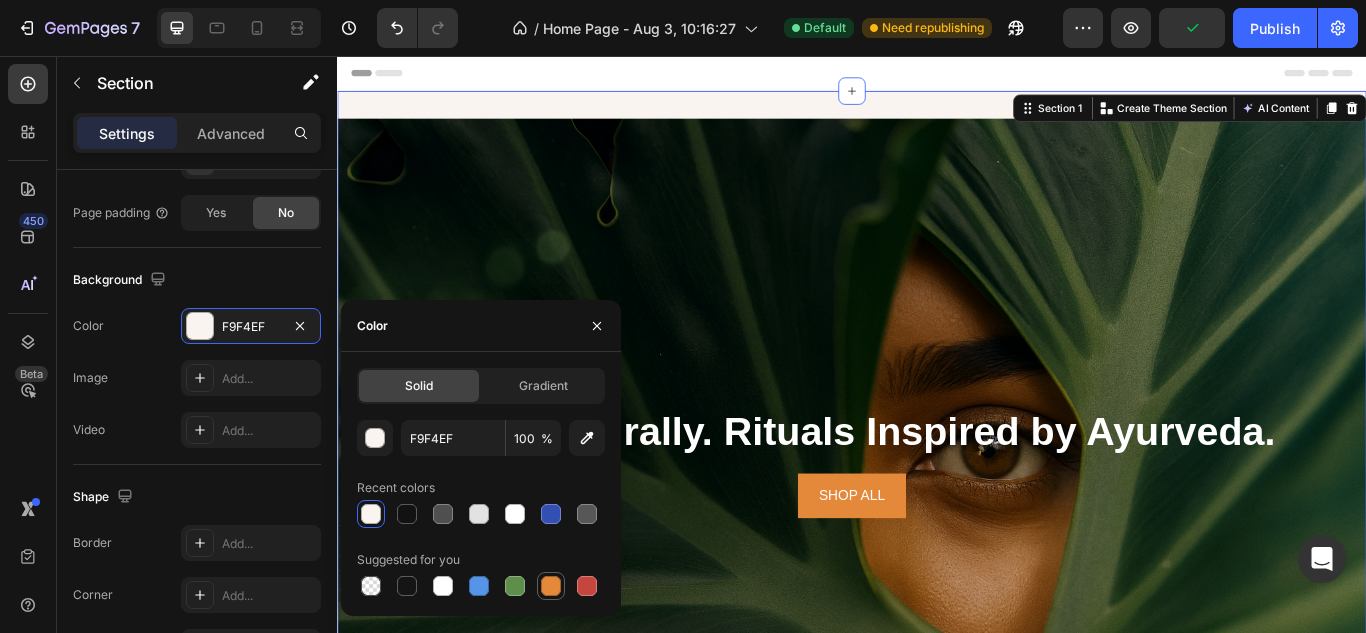 click at bounding box center [551, 586] 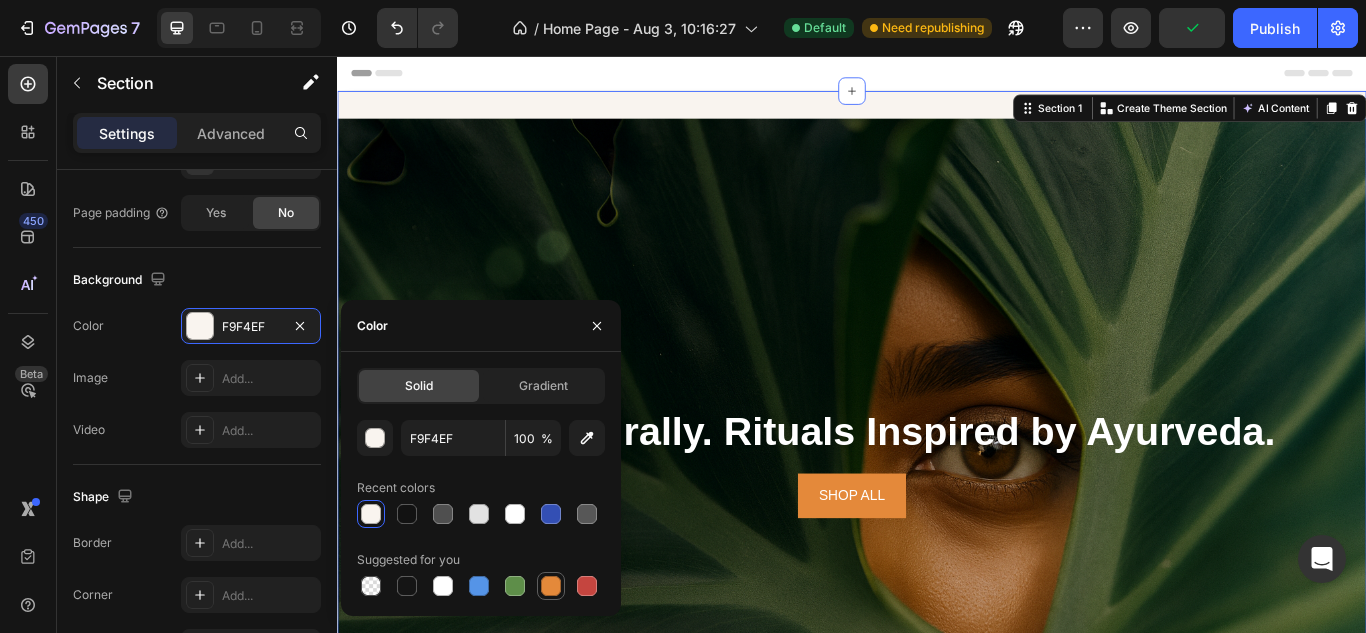 type on "E4893A" 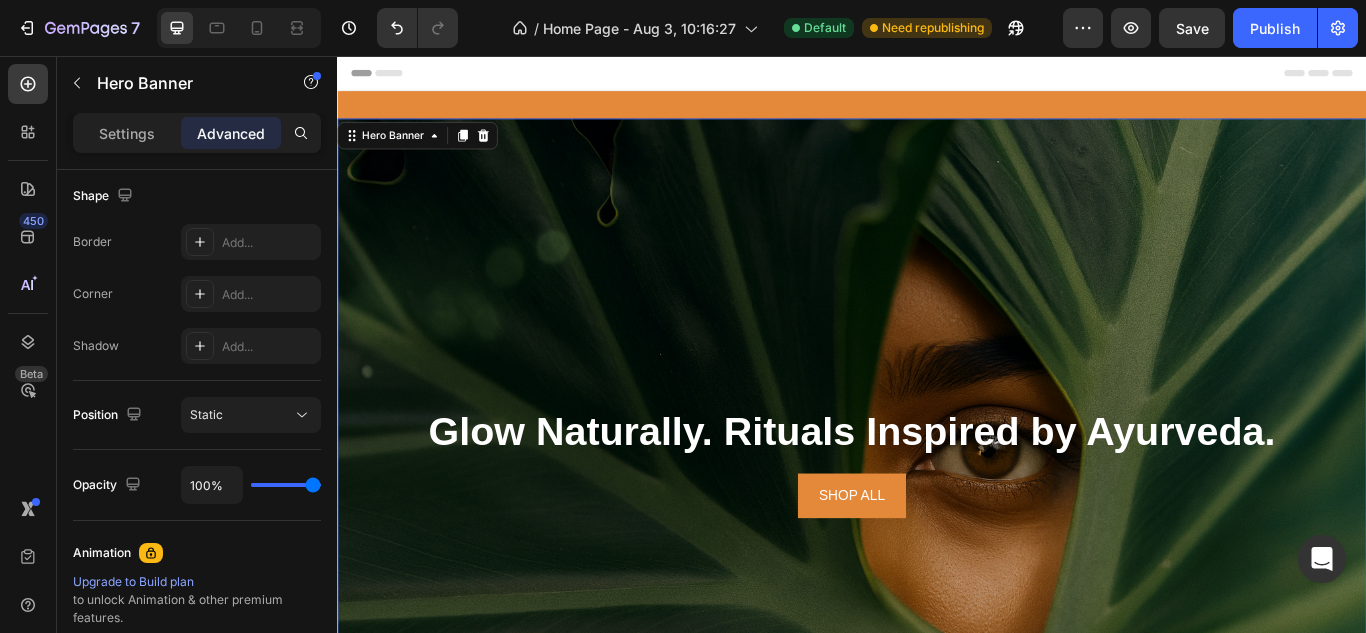 scroll, scrollTop: 0, scrollLeft: 0, axis: both 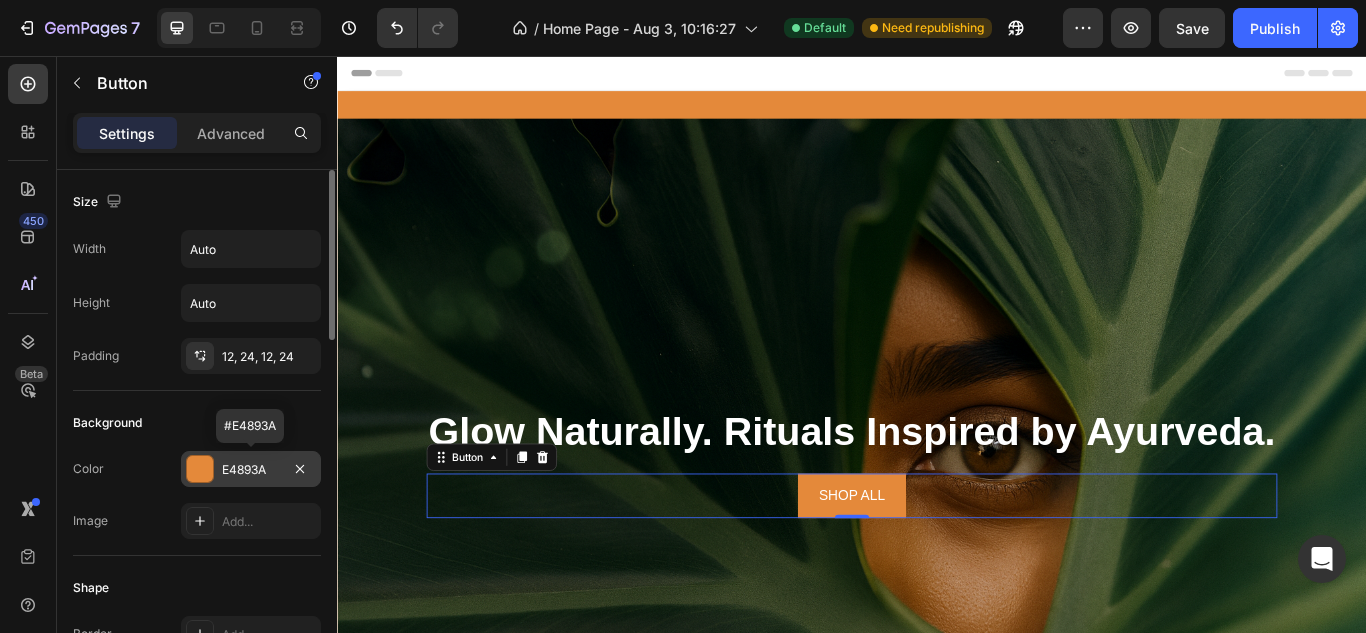 click on "E4893A" at bounding box center [251, 469] 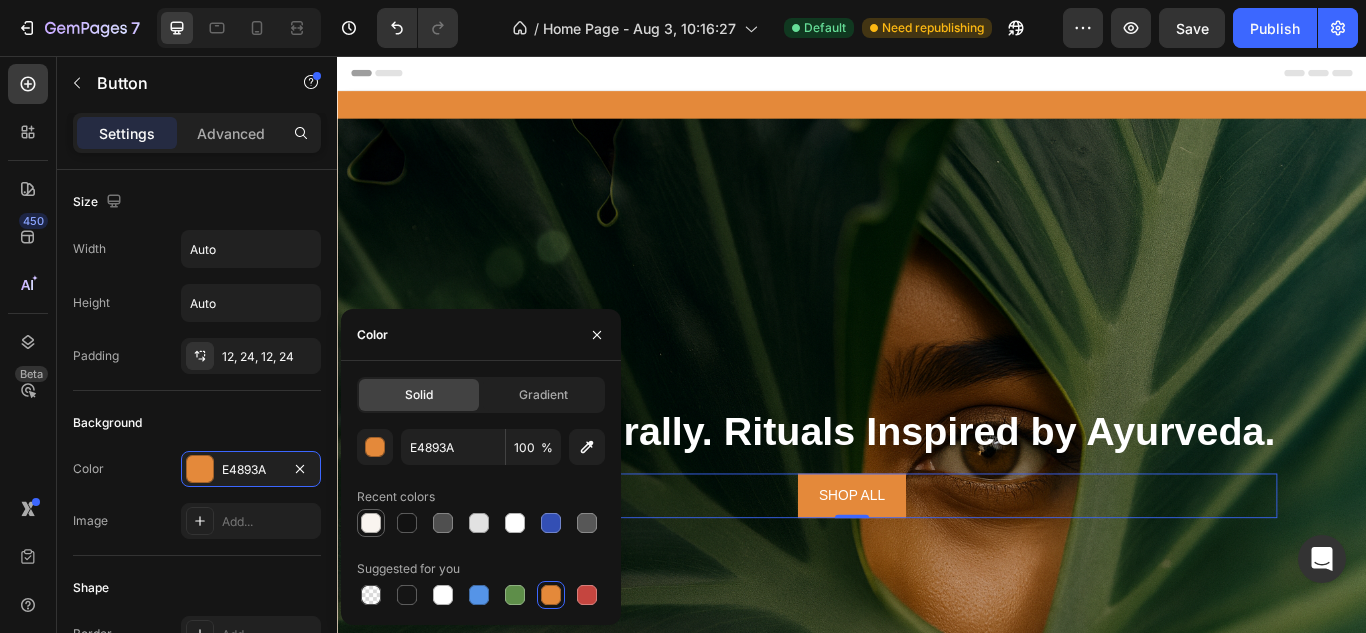 click at bounding box center [371, 523] 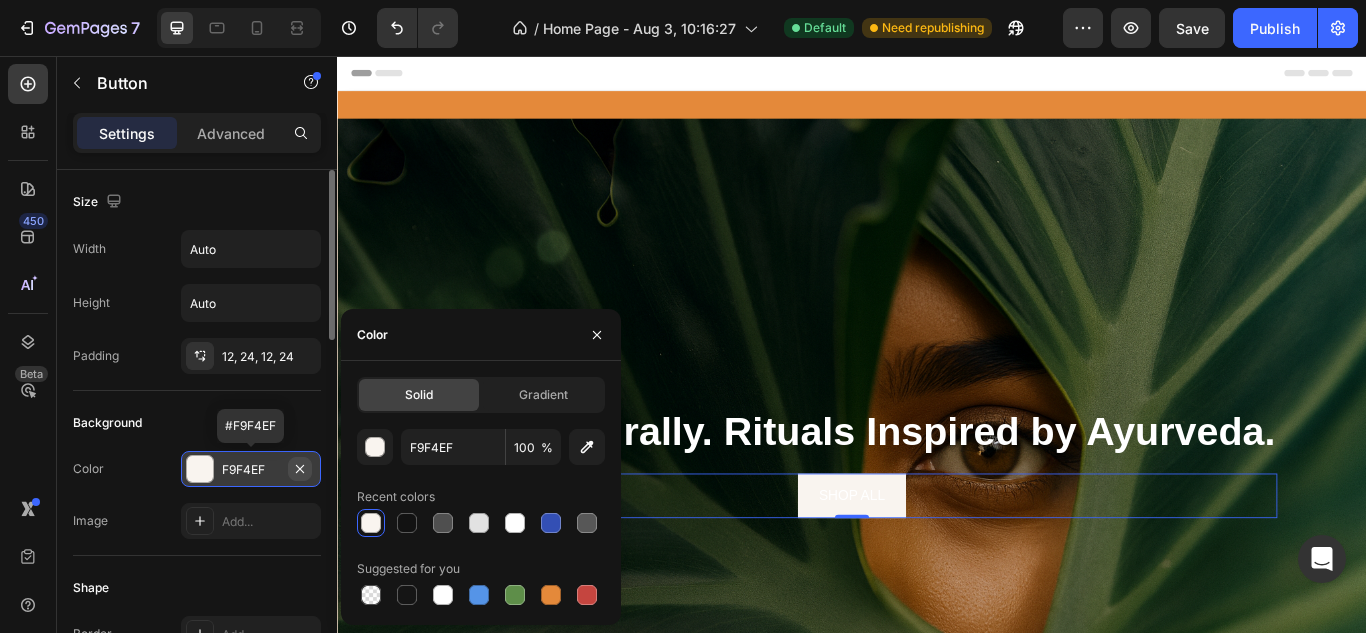 type on "E4893A" 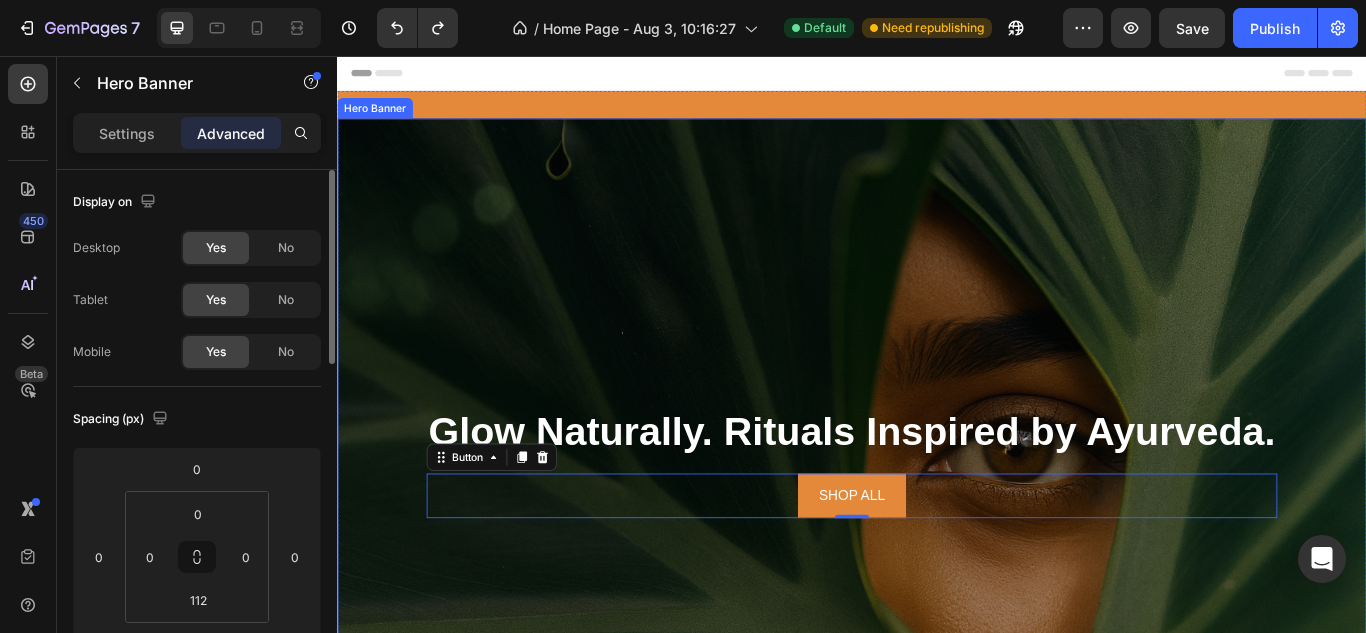 click at bounding box center (937, 529) 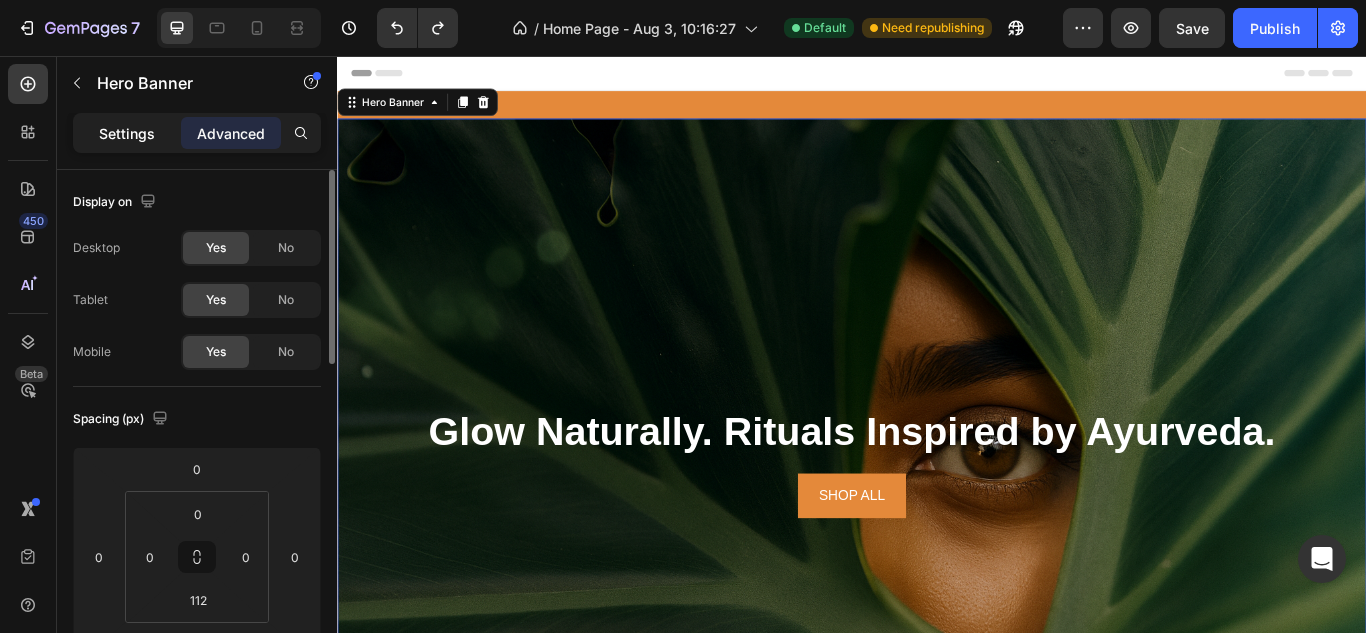 click on "Settings" at bounding box center [127, 133] 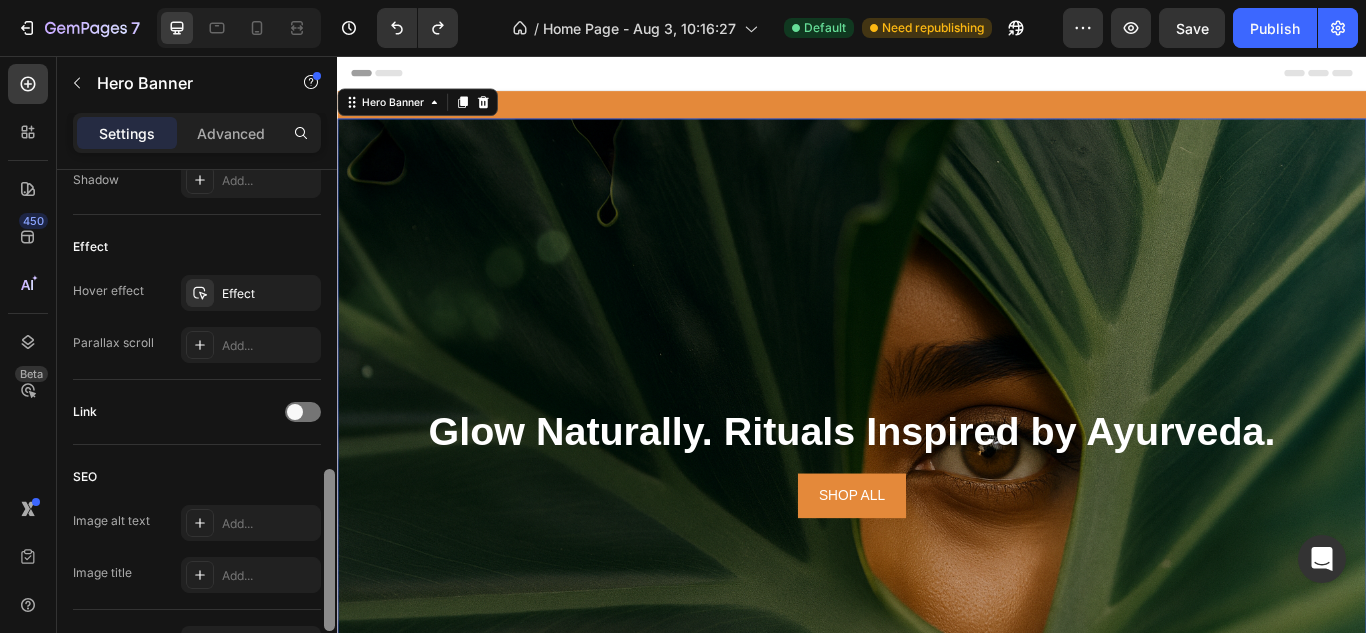 drag, startPoint x: 329, startPoint y: 298, endPoint x: 304, endPoint y: 620, distance: 322.96902 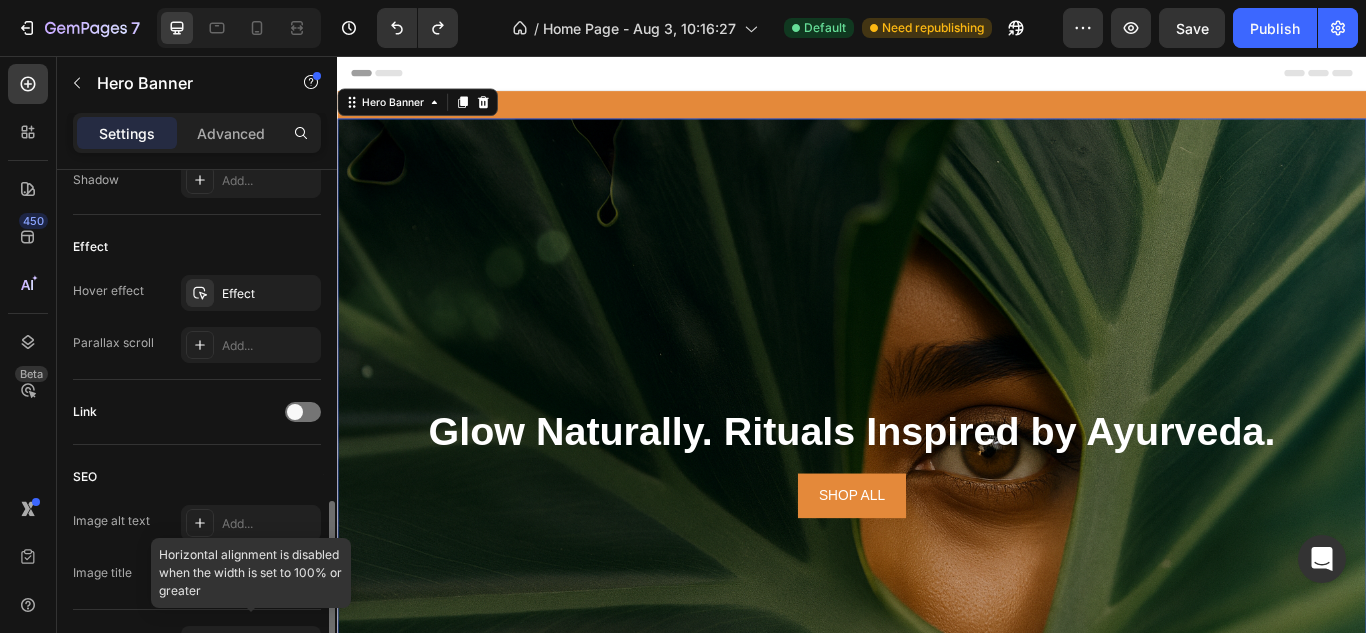 scroll, scrollTop: 1028, scrollLeft: 0, axis: vertical 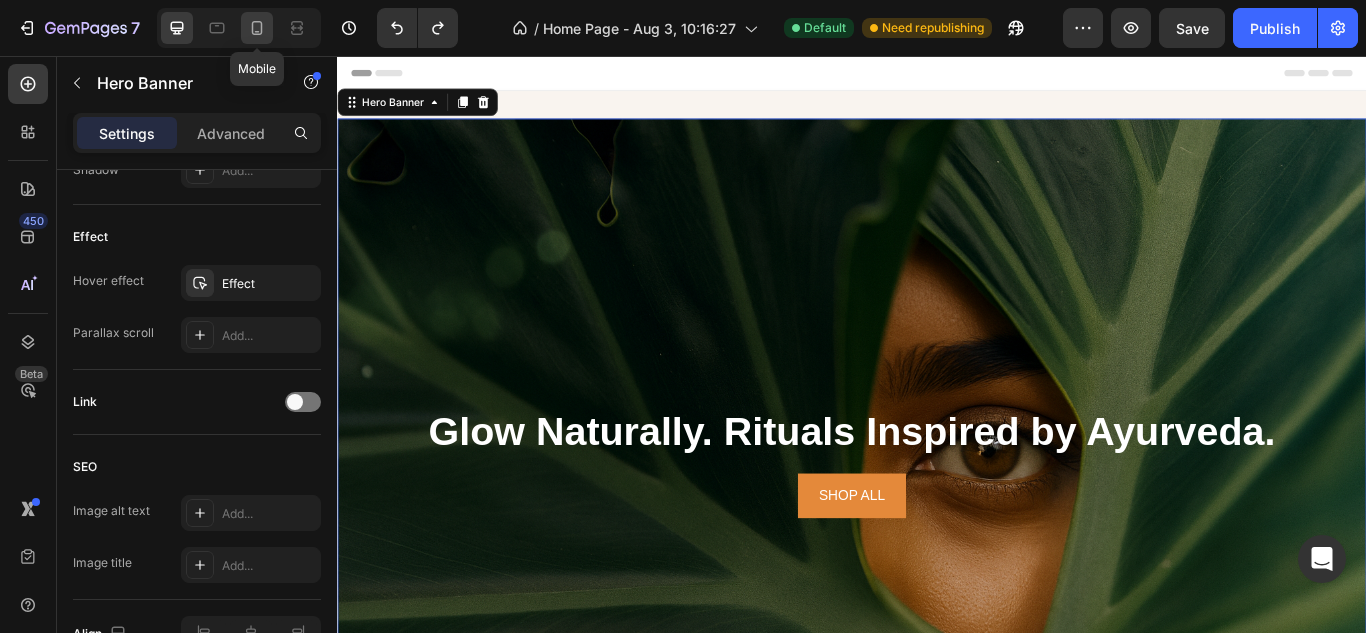 click 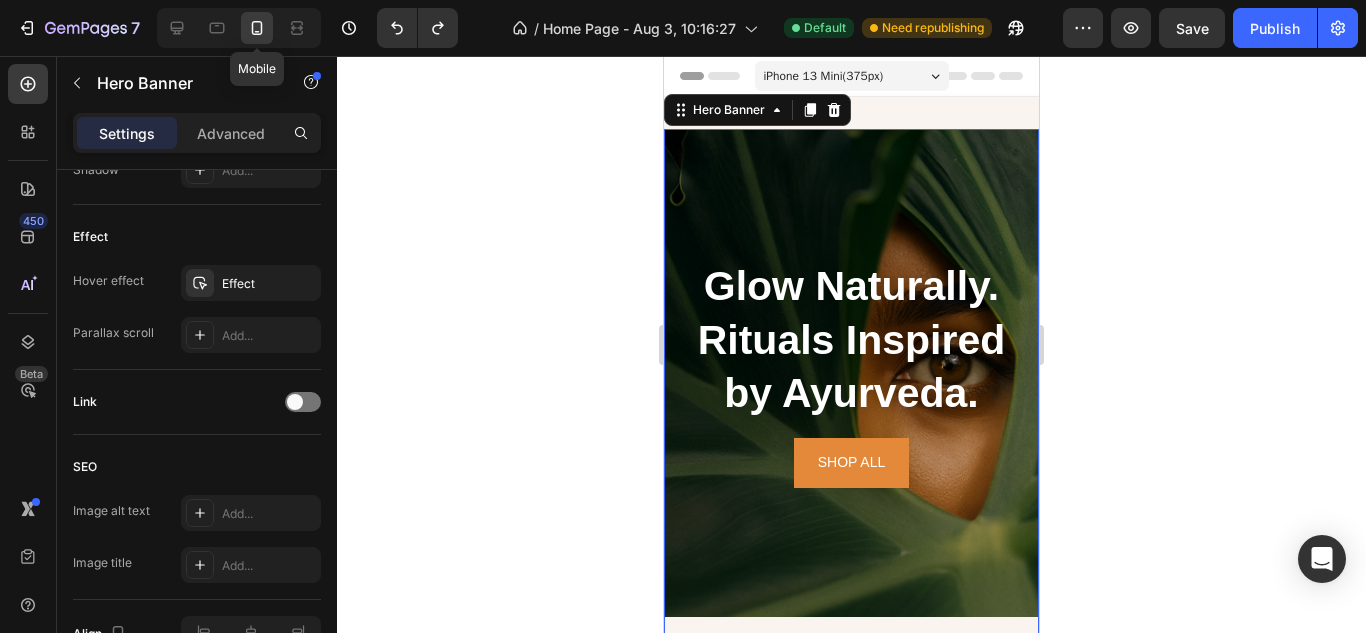 scroll, scrollTop: 3, scrollLeft: 0, axis: vertical 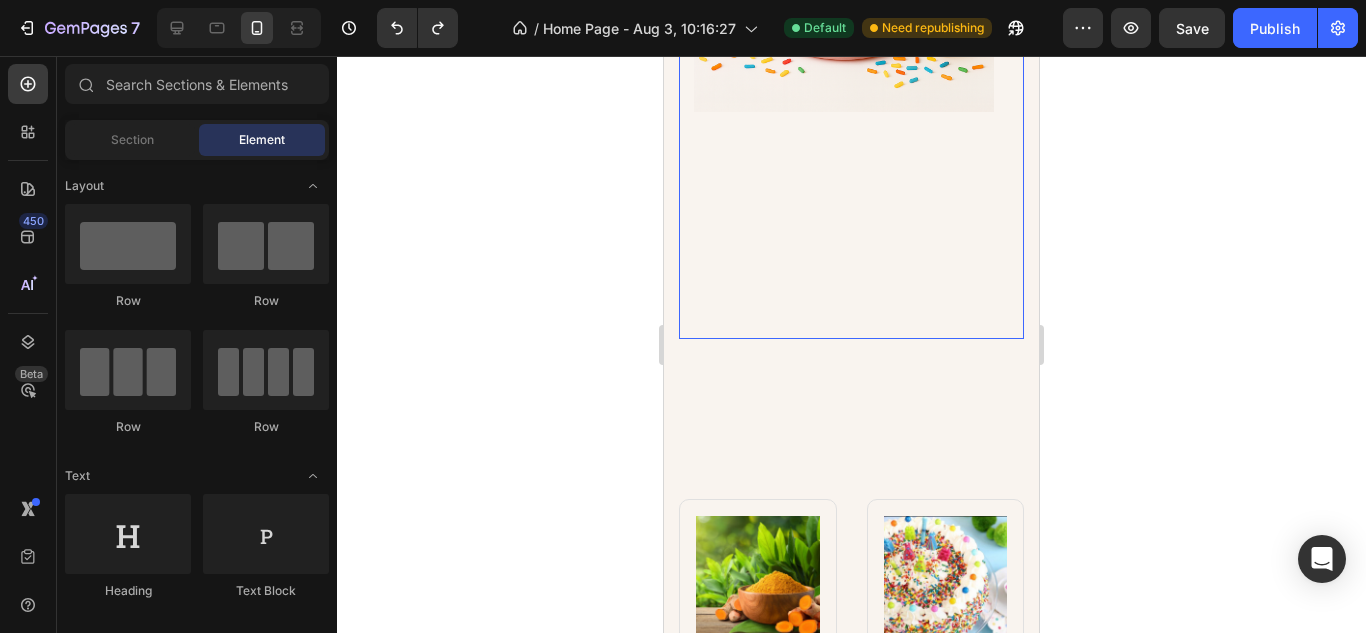 click on "Birthday Cake (Limited Edition Summer) Product Title No compare price Product Price $18.00 Product Price Product Price Row BUY NOW Product Cart Button Product Images & Gallery Product" at bounding box center [844, -60] 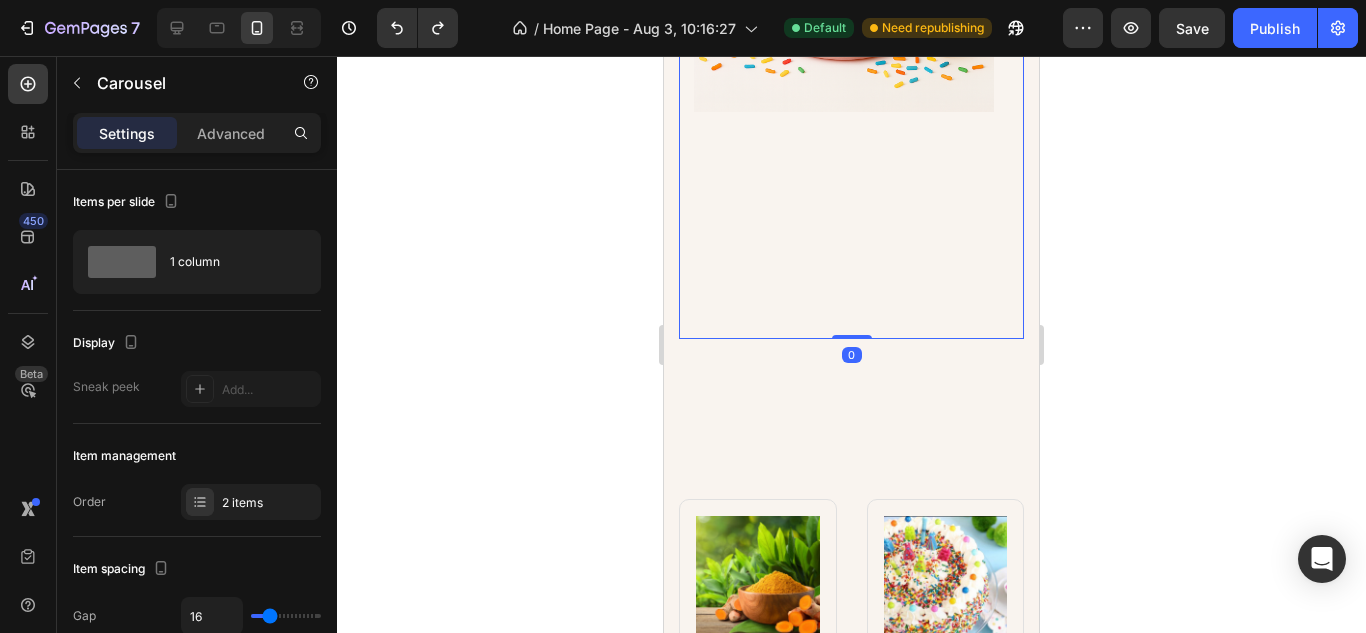 drag, startPoint x: 853, startPoint y: 333, endPoint x: 847, endPoint y: 192, distance: 141.12761 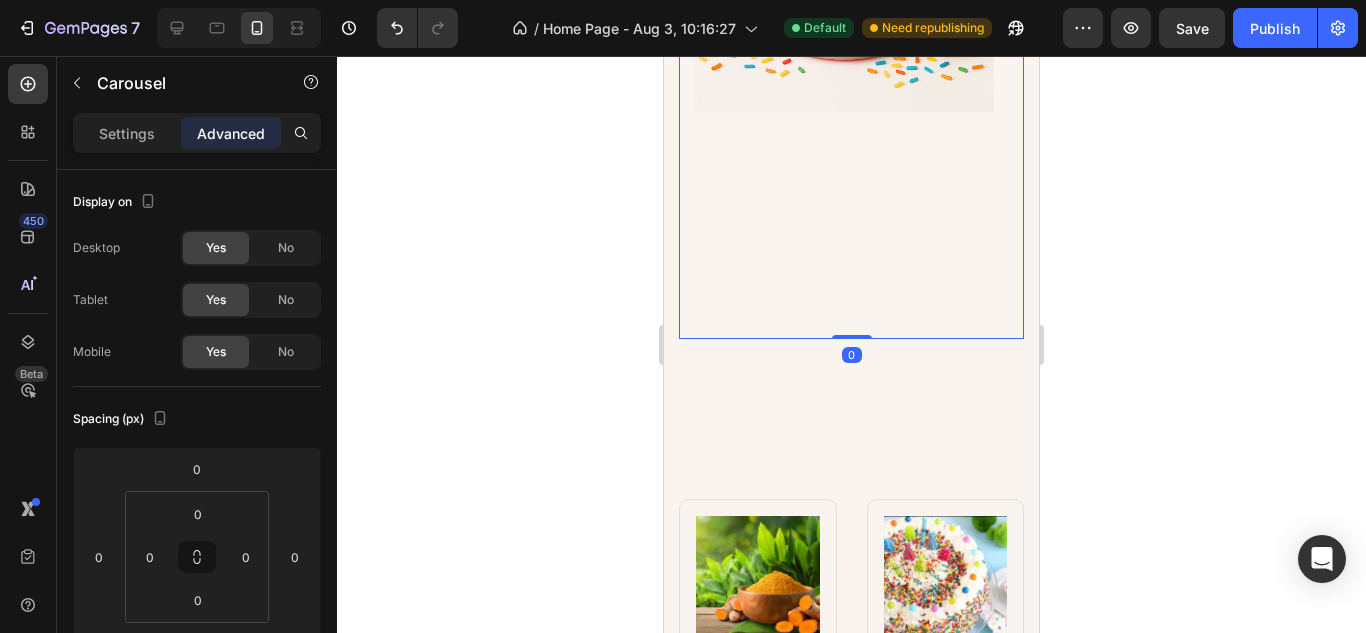 drag, startPoint x: 844, startPoint y: 336, endPoint x: 974, endPoint y: 253, distance: 154.23683 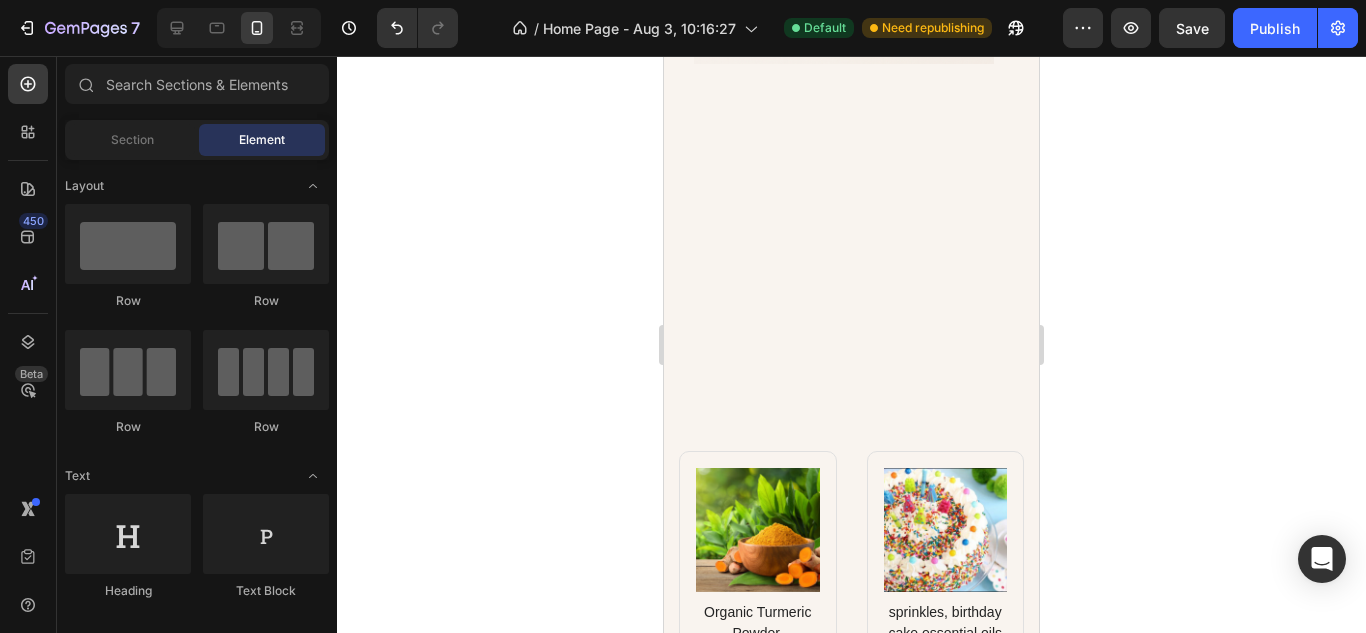 scroll, scrollTop: 1335, scrollLeft: 0, axis: vertical 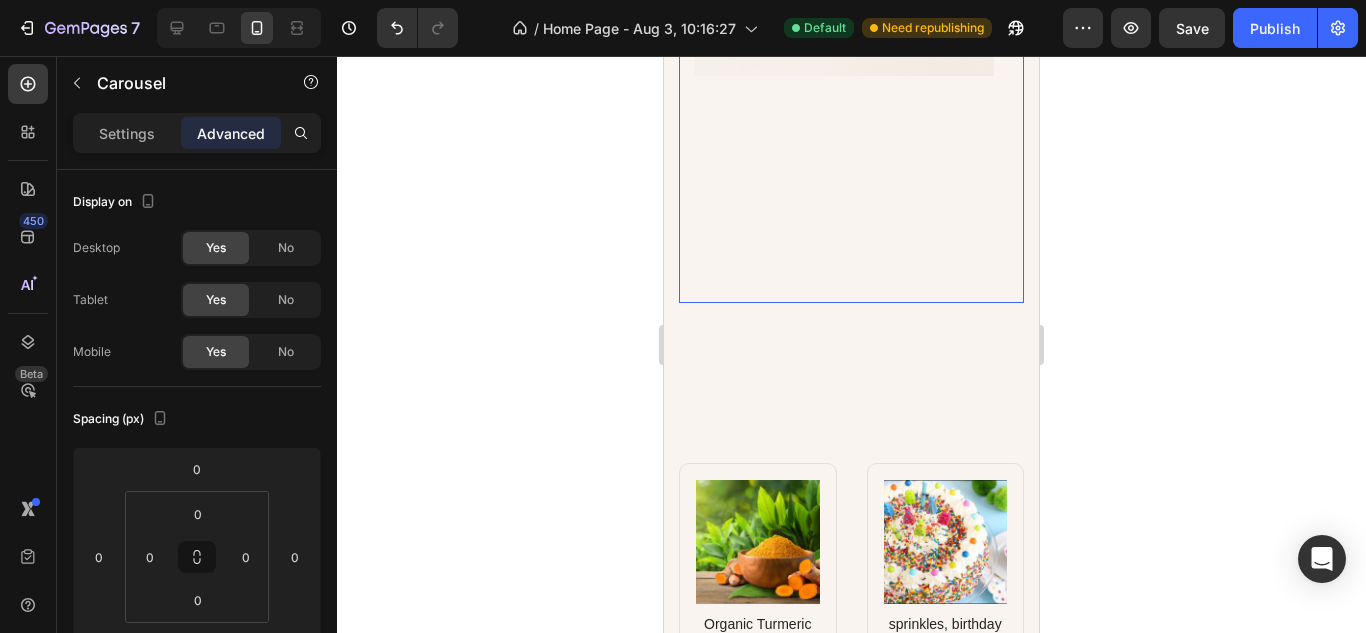 click on "Birthday Cake (Limited Edition Summer) Product Title No compare price Product Price $18.00 Product Price Product Price Row BUY NOW Product Cart Button Product Images & Gallery Product" at bounding box center [844, -96] 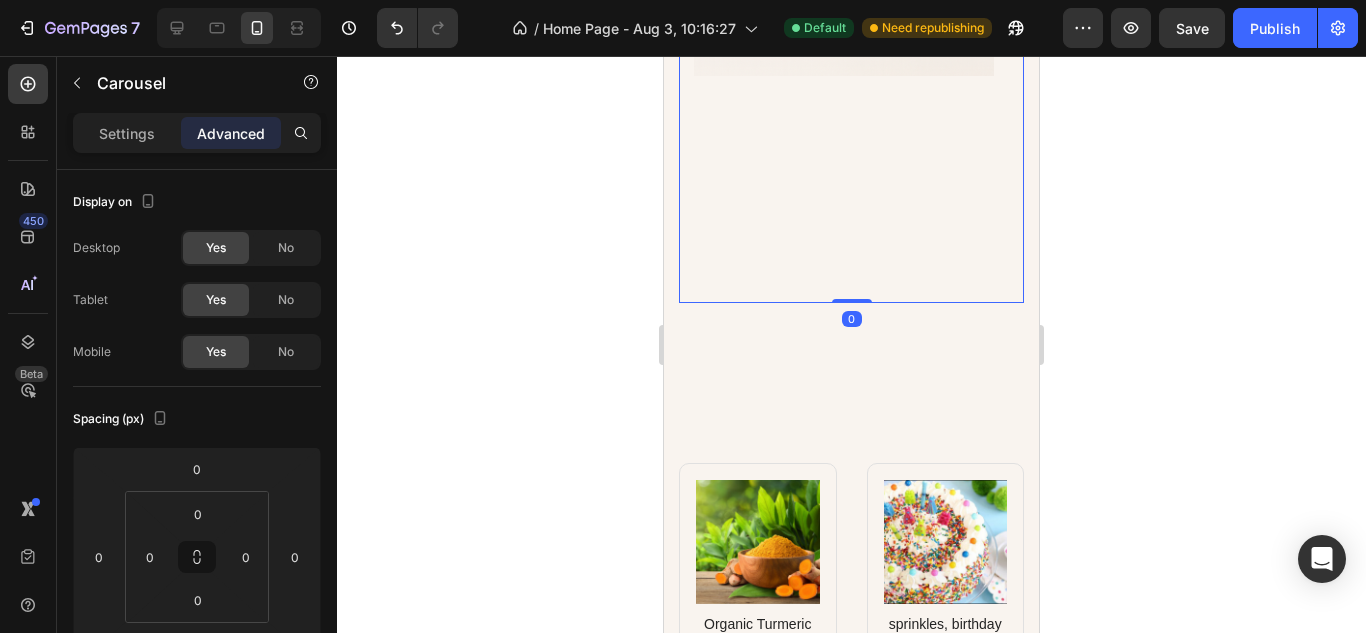 drag, startPoint x: 848, startPoint y: 303, endPoint x: 983, endPoint y: 185, distance: 179.30142 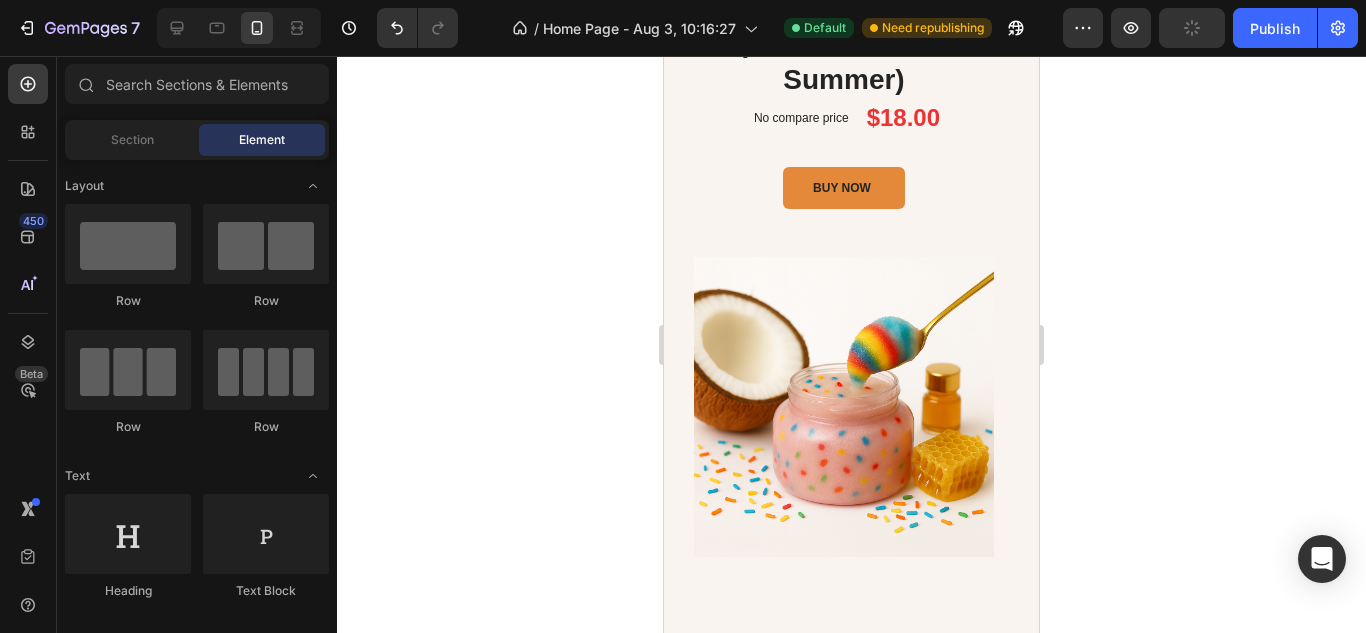 scroll, scrollTop: 914, scrollLeft: 0, axis: vertical 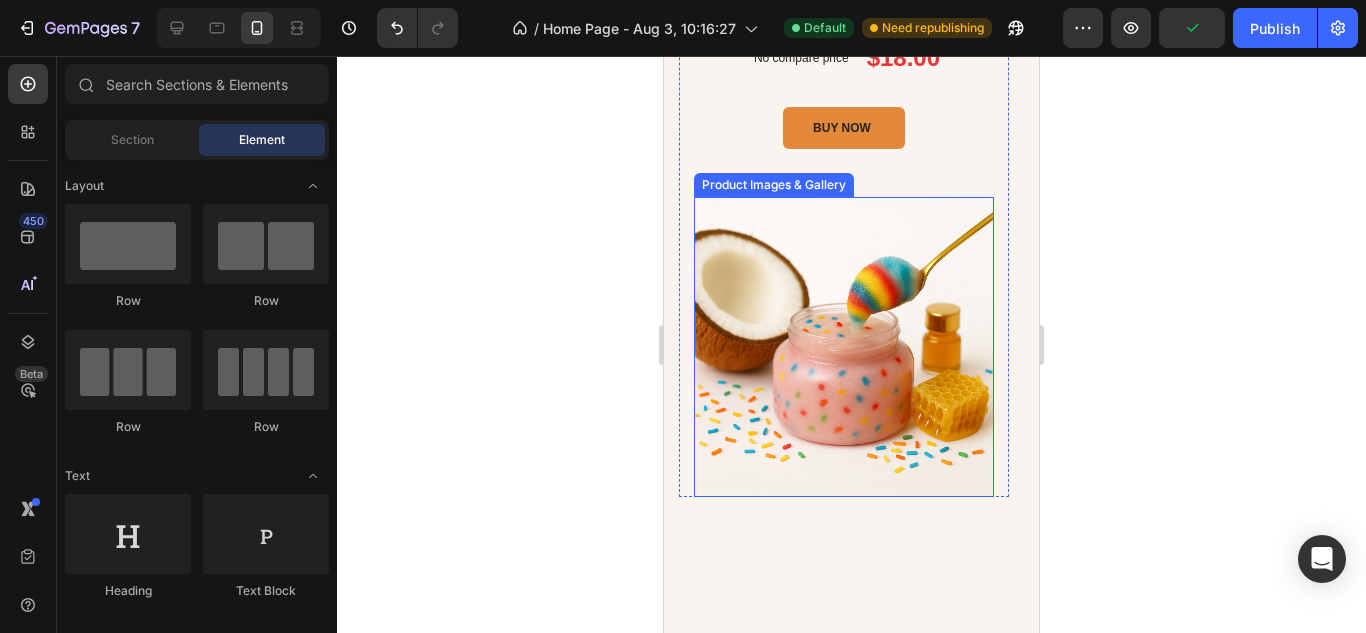 click at bounding box center (844, 347) 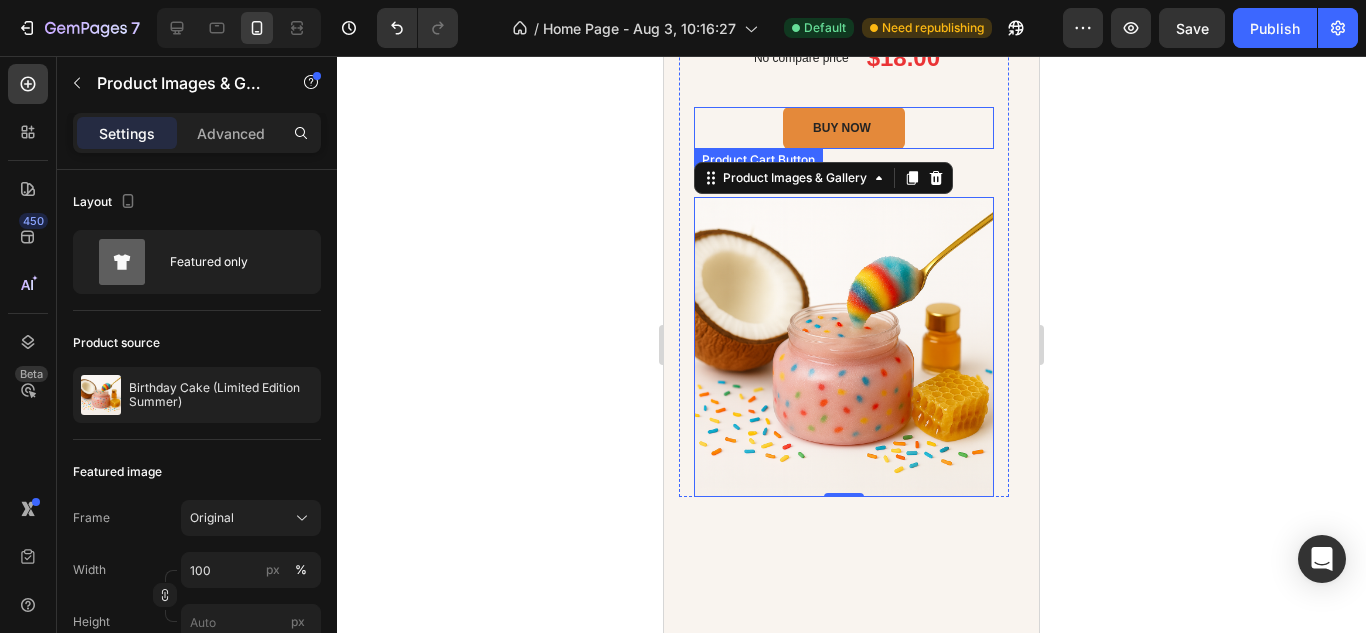 click on "BUY NOW Product Cart Button" at bounding box center [844, 128] 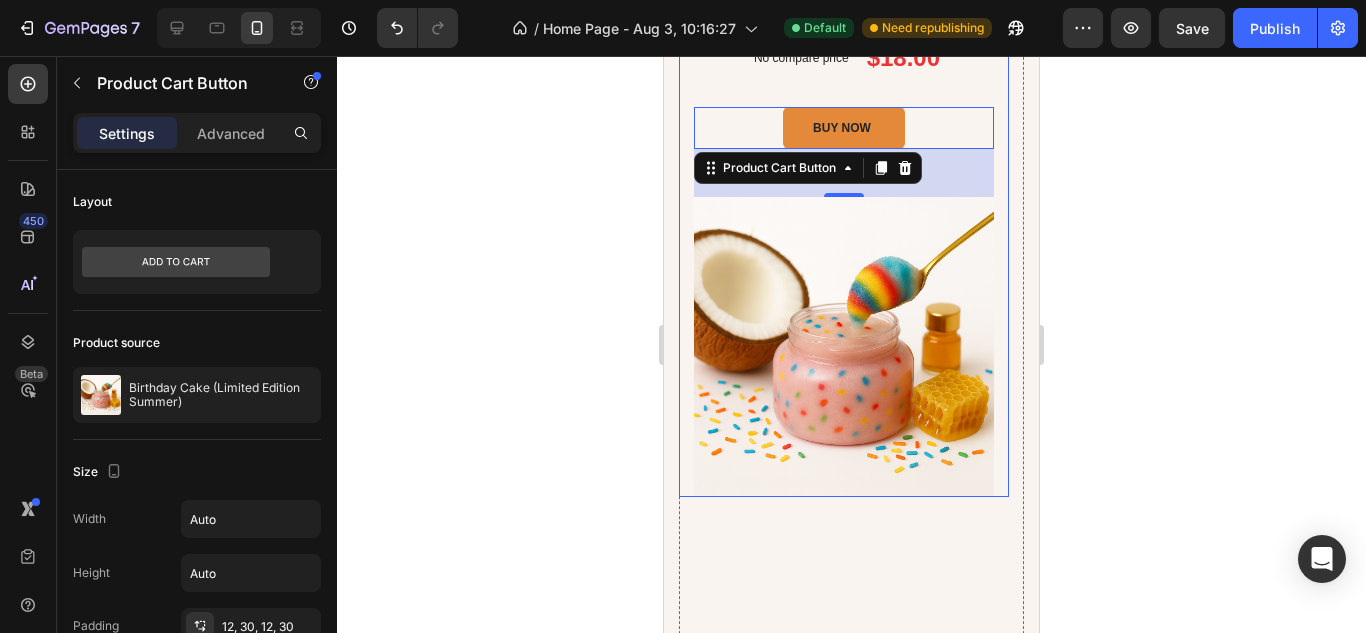 click on "Birthday Cake (Limited Edition Summer) Product Title No compare price Product Price $18.00 Product Price Product Price Row BUY NOW Product Cart Button   48 Product Images & Gallery Product" at bounding box center (844, 212) 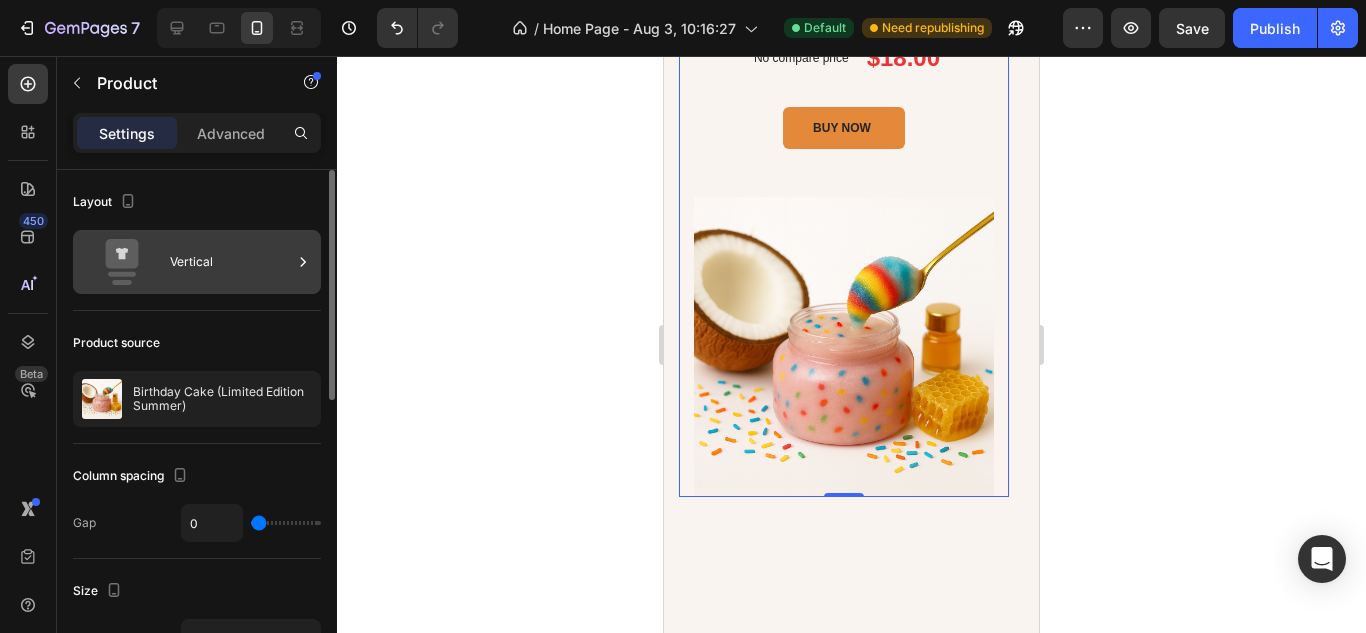 click on "Vertical" at bounding box center [231, 262] 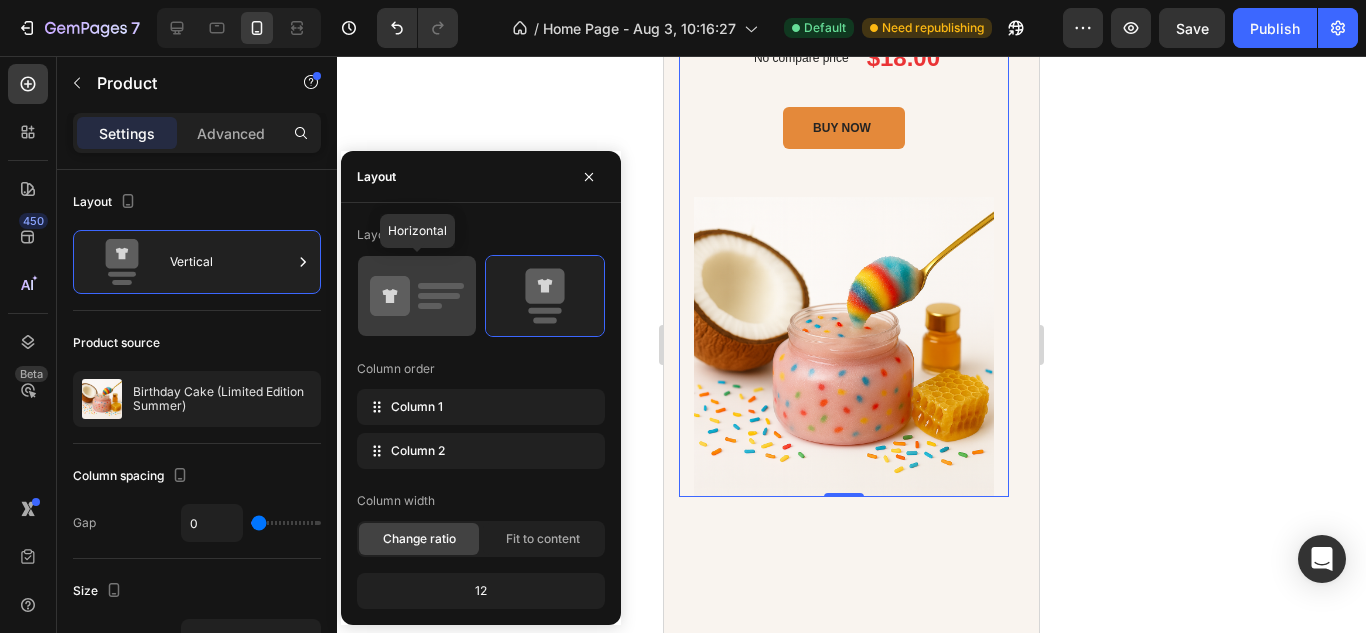 click 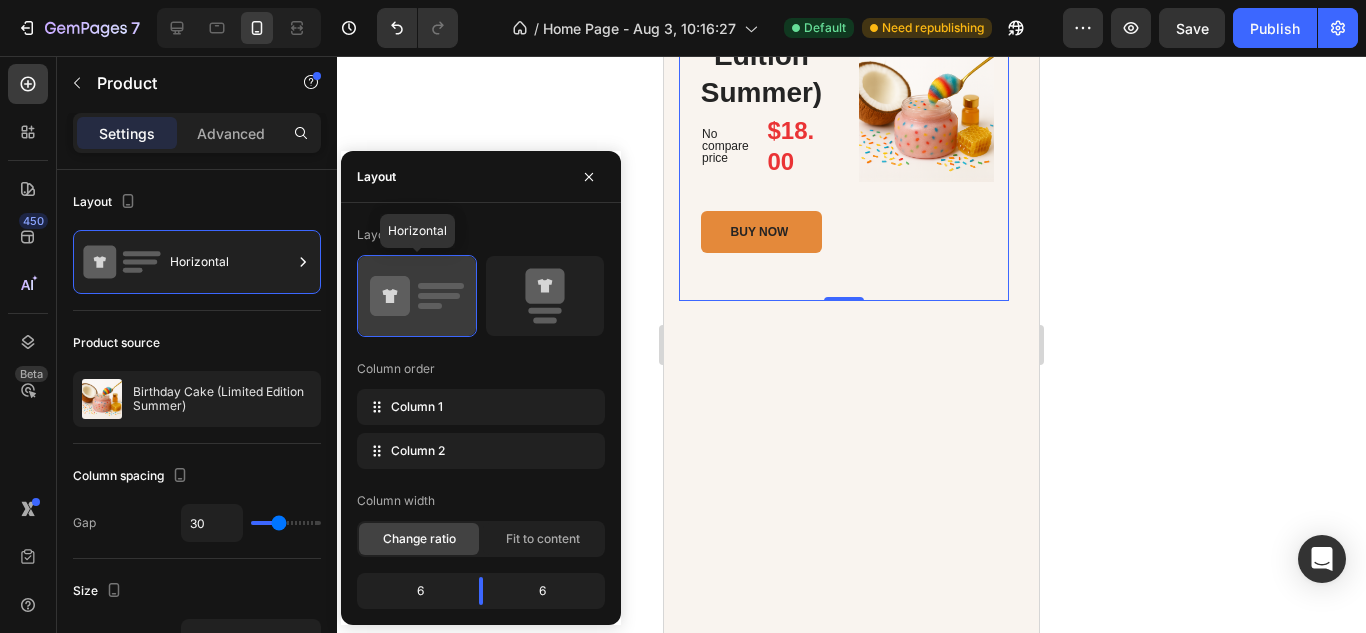 scroll, scrollTop: 990, scrollLeft: 0, axis: vertical 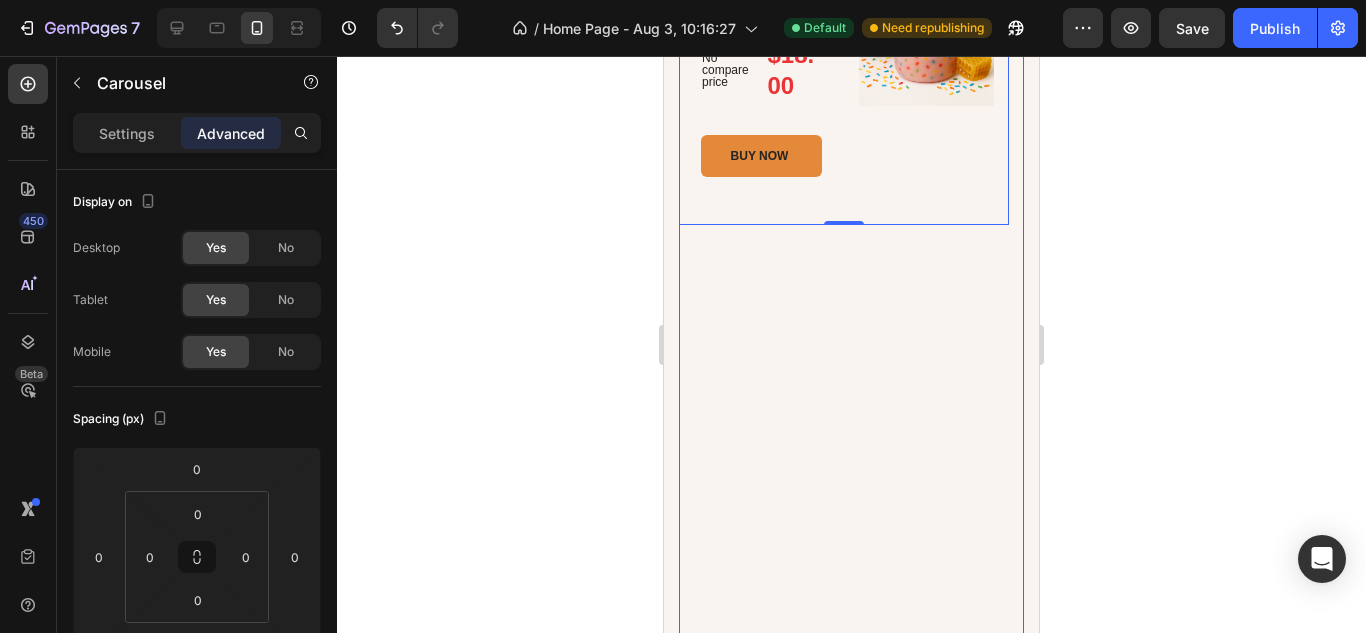 click on "Birthday Cake (Limited Edition Summer) Product Title No compare price Product Price $18.00 Product Price Product Price Row BUY NOW Product Cart Button Product Images & Gallery Product   0" at bounding box center [844, 249] 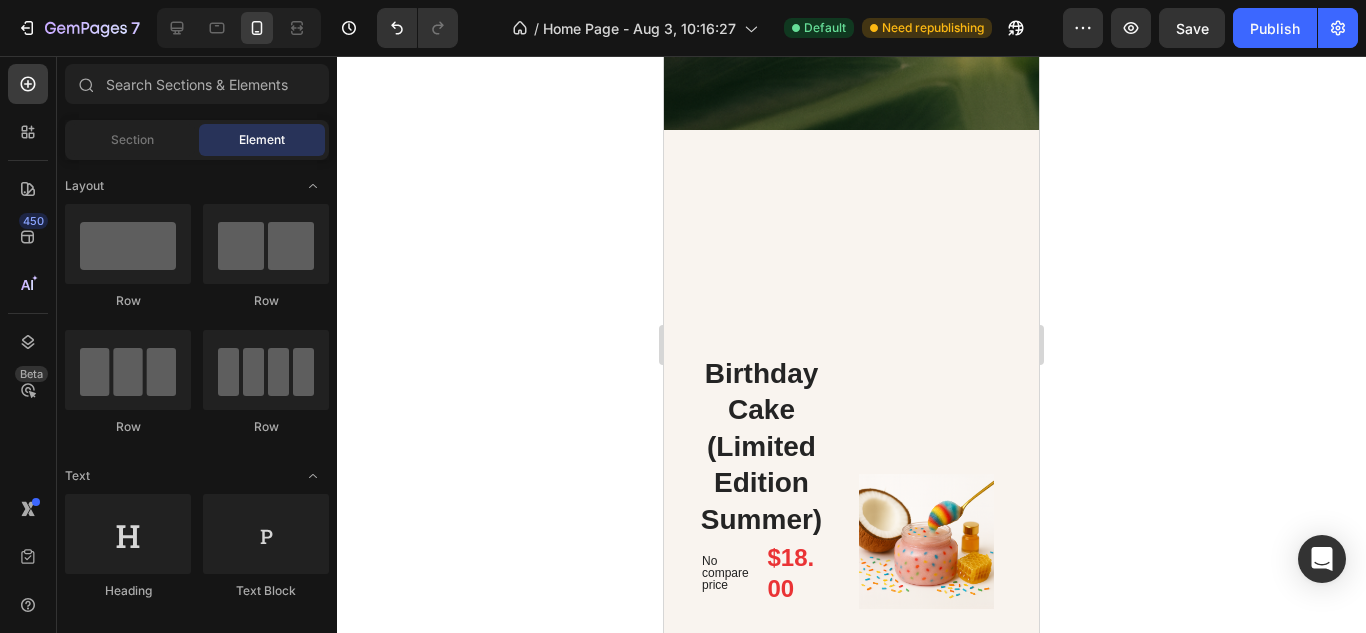 drag, startPoint x: 1026, startPoint y: 198, endPoint x: 1707, endPoint y: 284, distance: 686.40875 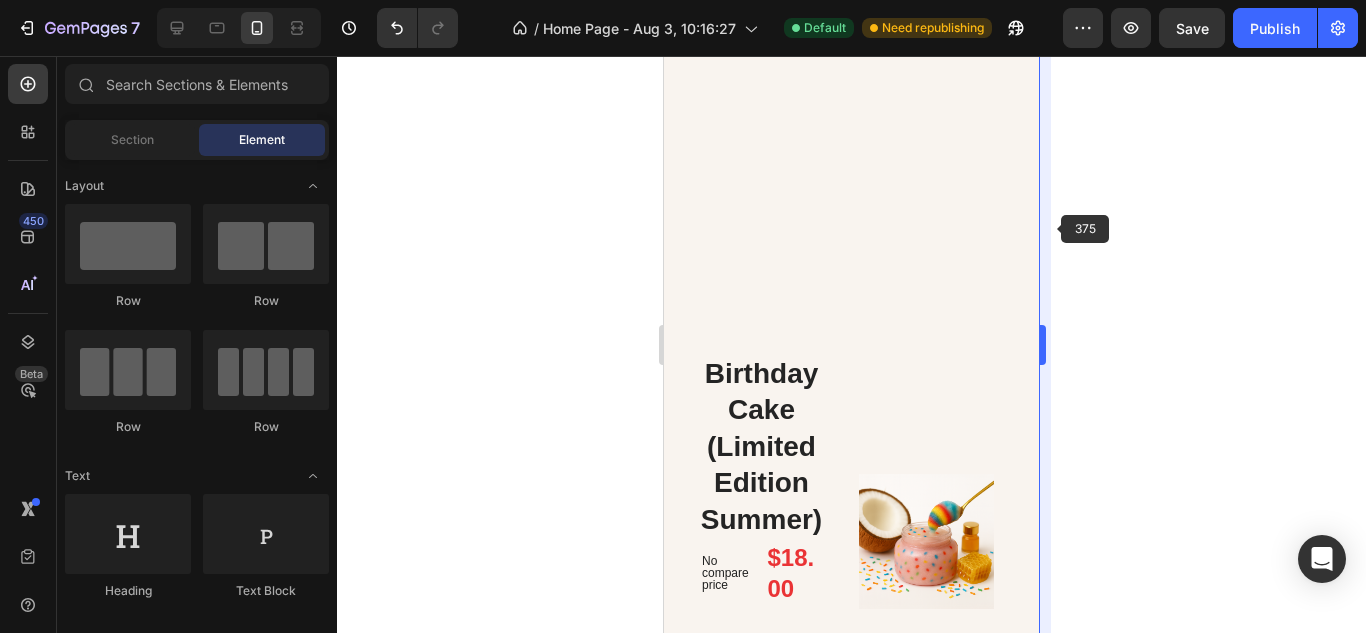 scroll, scrollTop: 1269, scrollLeft: 0, axis: vertical 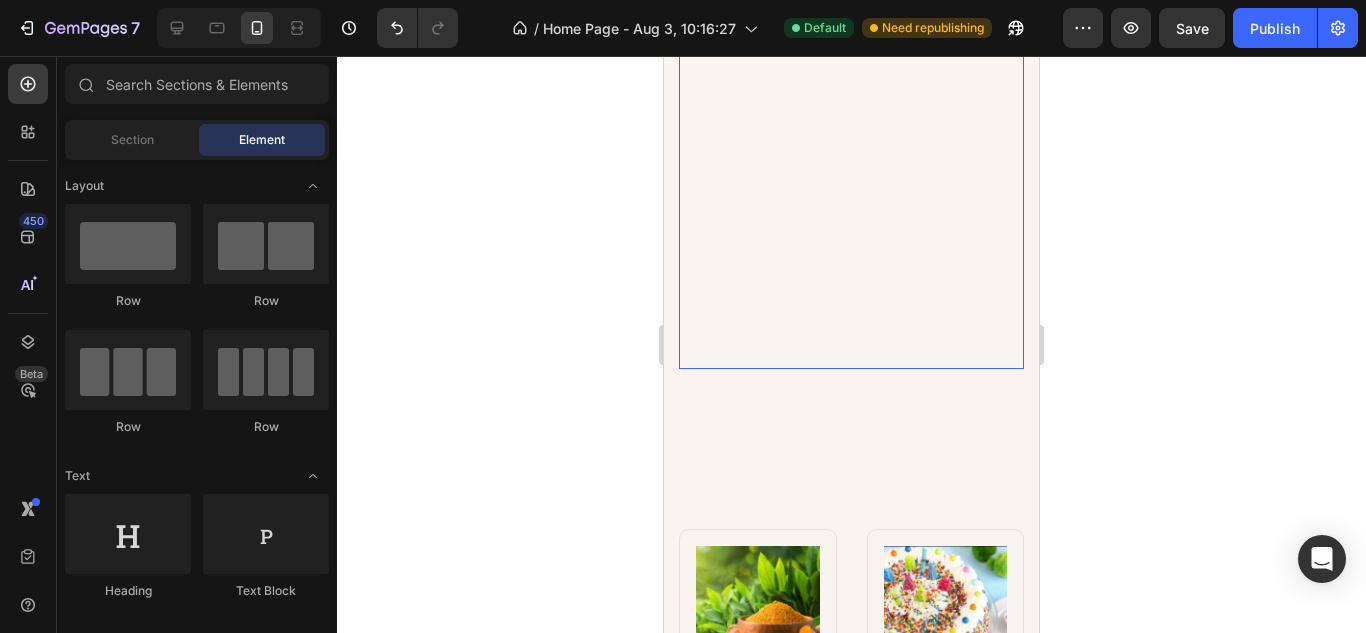 click on "Birthday Cake (Limited Edition Summer) Product Title No compare price Product Price $18.00 Product Price Product Price Row BUY NOW Product Cart Button Product Images & Gallery Product" at bounding box center [844, -30] 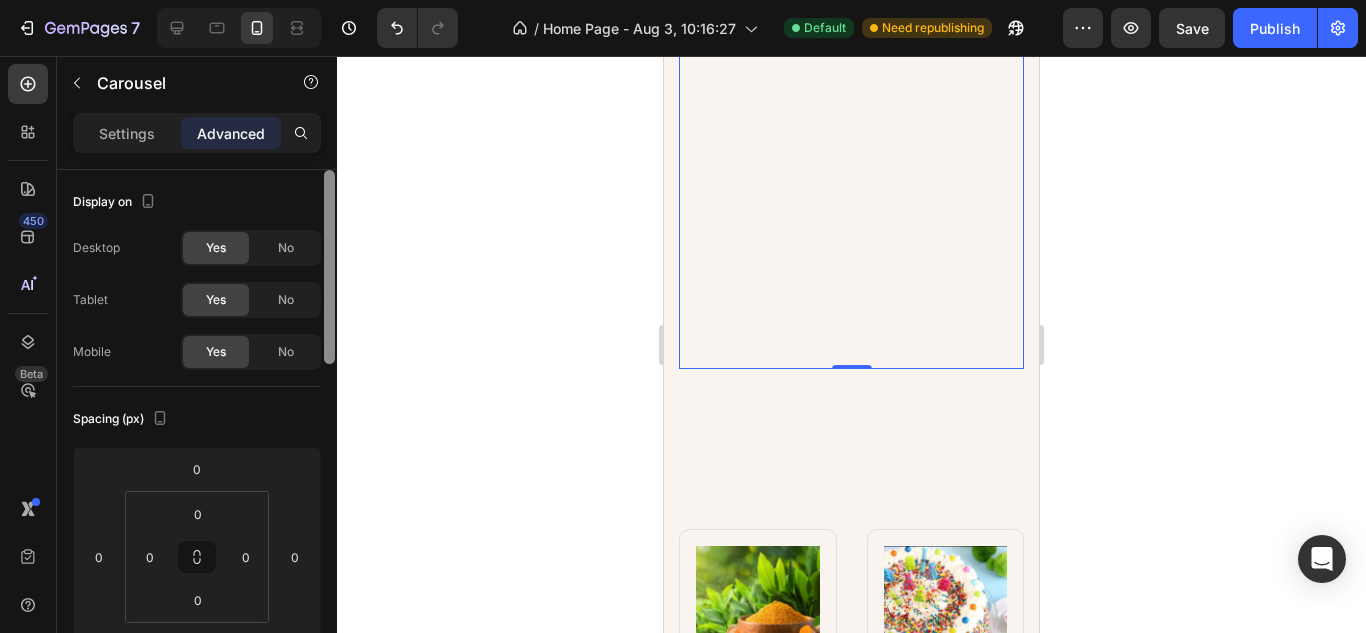 drag, startPoint x: 330, startPoint y: 196, endPoint x: 319, endPoint y: 177, distance: 21.954498 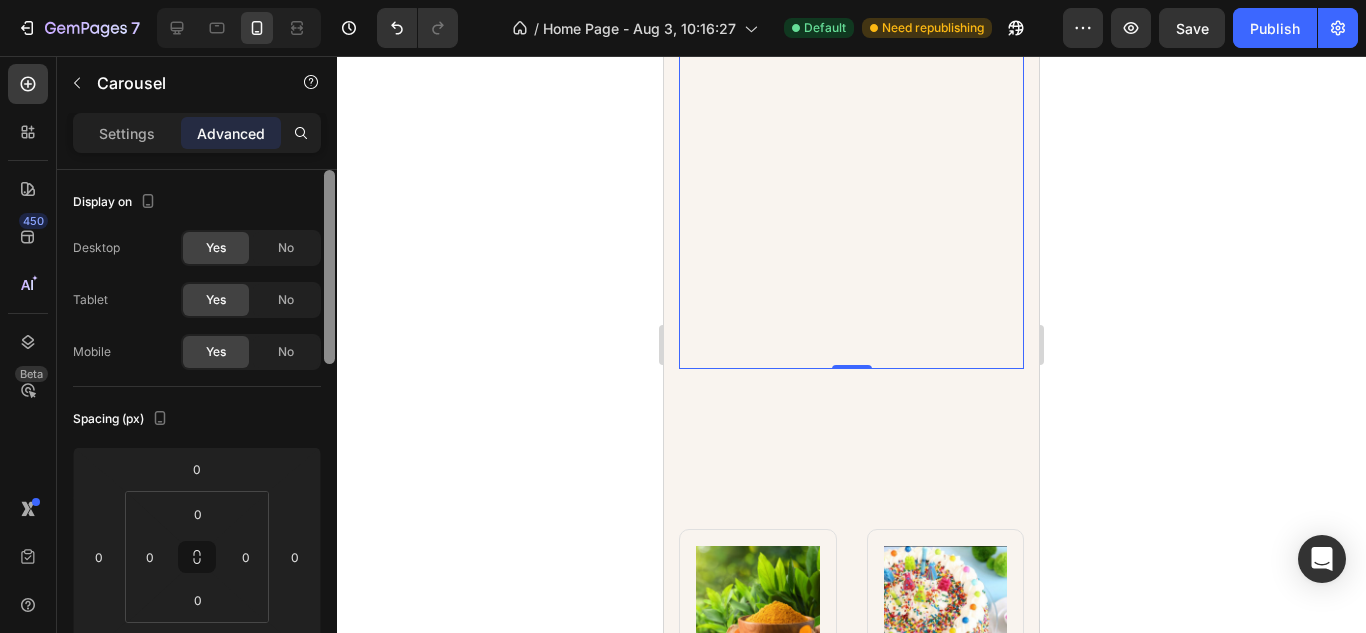 click on "Display on Desktop Yes No Tablet Yes No Mobile Yes No Spacing (px) 0 0 0 0 0 0 0 0 Shape Border Add... Corner Add... Shadow Add... Position Static Opacity 100% Animation Upgrade to Build plan  to unlock Animation & other premium features. Interaction Upgrade to Optimize plan  to unlock Interaction & other premium features. CSS class Delete element" at bounding box center [197, 430] 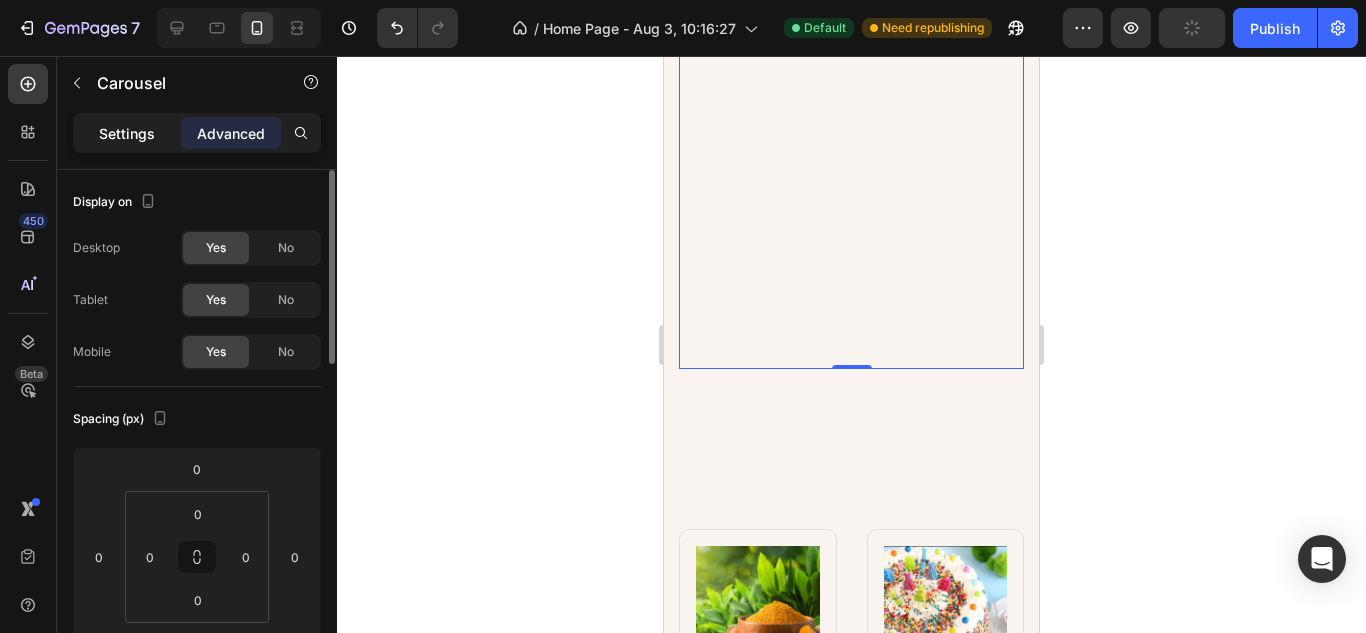 click on "Settings" at bounding box center [127, 133] 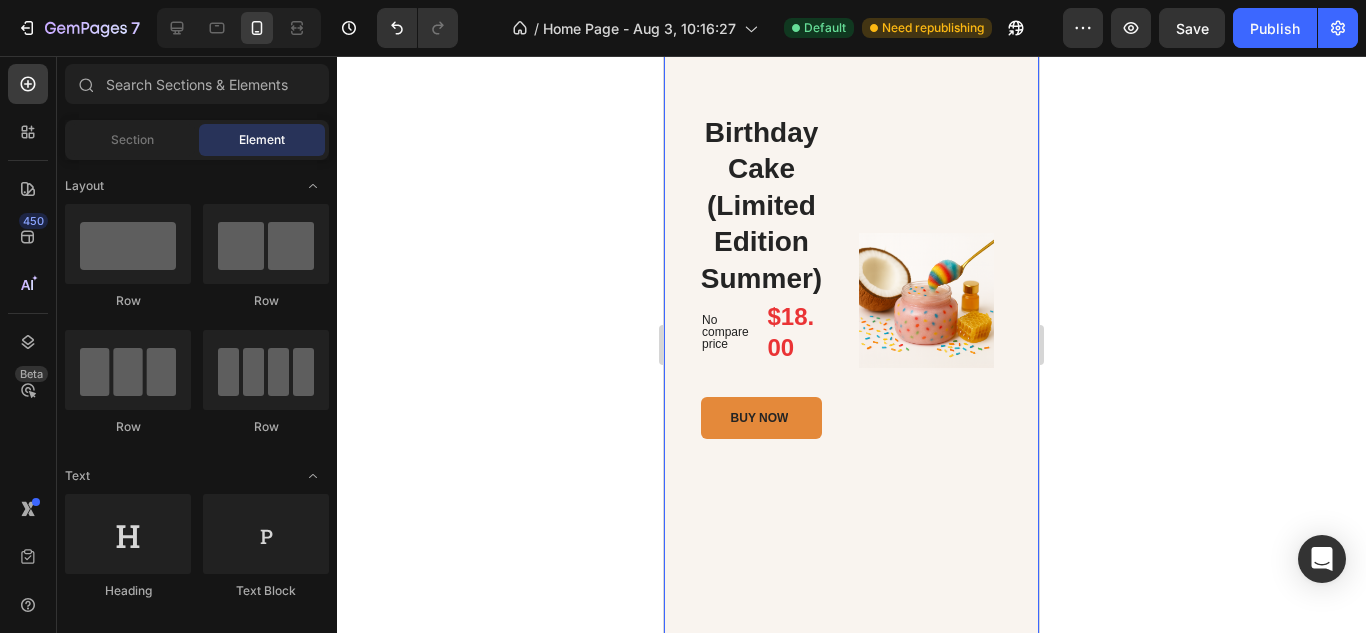 scroll, scrollTop: 704, scrollLeft: 0, axis: vertical 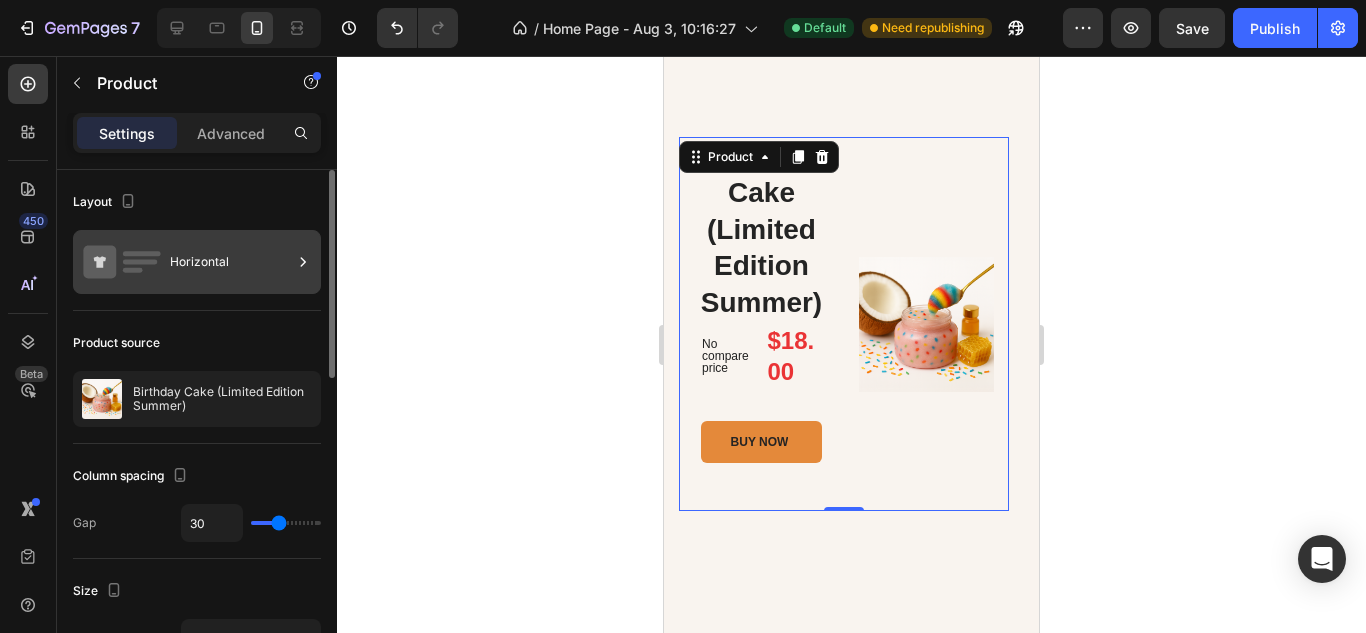 click on "Horizontal" at bounding box center [231, 262] 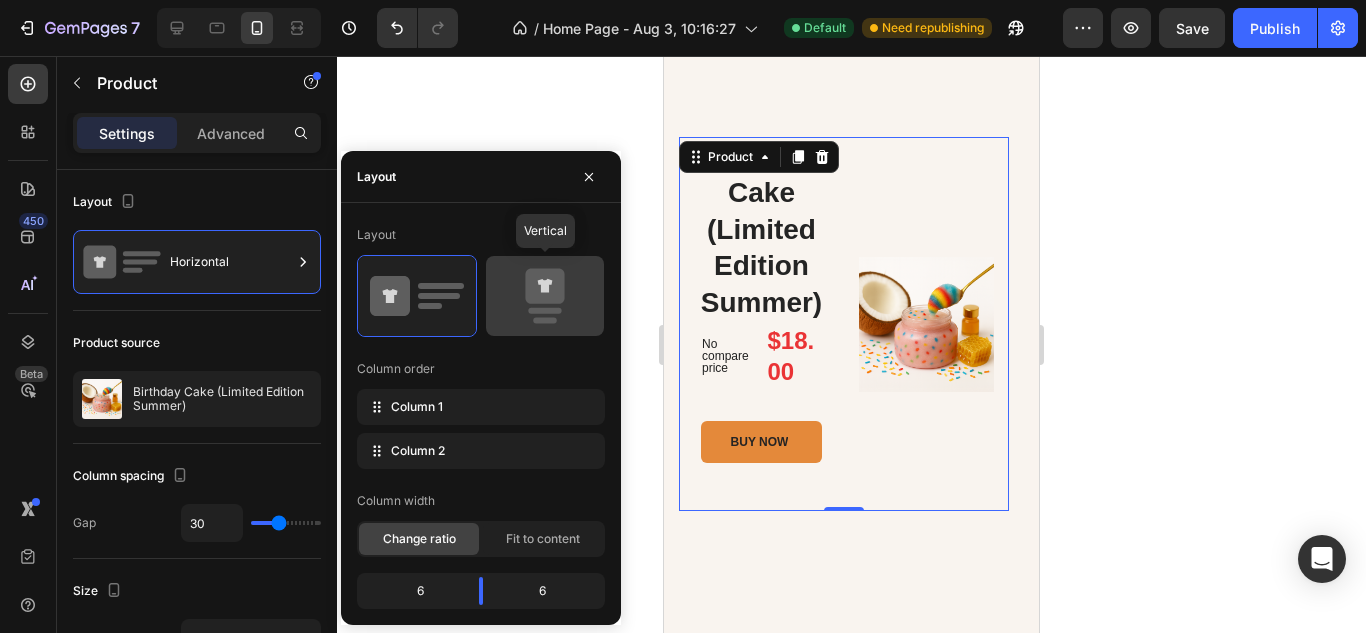 click 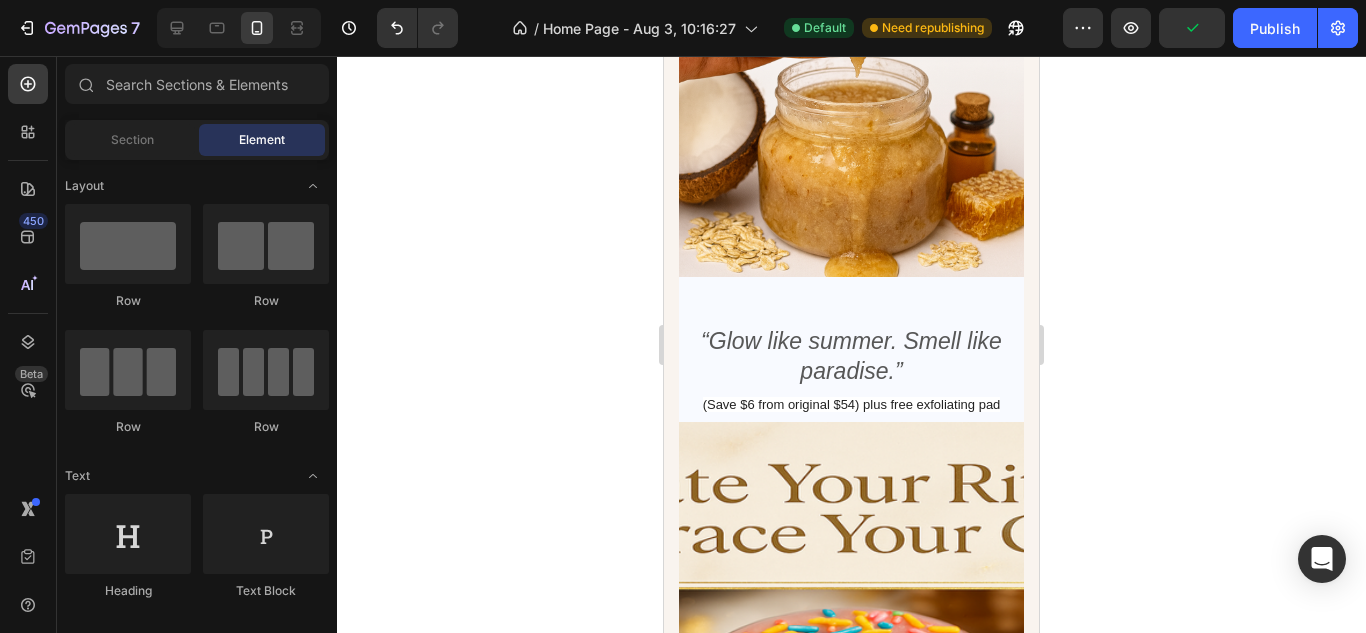 scroll, scrollTop: 6239, scrollLeft: 0, axis: vertical 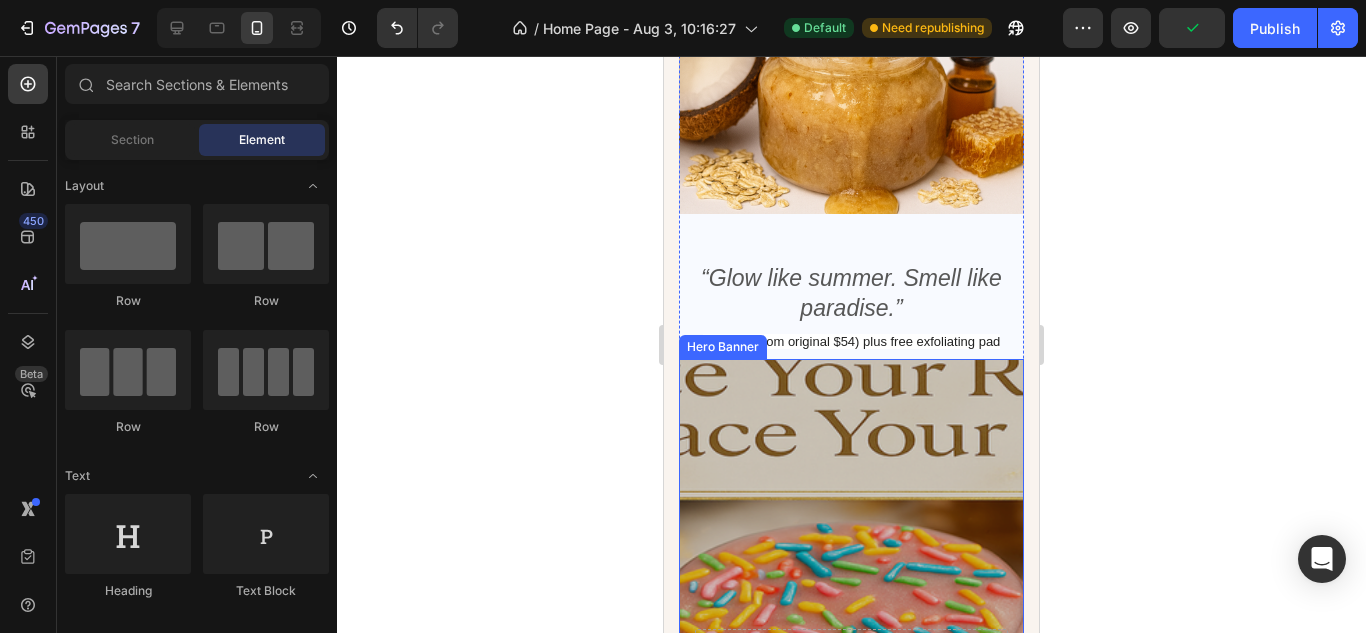 click at bounding box center [851, 659] 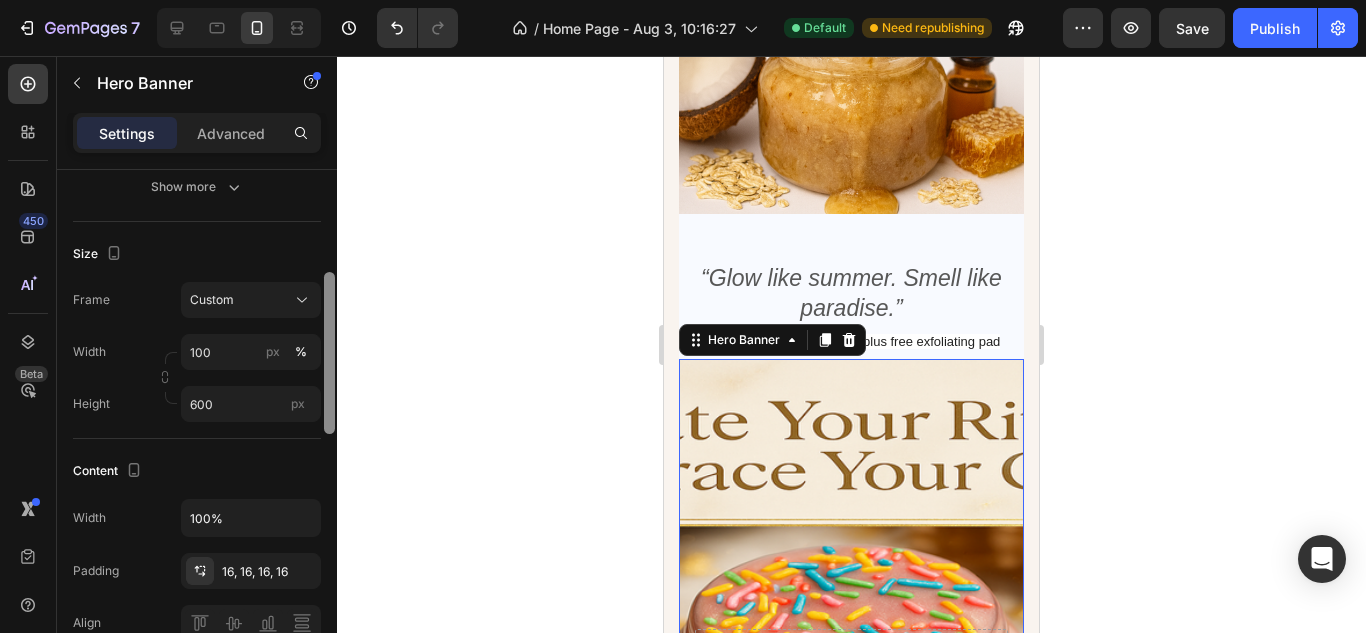 scroll, scrollTop: 367, scrollLeft: 0, axis: vertical 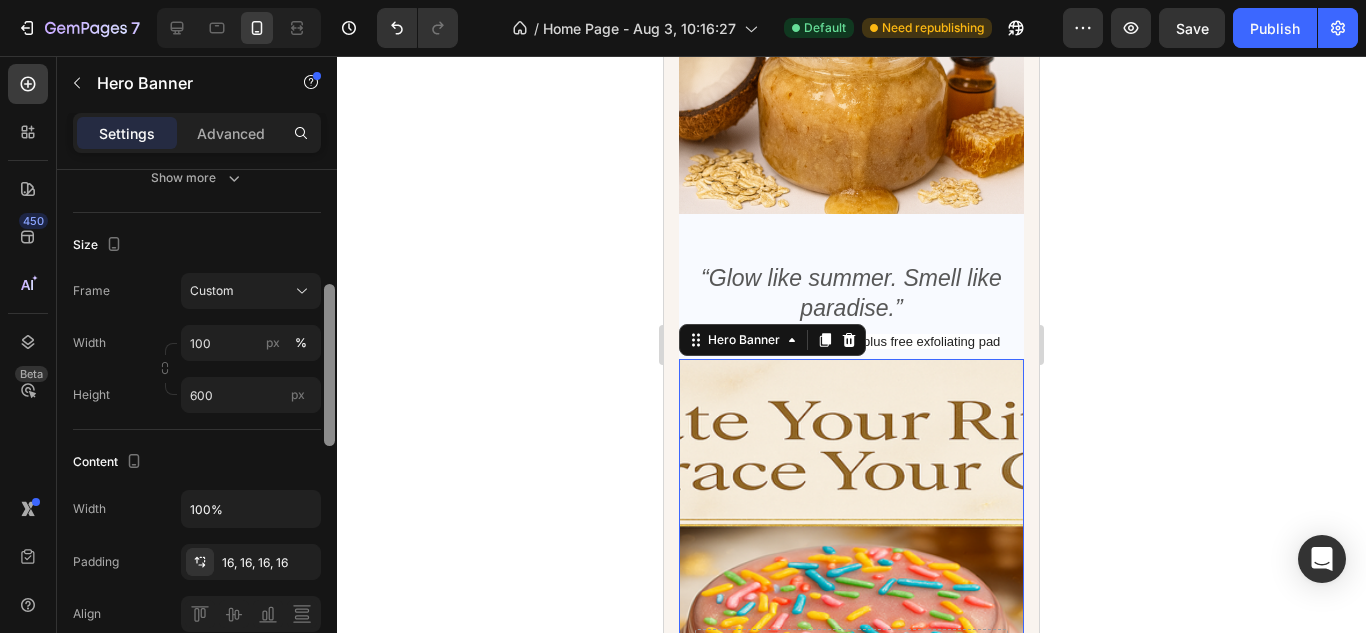 drag, startPoint x: 324, startPoint y: 312, endPoint x: 332, endPoint y: 427, distance: 115.27792 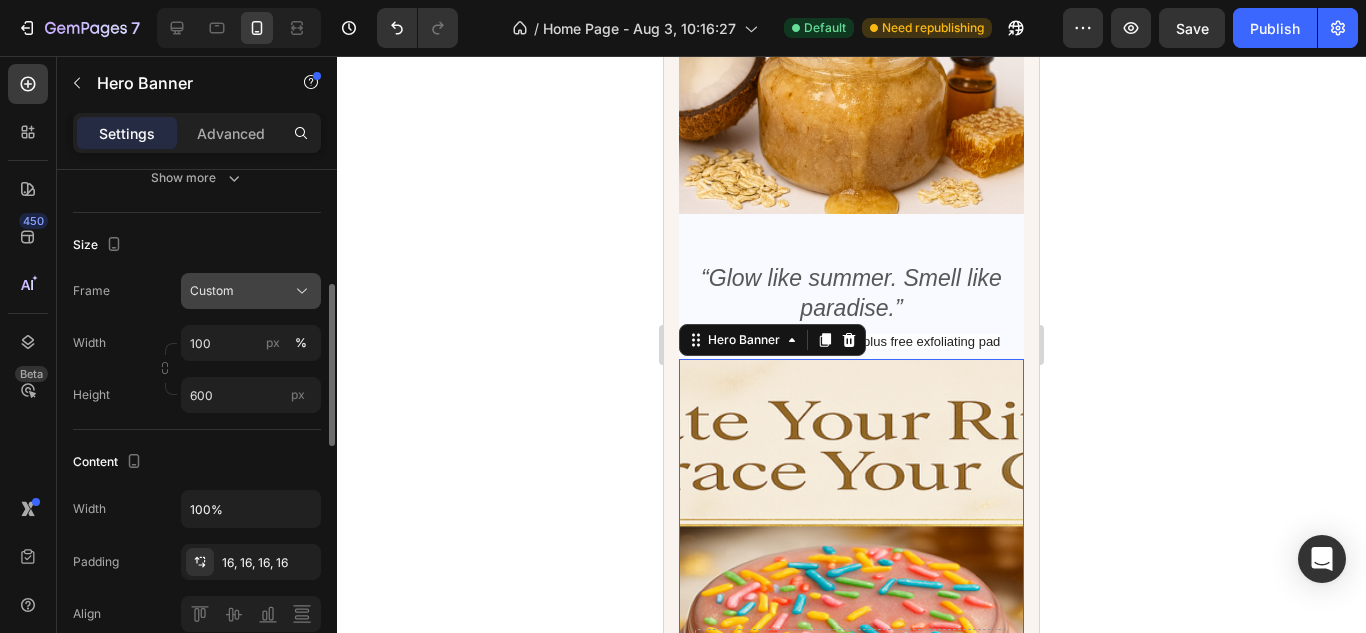 click on "Custom" at bounding box center [212, 291] 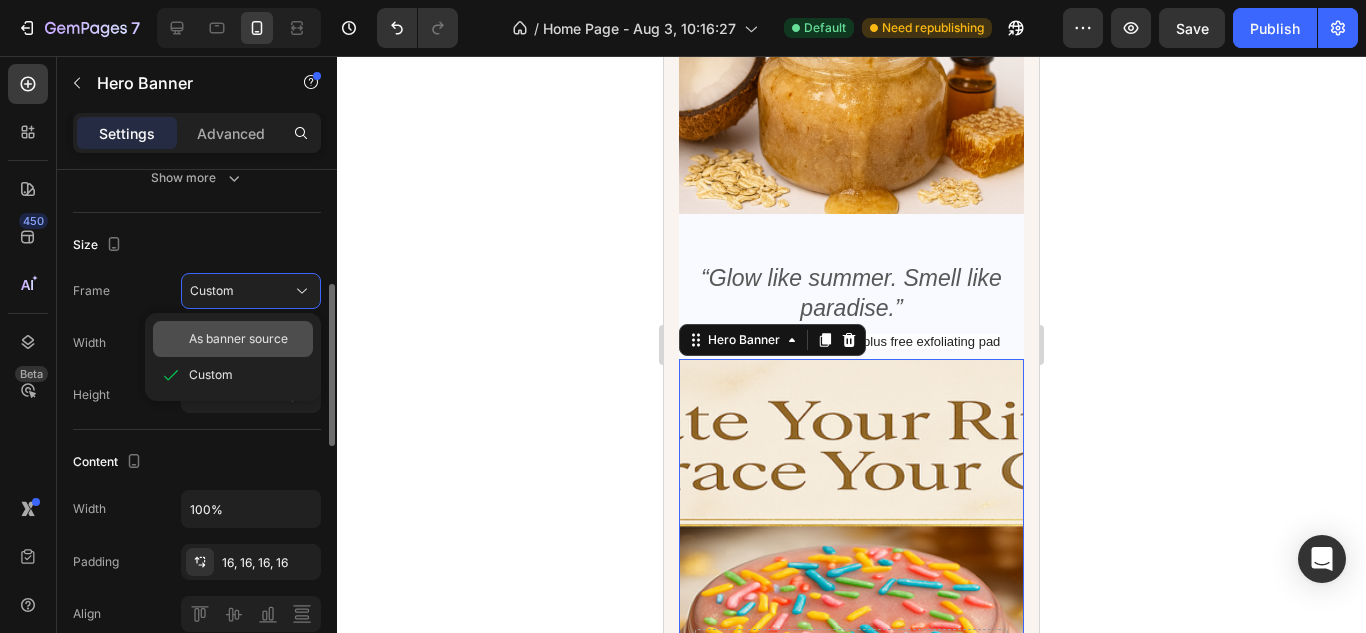 click on "As banner source" at bounding box center [238, 339] 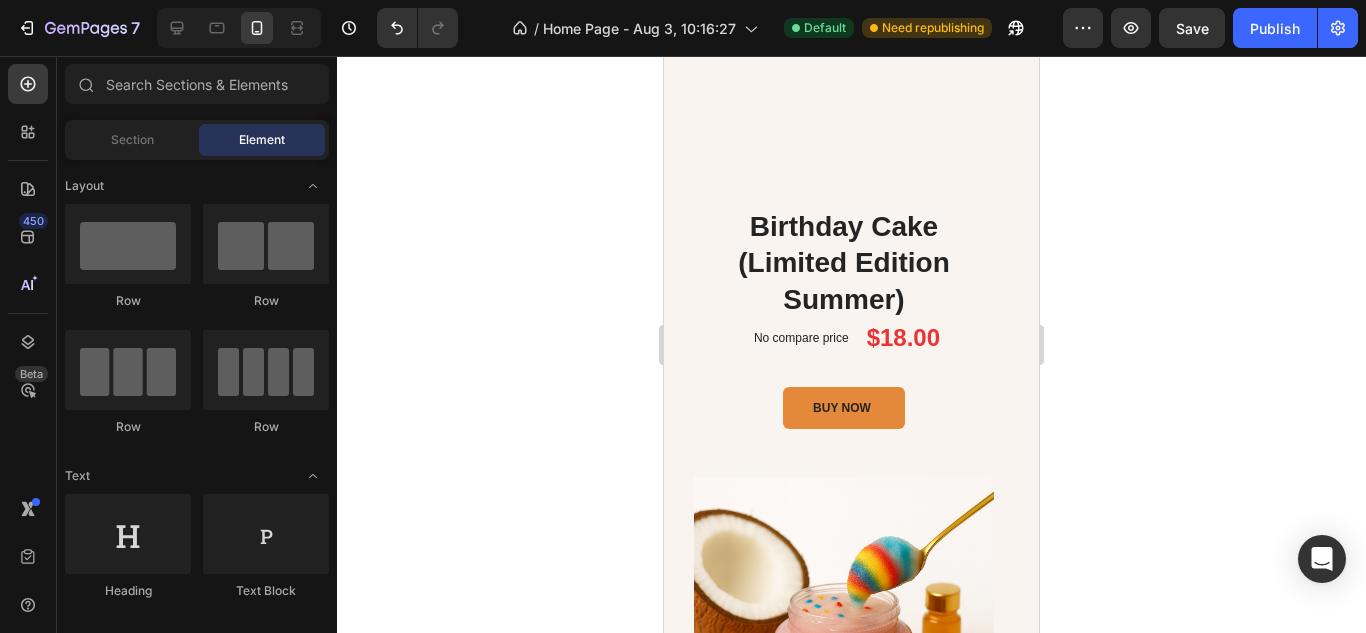scroll, scrollTop: 651, scrollLeft: 0, axis: vertical 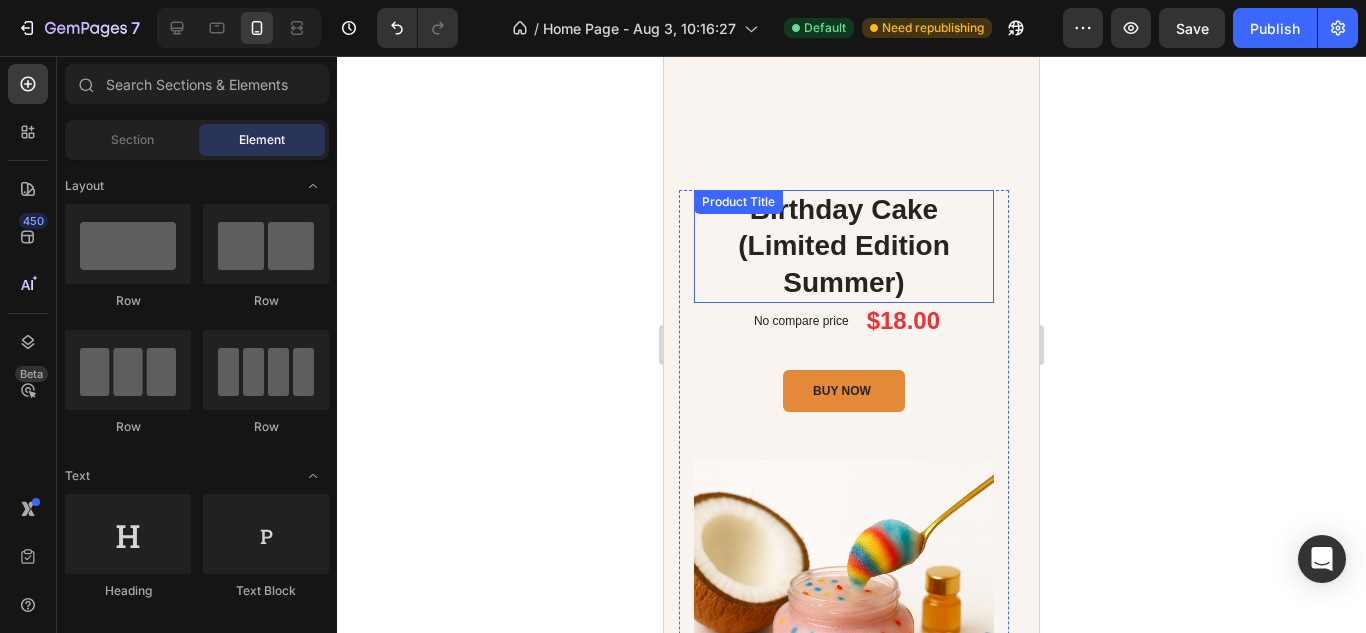 click on "Birthday Cake (Limited Edition Summer)" at bounding box center [844, 246] 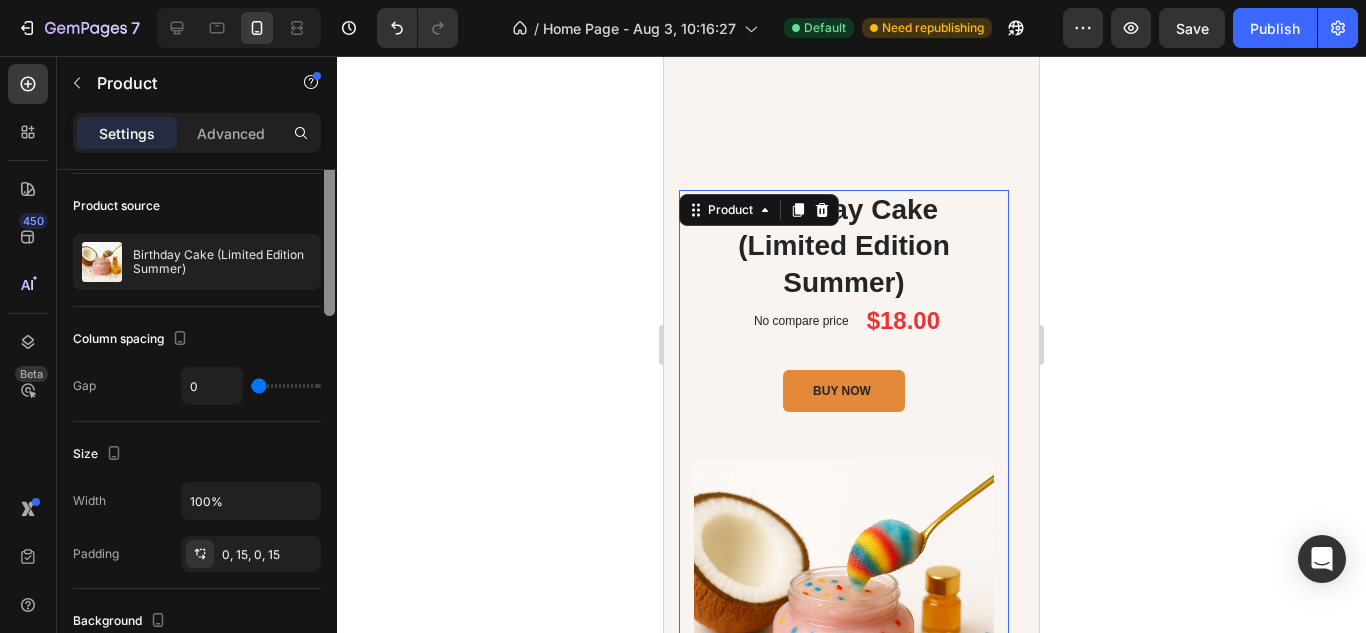 scroll, scrollTop: 32, scrollLeft: 0, axis: vertical 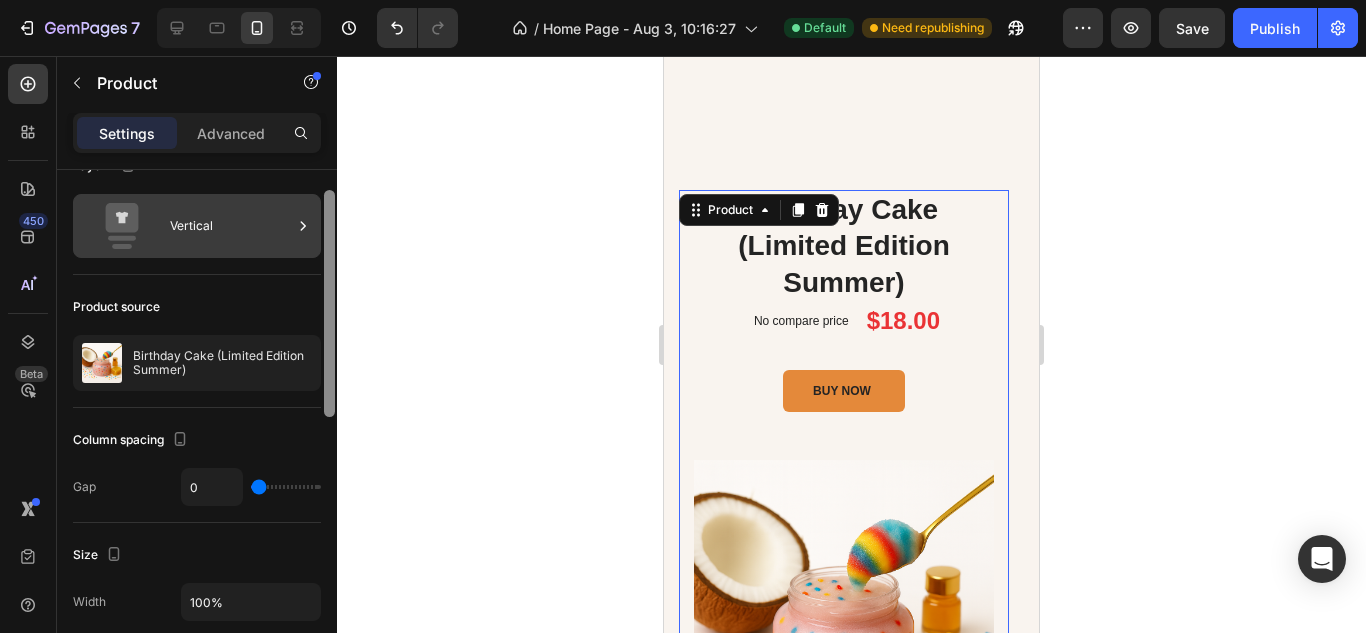 drag, startPoint x: 326, startPoint y: 212, endPoint x: 296, endPoint y: 226, distance: 33.105892 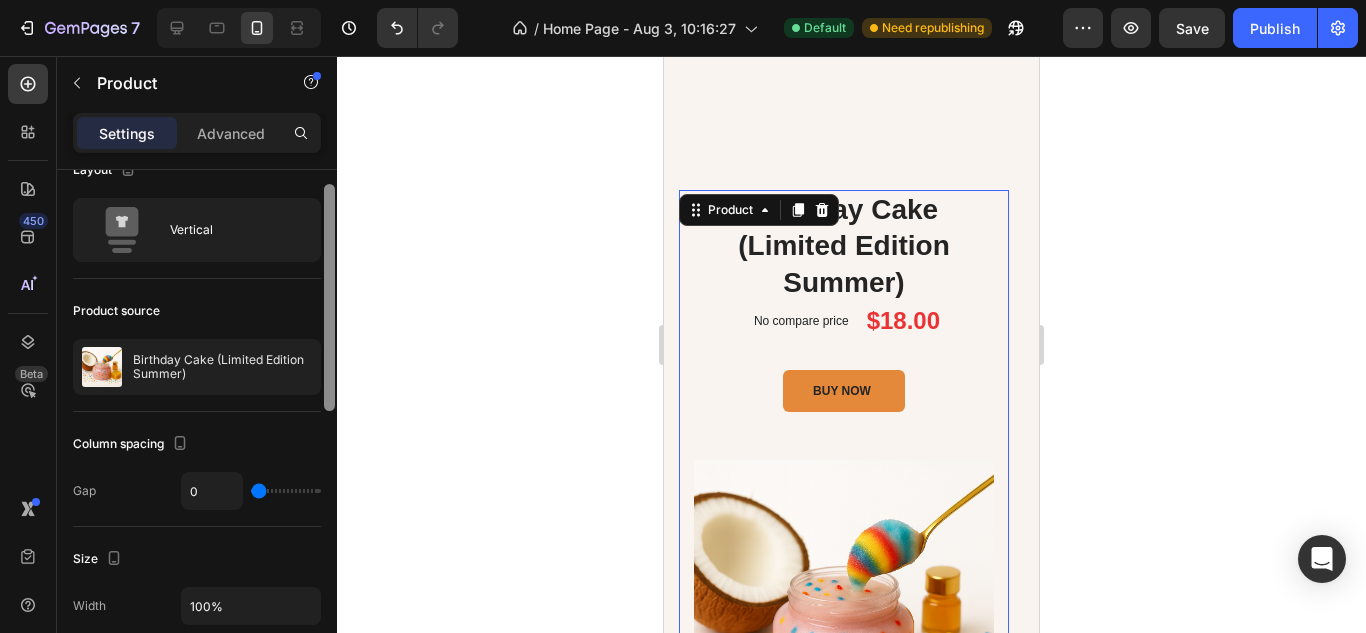 scroll, scrollTop: 0, scrollLeft: 0, axis: both 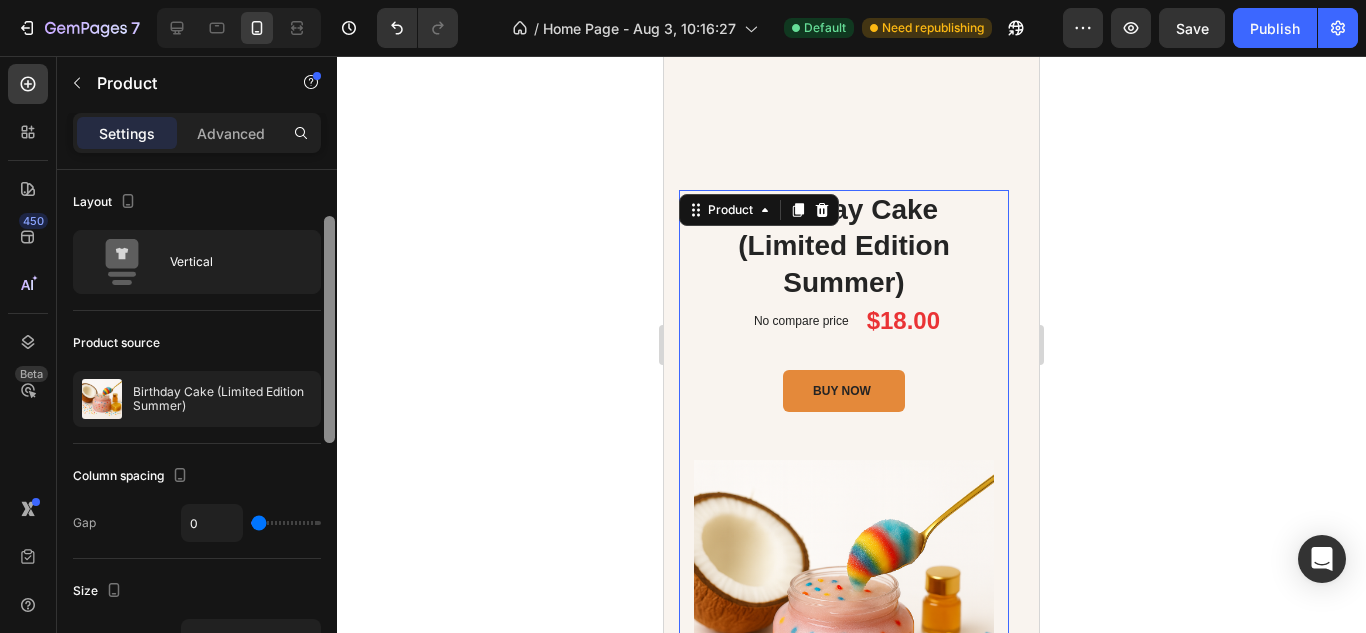 drag, startPoint x: 333, startPoint y: 209, endPoint x: 332, endPoint y: 142, distance: 67.00746 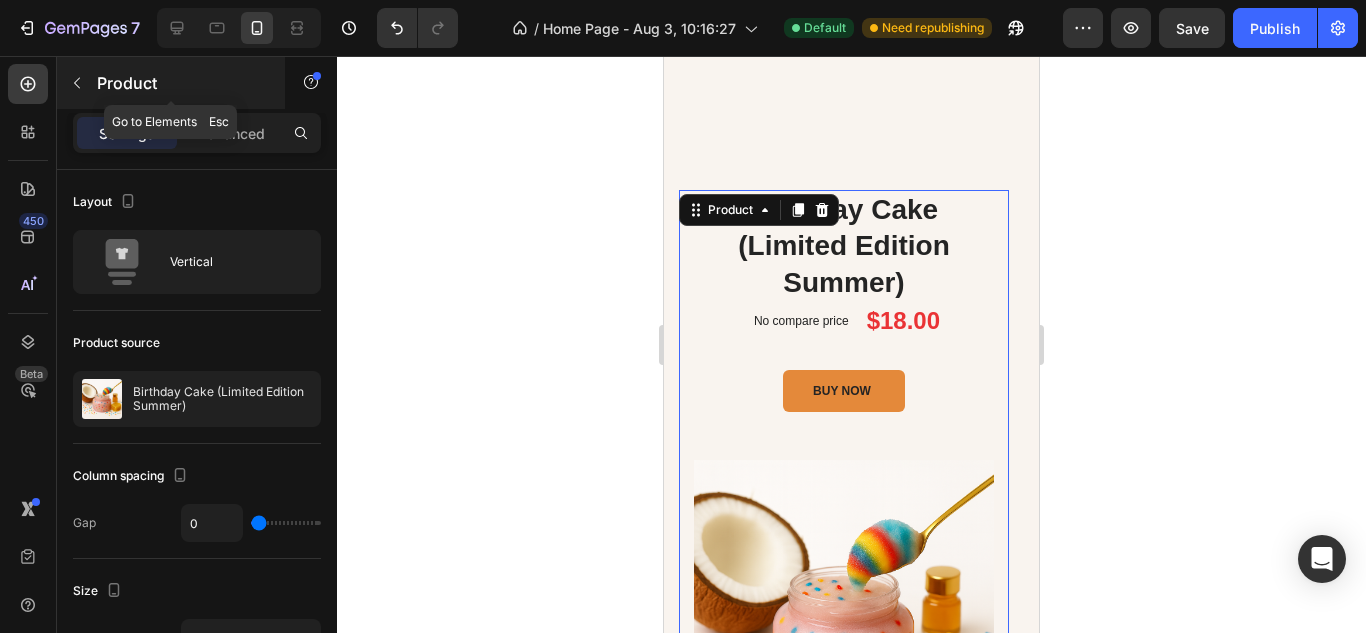 click at bounding box center [77, 83] 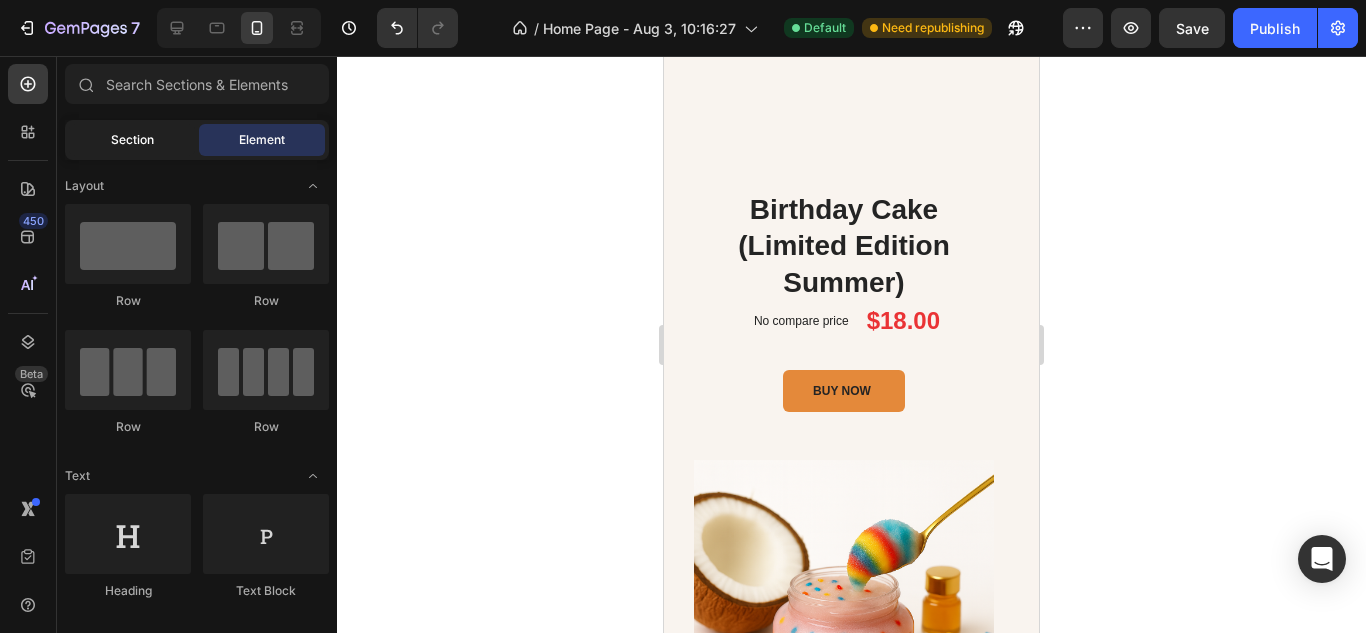 click on "Section" at bounding box center [132, 140] 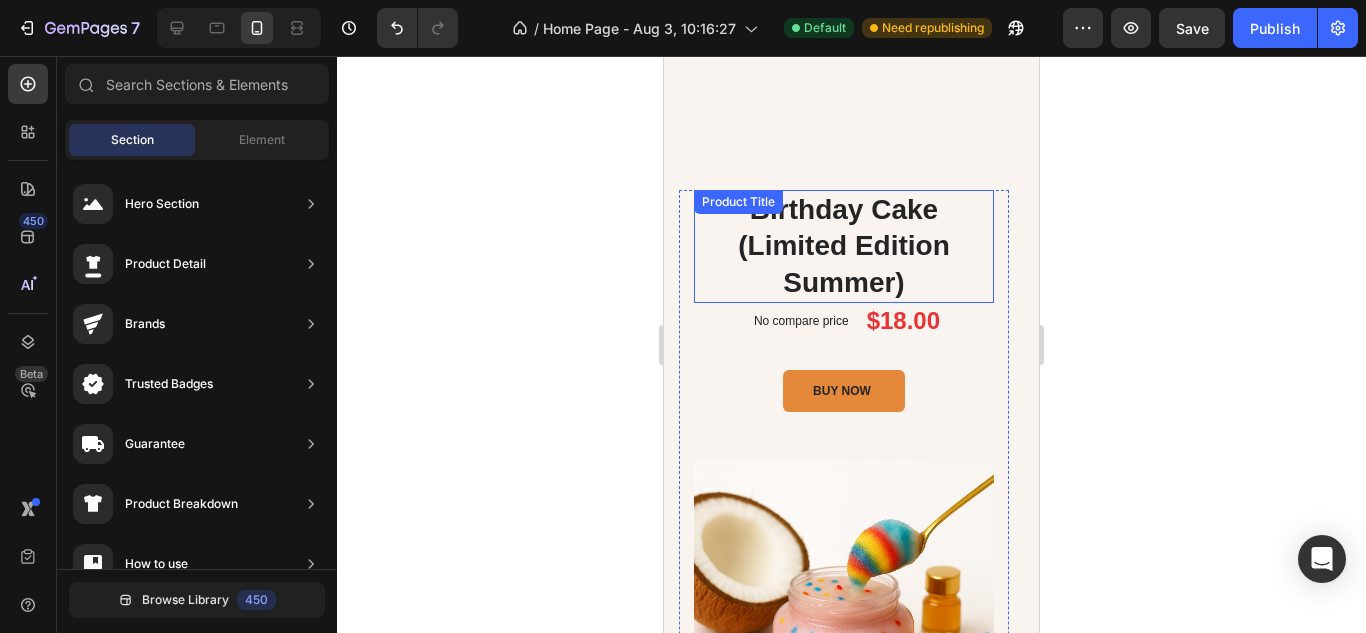 click on "Birthday Cake (Limited Edition Summer)" at bounding box center (844, 246) 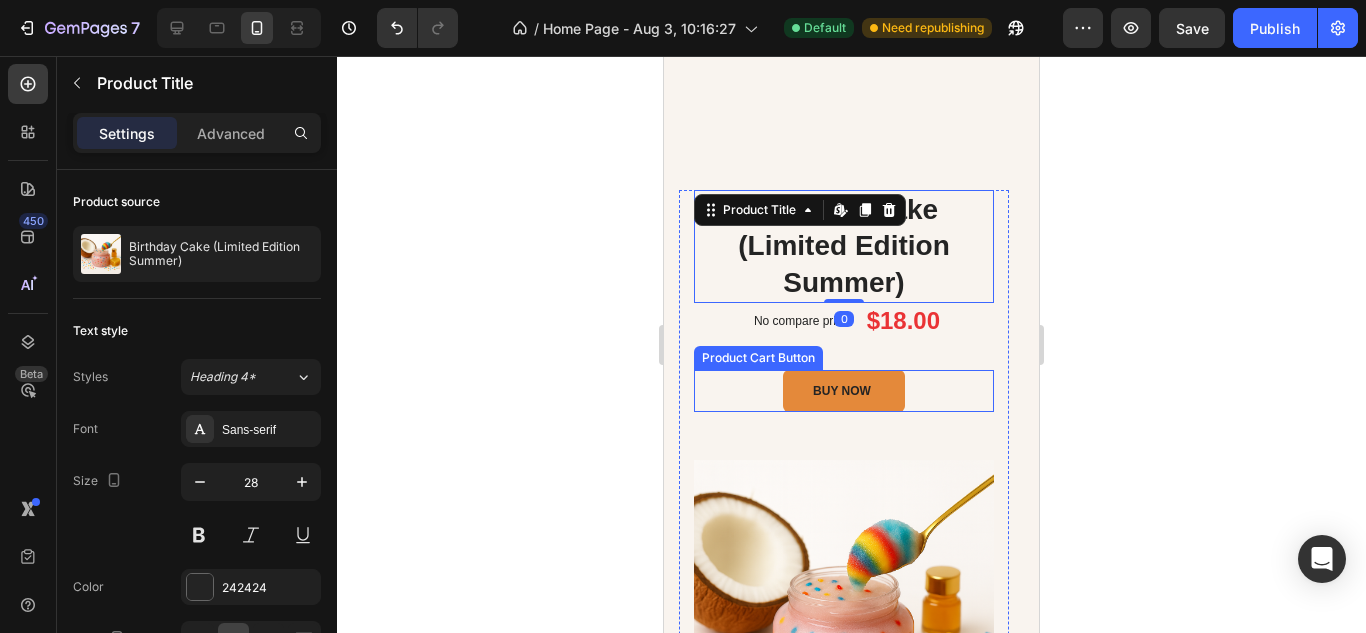 click on "Birthday Cake (Limited Edition Summer) Product Title   Edit content in Shopify 0 No compare price Product Price $18.00 Product Price Product Price Row BUY NOW Product Cart Button" at bounding box center (844, 325) 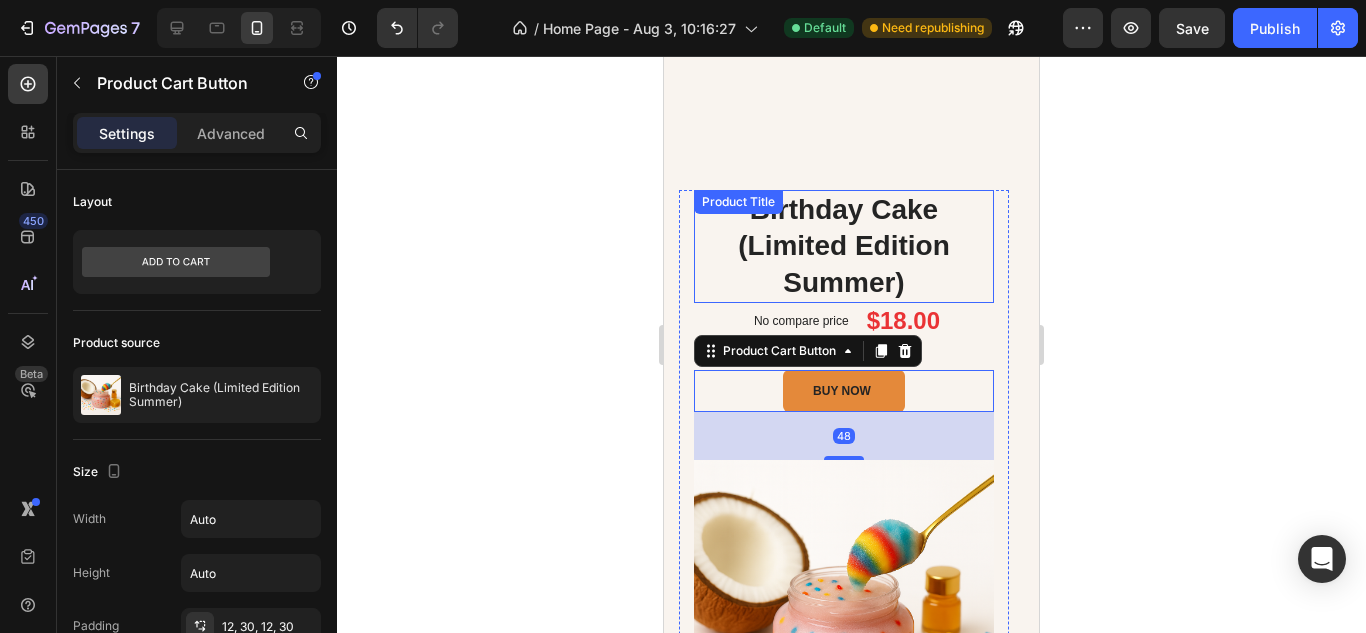 click on "Birthday Cake (Limited Edition Summer)" at bounding box center (844, 246) 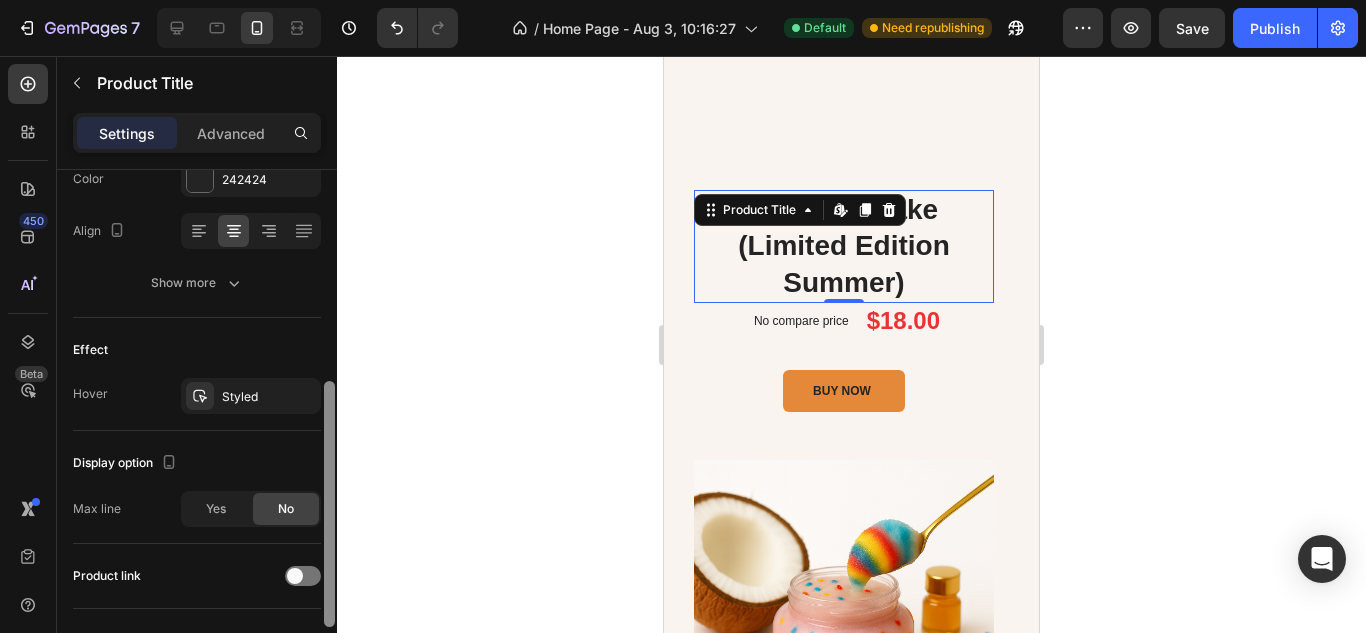 scroll, scrollTop: 423, scrollLeft: 0, axis: vertical 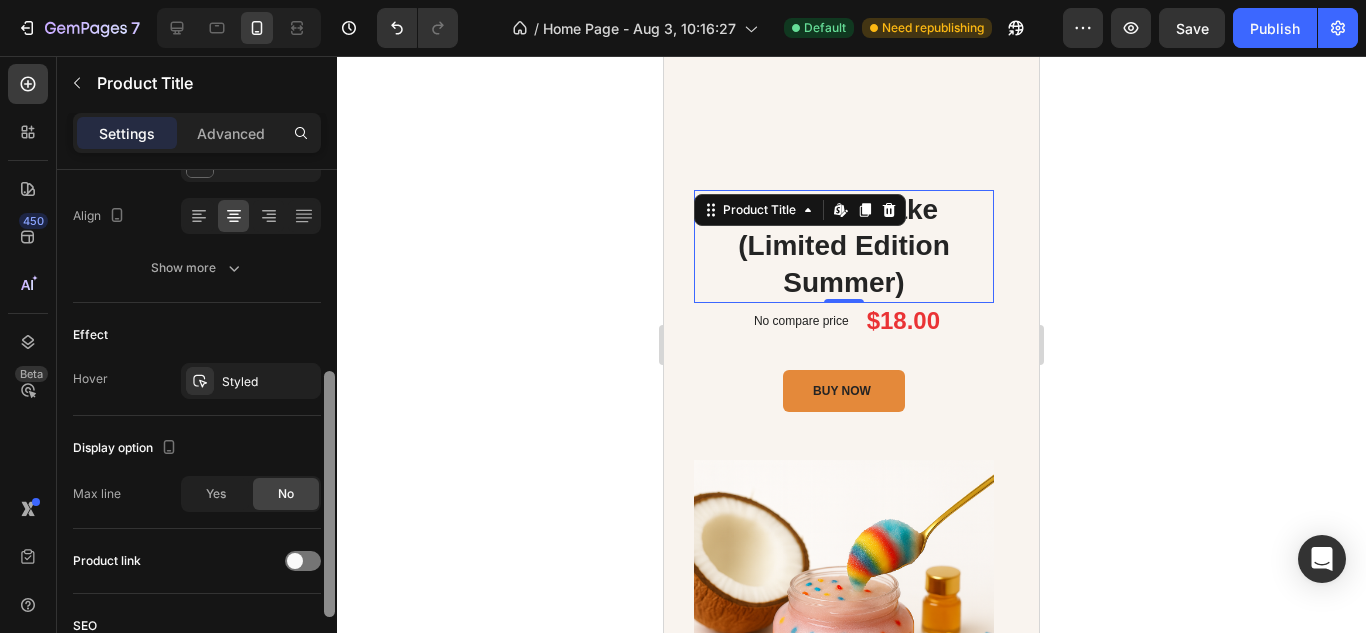 drag, startPoint x: 327, startPoint y: 320, endPoint x: 346, endPoint y: 521, distance: 201.89601 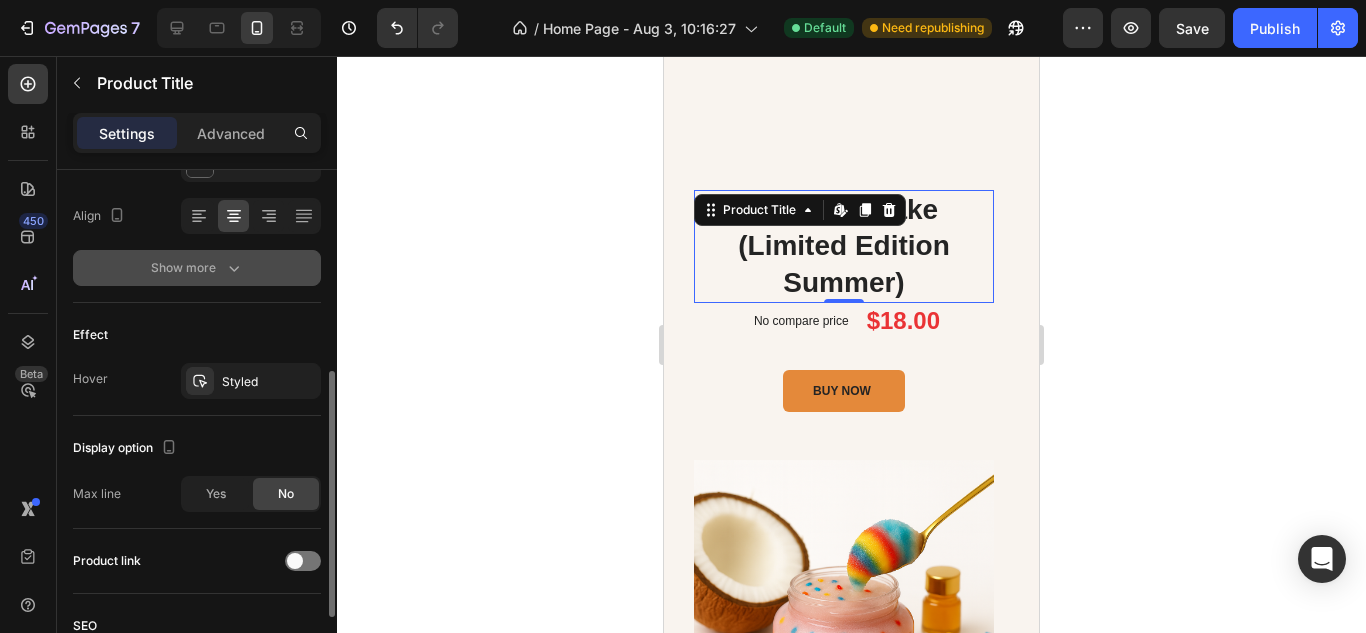 click on "Show more" at bounding box center (197, 268) 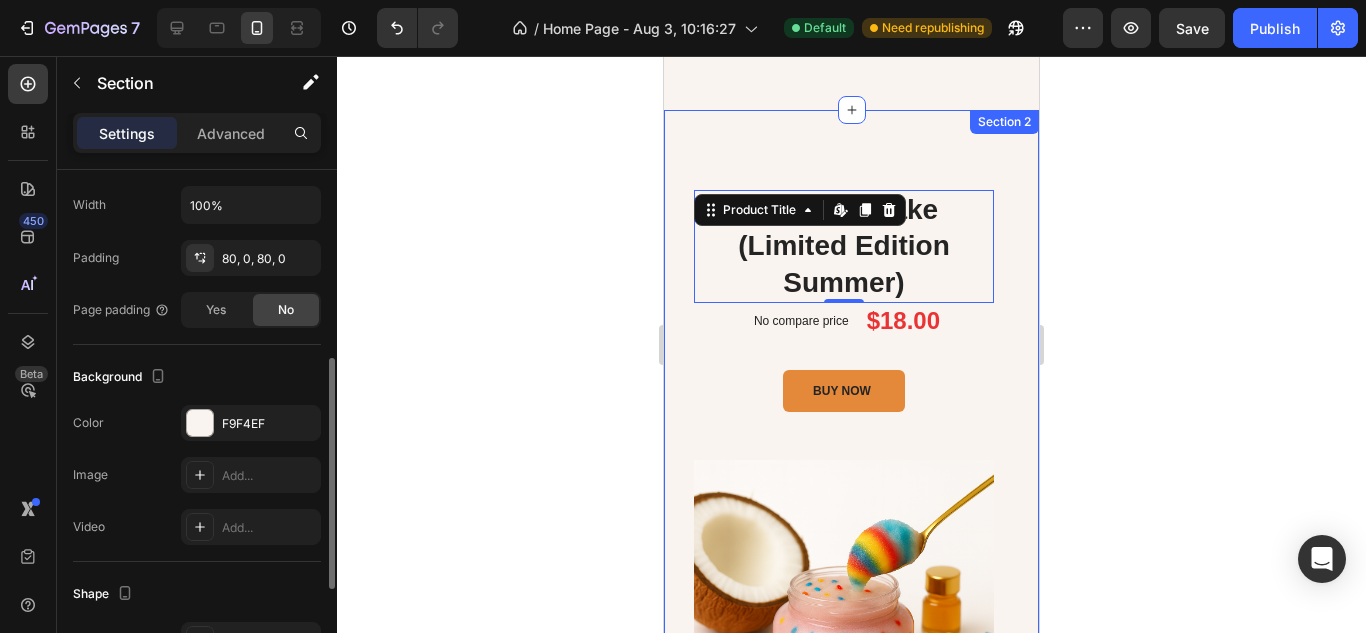click on "Birthday Cake (Limited Edition Summer) Product Title   Edit content in Shopify 0 No compare price Product Price $18.00 Product Price Product Price Row BUY NOW Product Cart Button Product Images & Gallery Product Image Limited Week deal -  Text block No discount   Not be displayed when published Product Badge Row Icon List Honey & Oats (Unscented – For Sensitive Skin) Product Title M2 2022 Heading No compare price Product Price $18.00 Product Price Product Price Row BUY NOW Product Cart Button Product Images & Gallery Product Carousel Row Section 2" at bounding box center (851, 588) 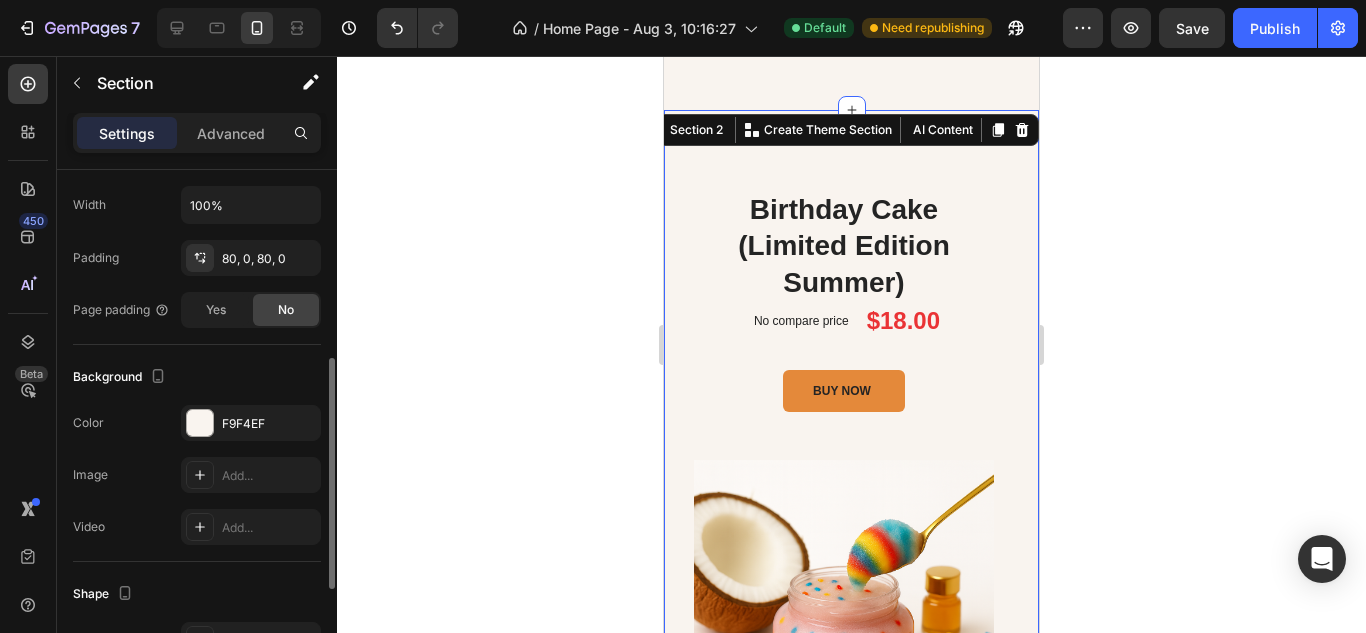 scroll, scrollTop: 0, scrollLeft: 0, axis: both 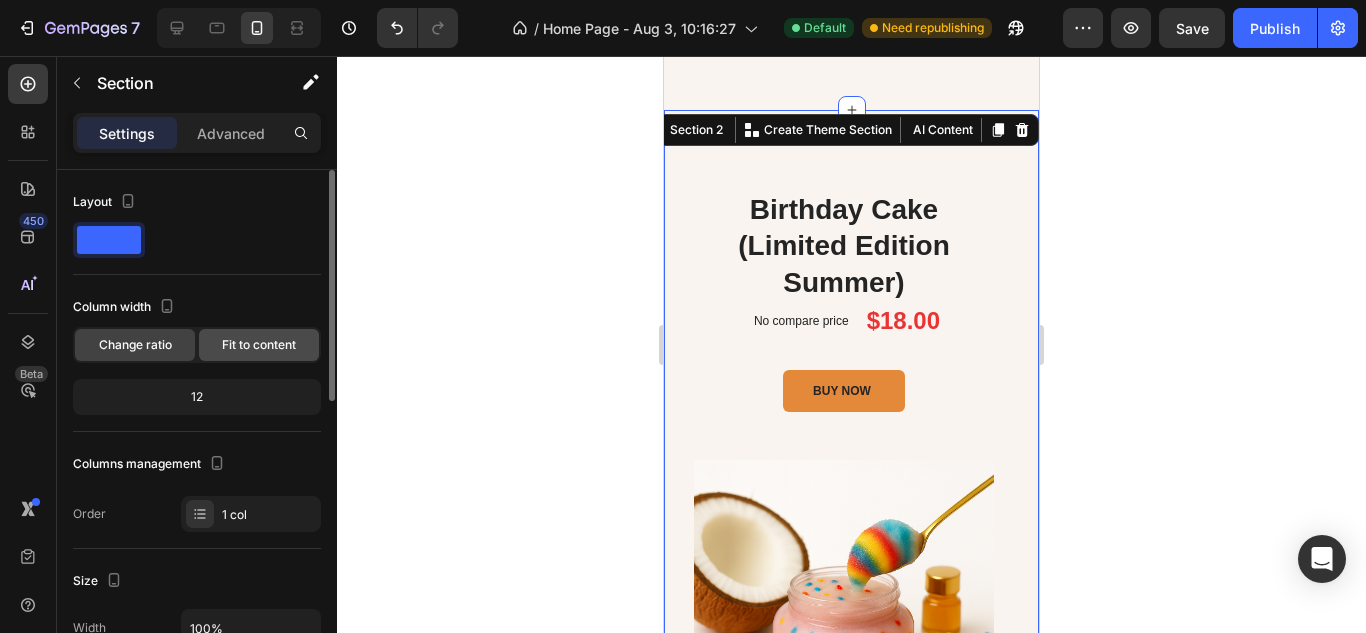 click on "Fit to content" 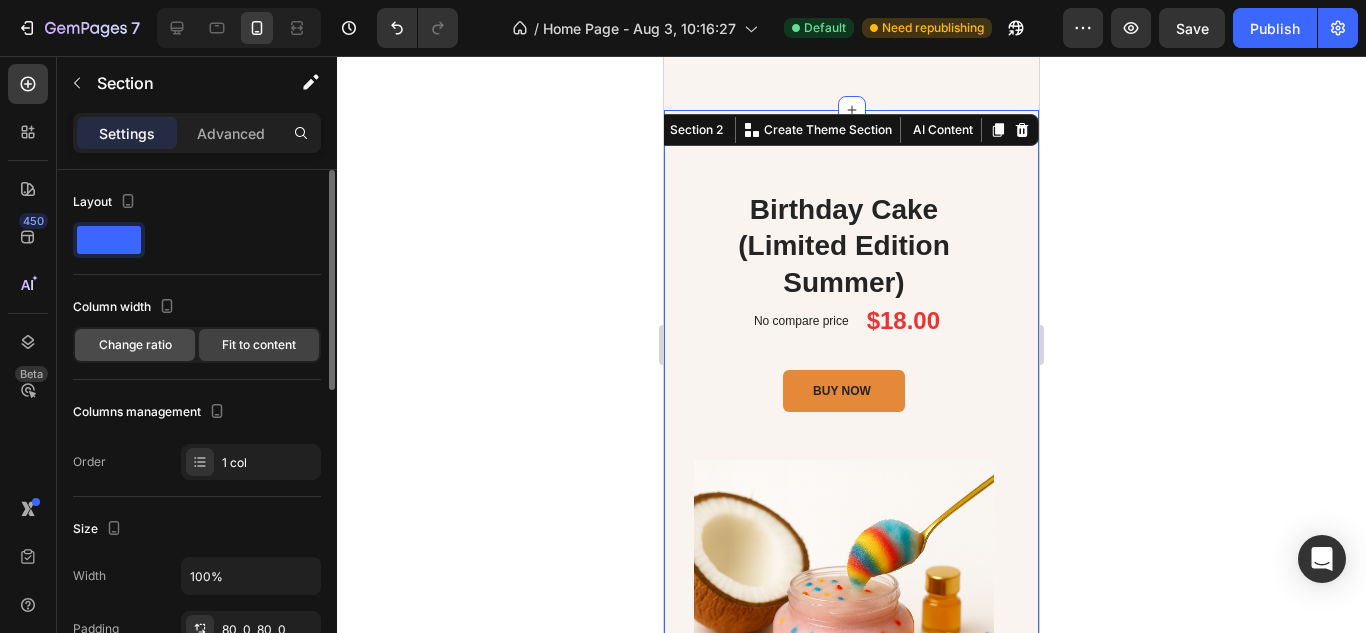 click on "Change ratio" 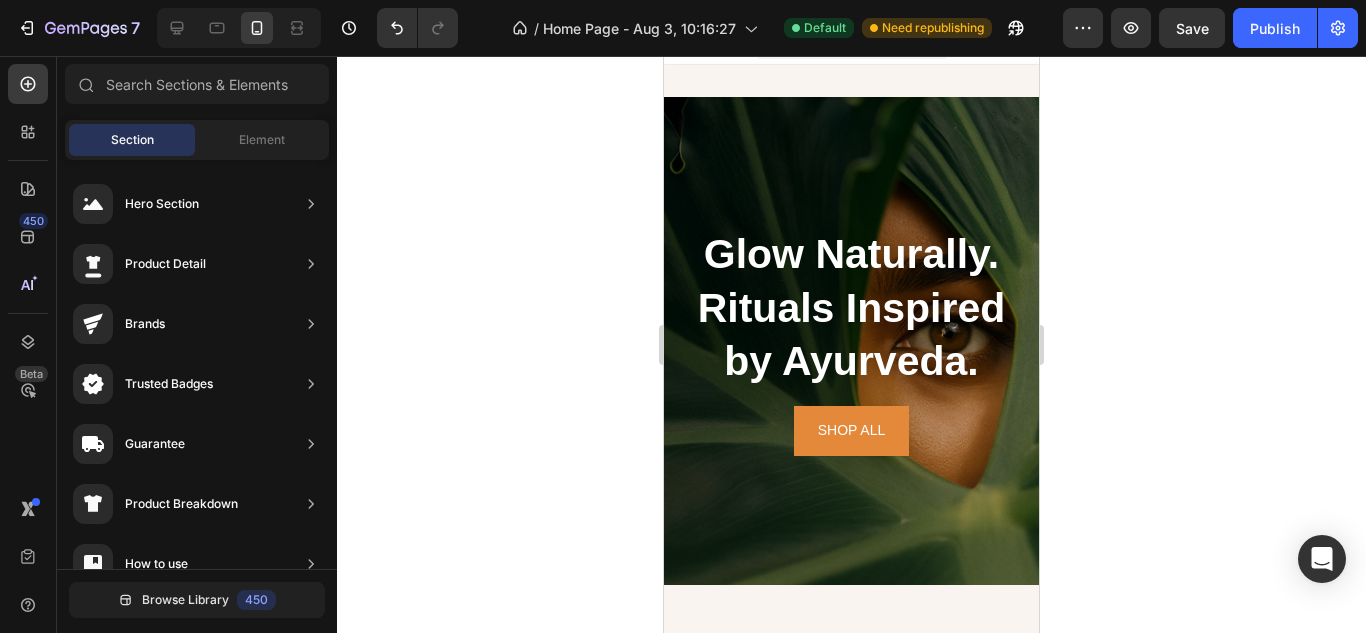 scroll, scrollTop: 0, scrollLeft: 0, axis: both 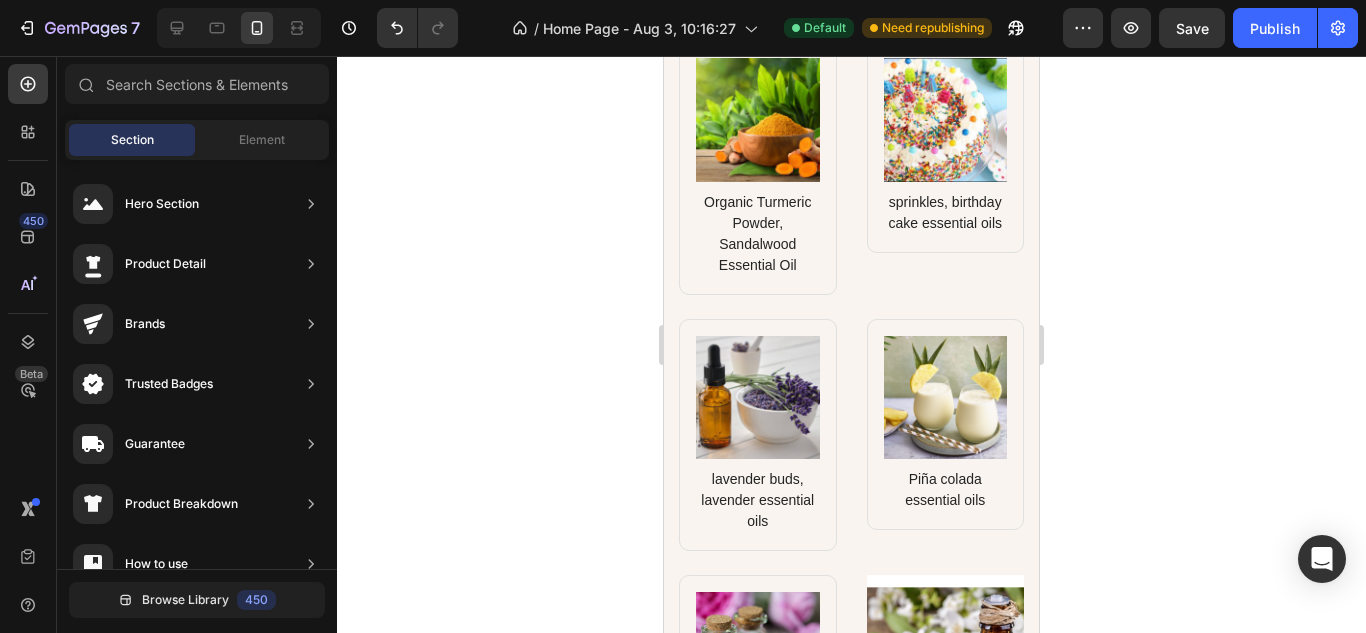 drag, startPoint x: 1028, startPoint y: 178, endPoint x: 1195, endPoint y: 138, distance: 171.72362 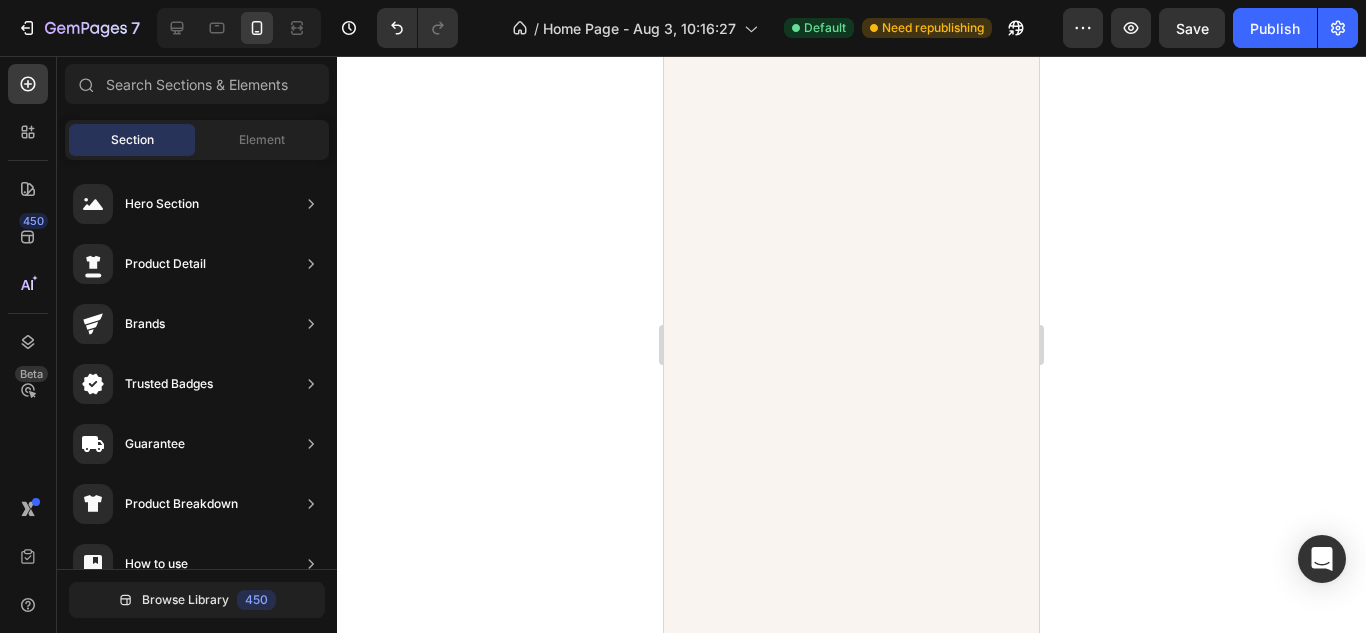 scroll, scrollTop: 911, scrollLeft: 0, axis: vertical 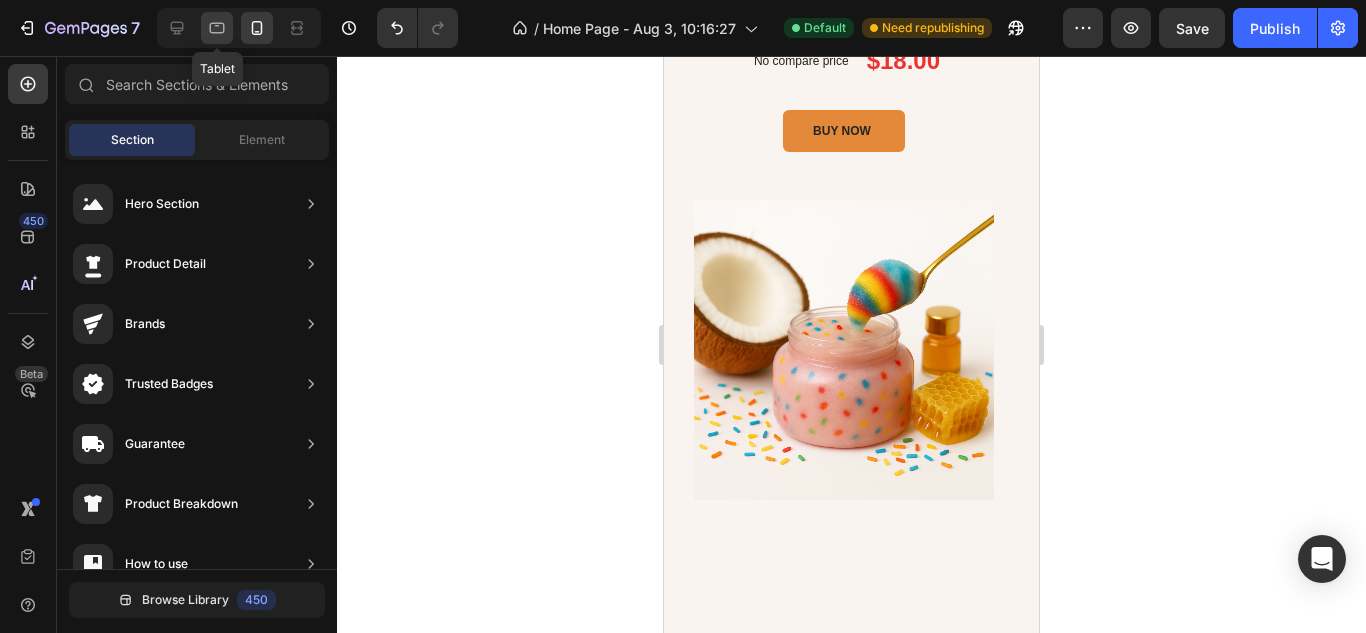click 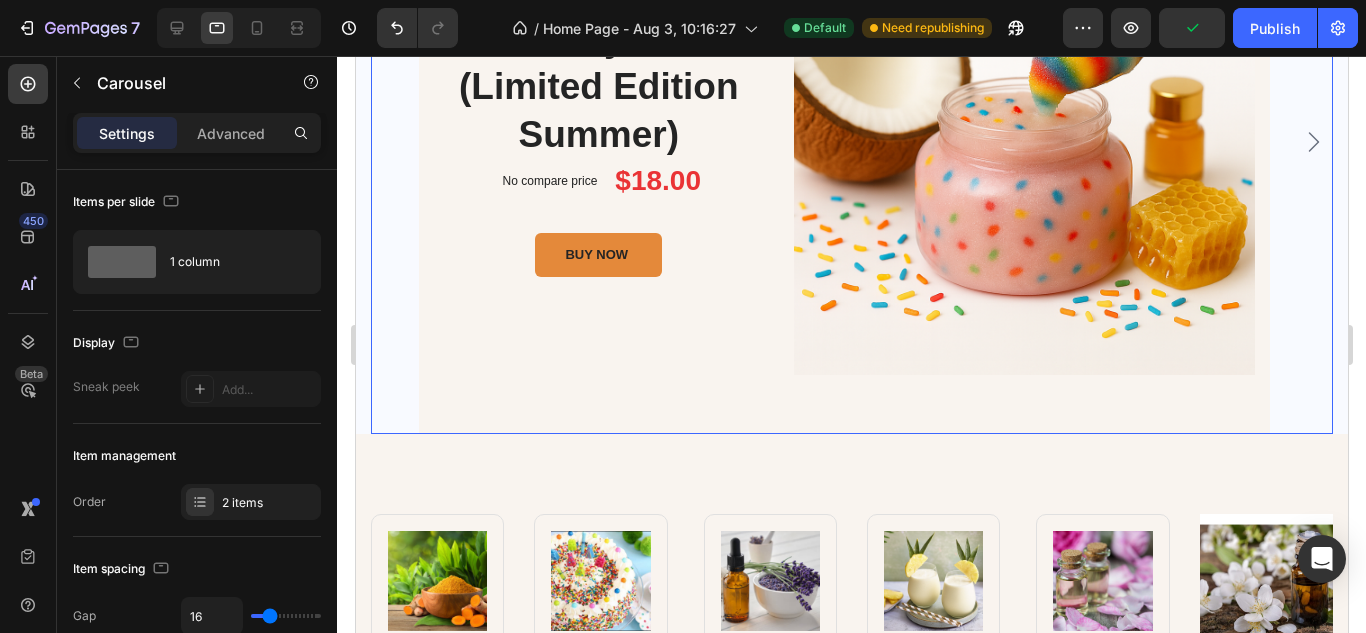 click 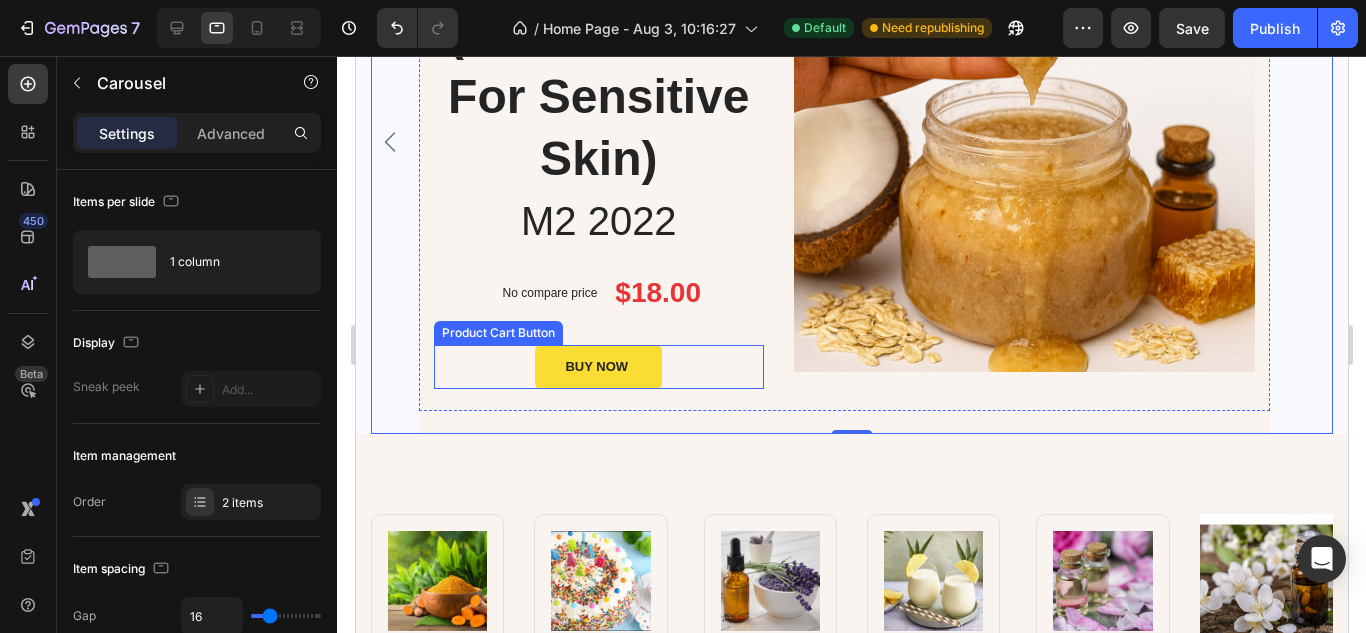 click on "BUY NOW Product Cart Button" at bounding box center (598, 367) 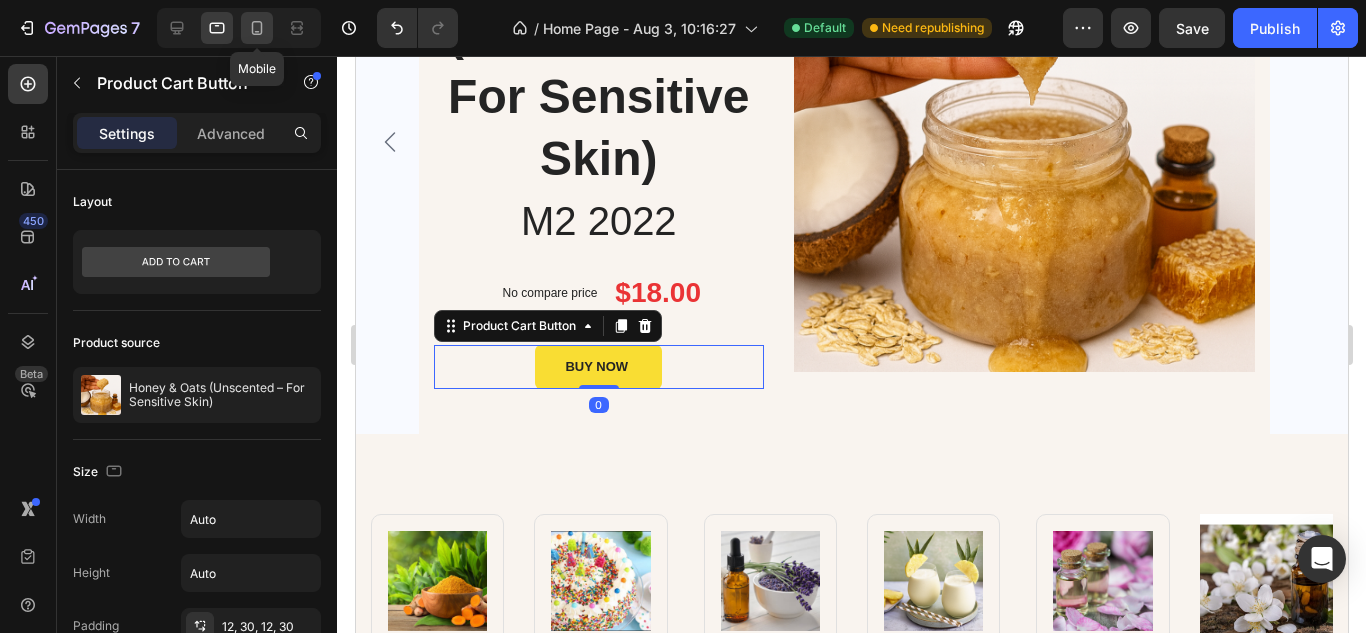 click 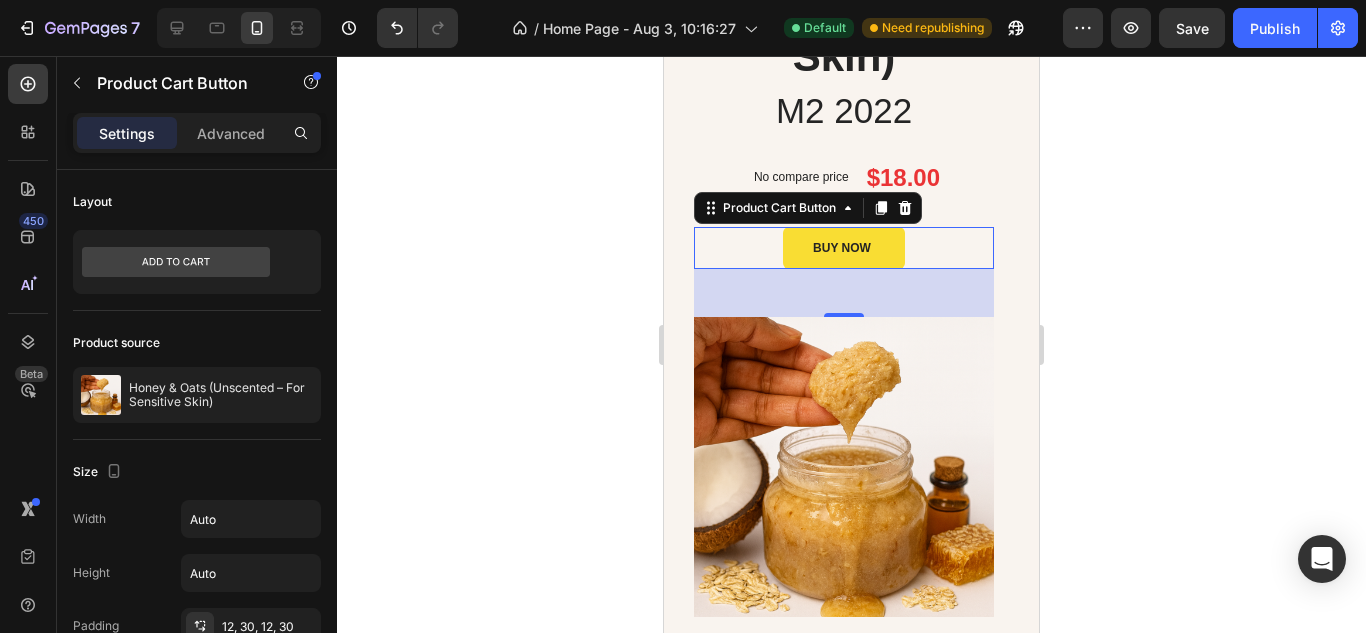 scroll, scrollTop: 1067, scrollLeft: 0, axis: vertical 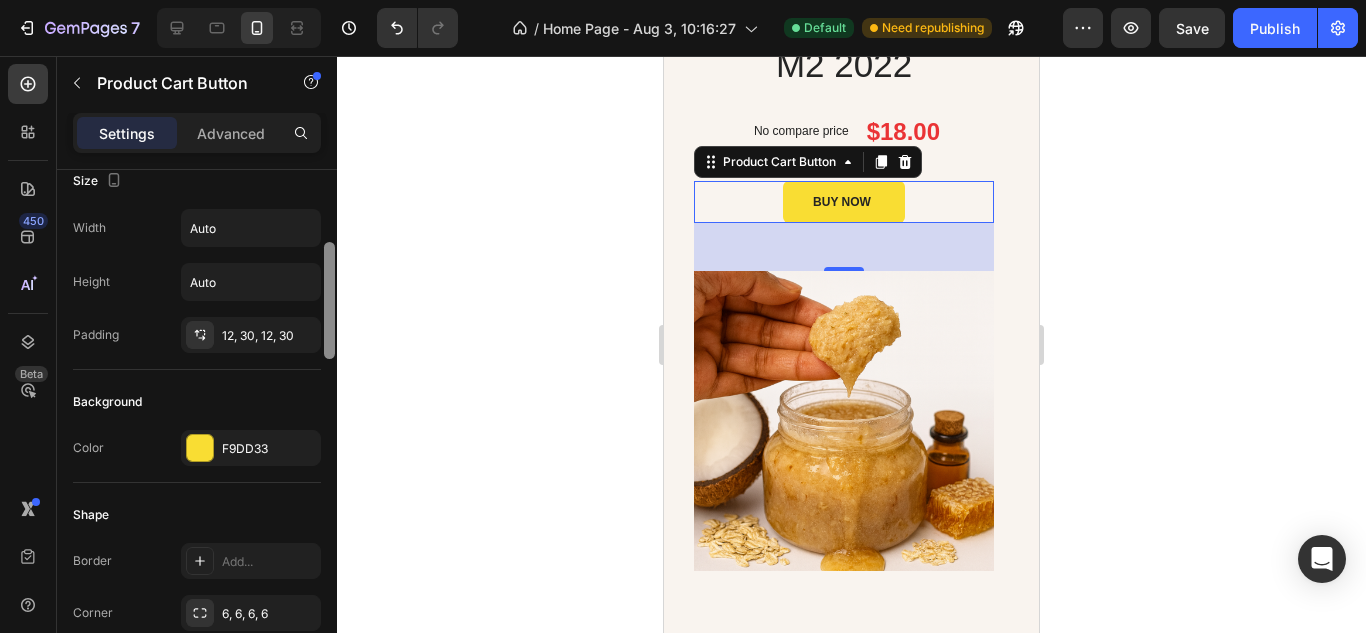 drag, startPoint x: 329, startPoint y: 219, endPoint x: 322, endPoint y: 285, distance: 66.37017 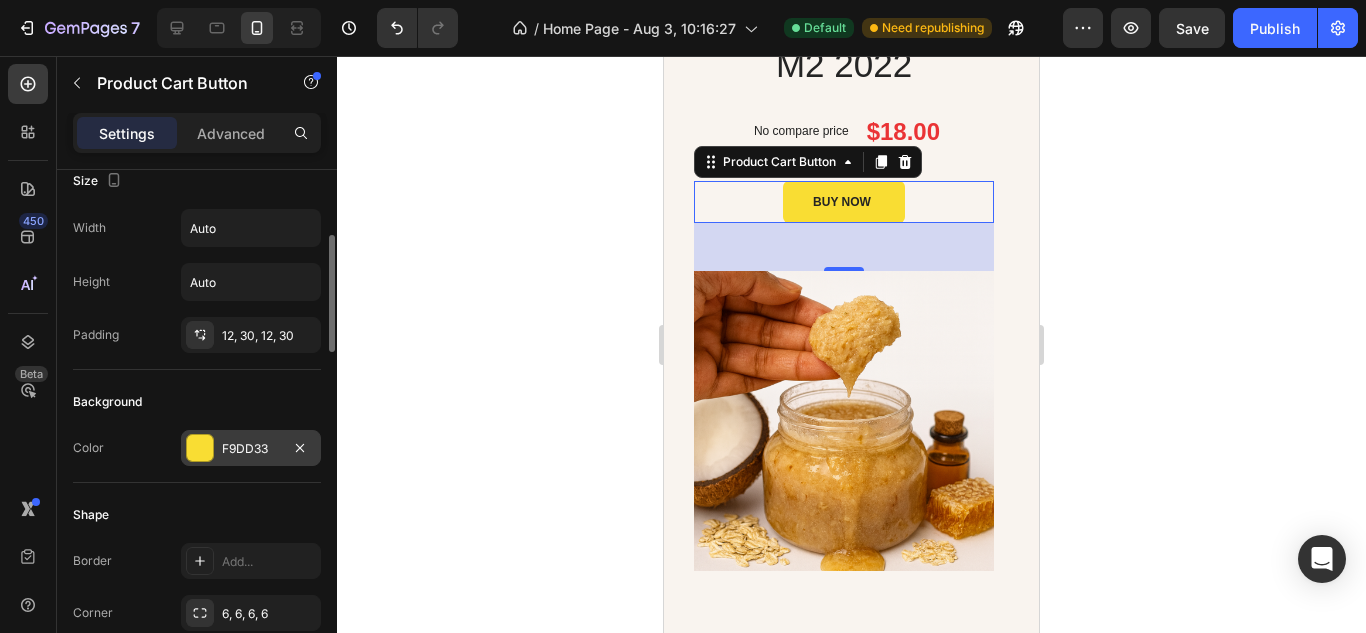 click at bounding box center [200, 448] 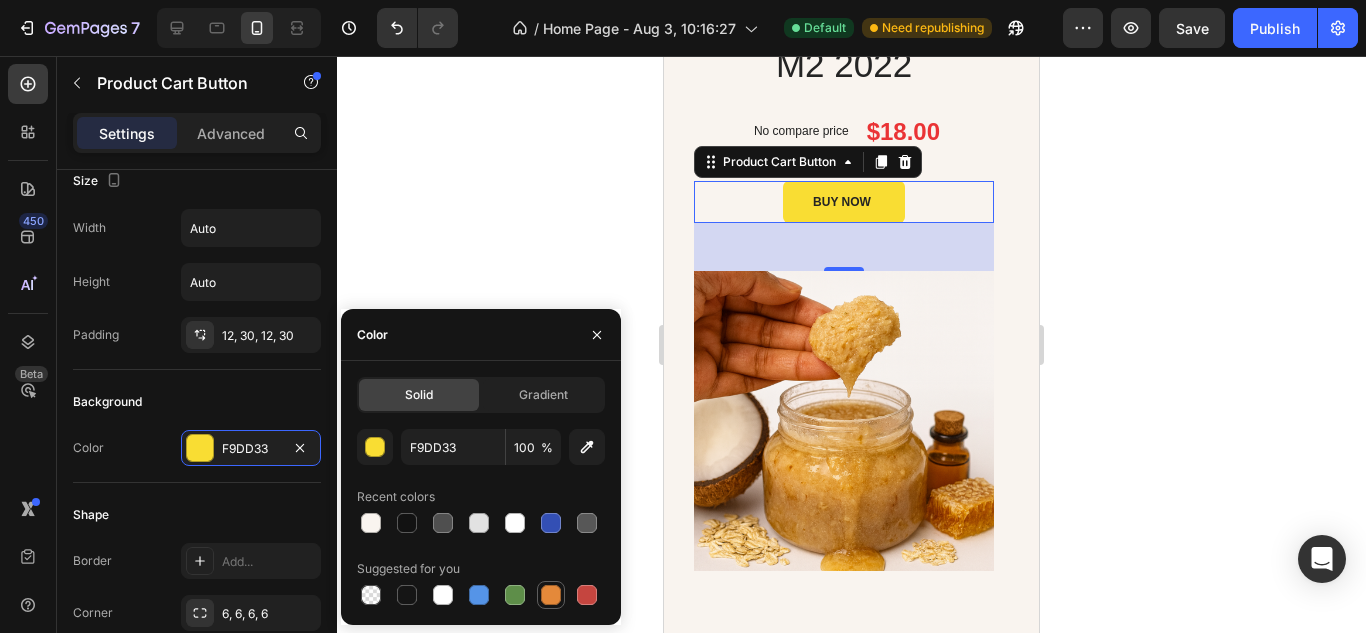 click at bounding box center [551, 595] 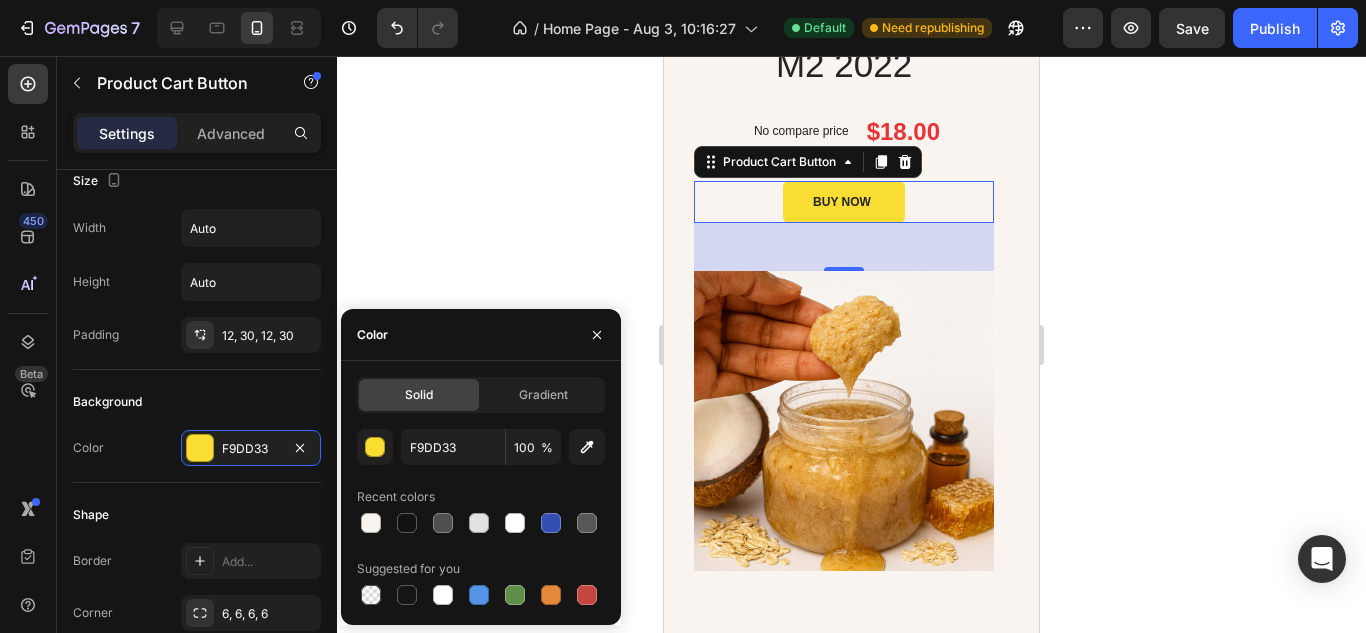 type on "E4893A" 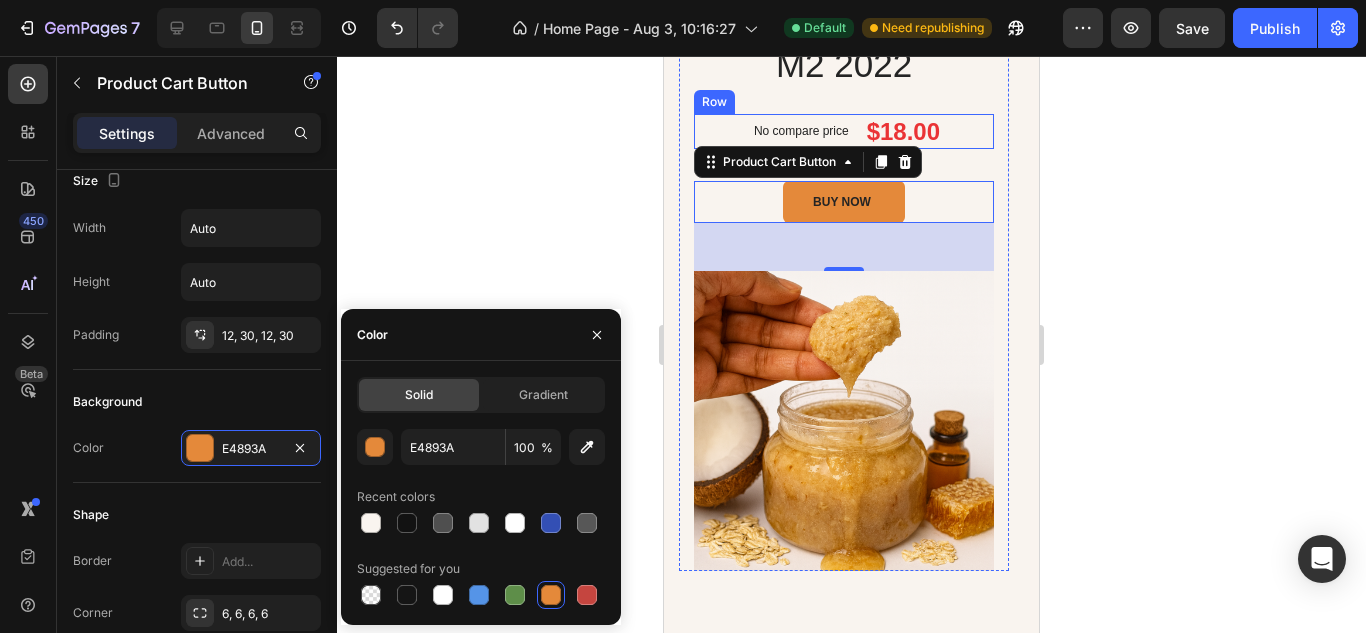click on "No compare price Product Price $18.00 Product Price Product Price Row" at bounding box center [844, 131] 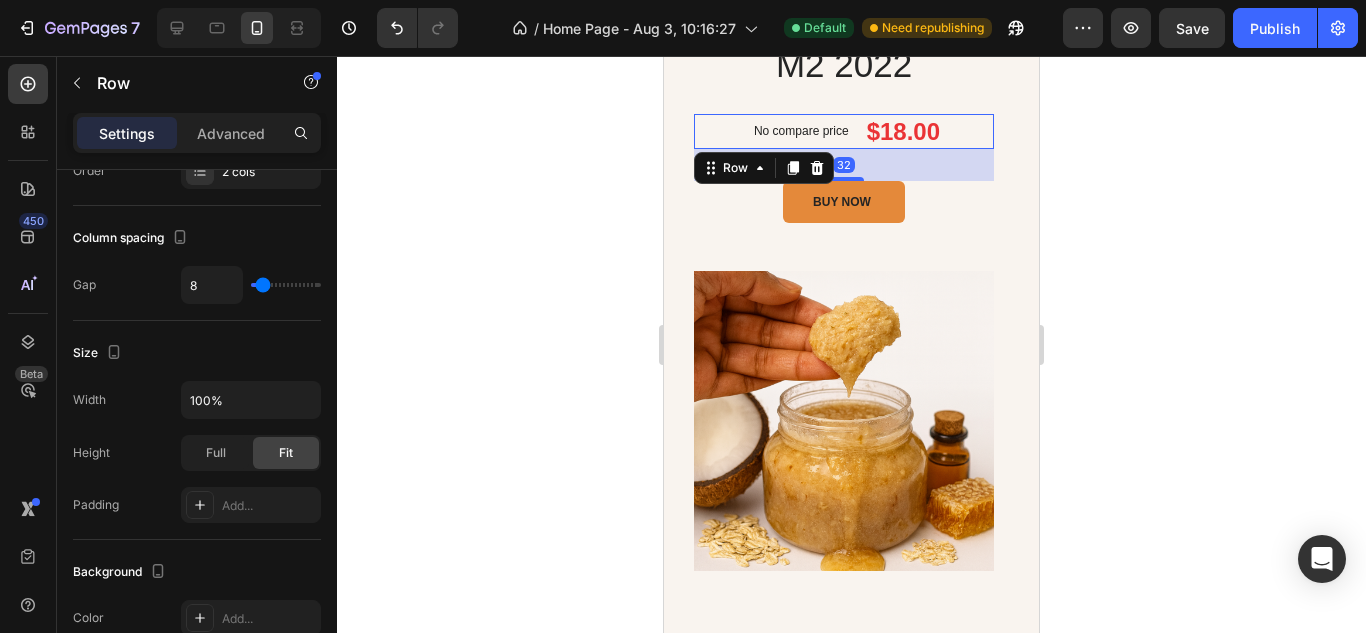 scroll, scrollTop: 0, scrollLeft: 0, axis: both 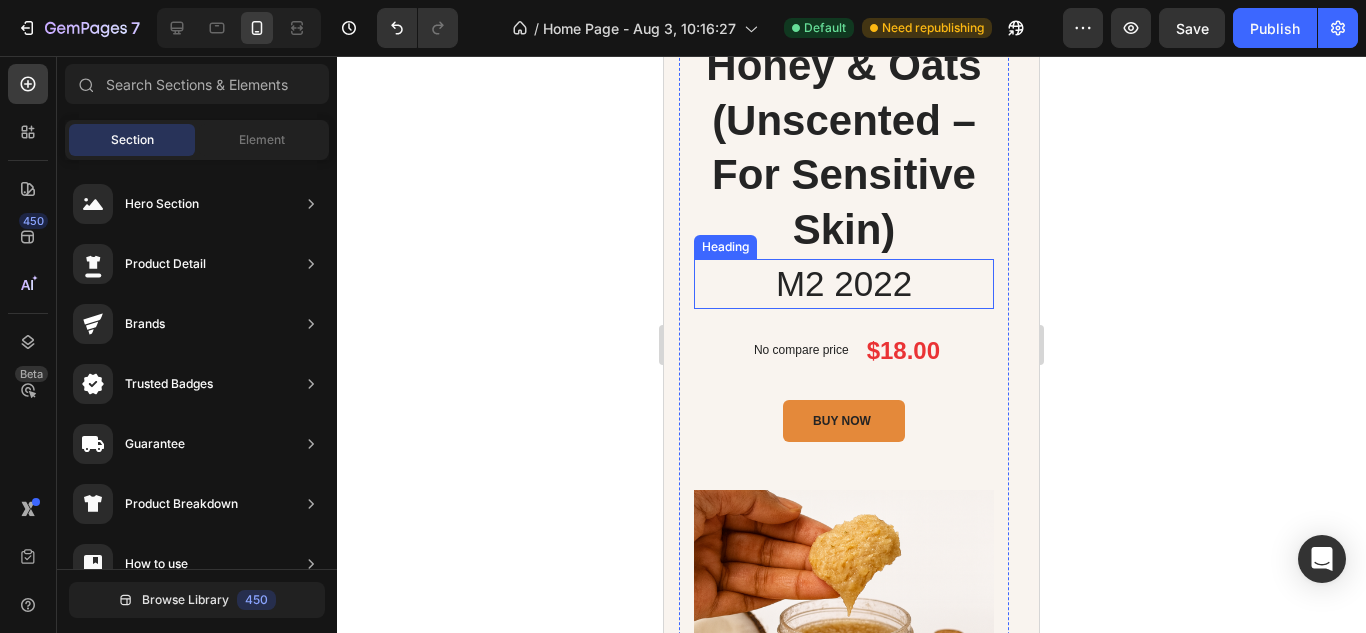 click on "M2 2022" at bounding box center (844, 284) 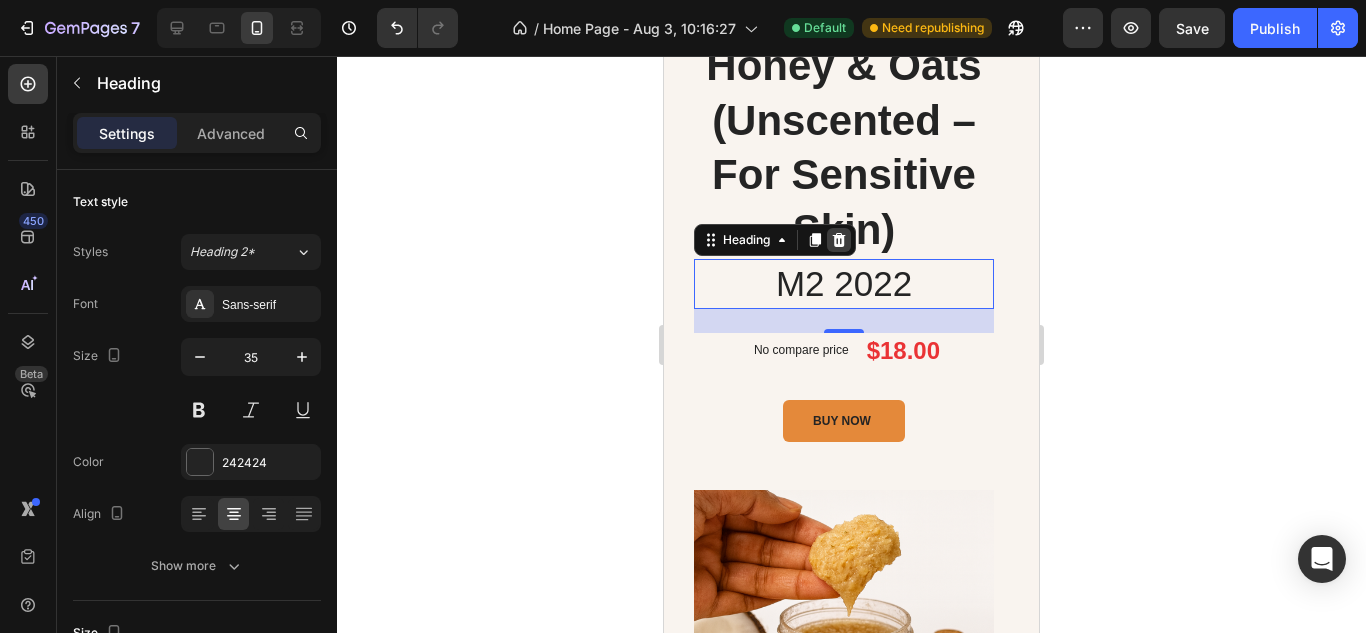 click 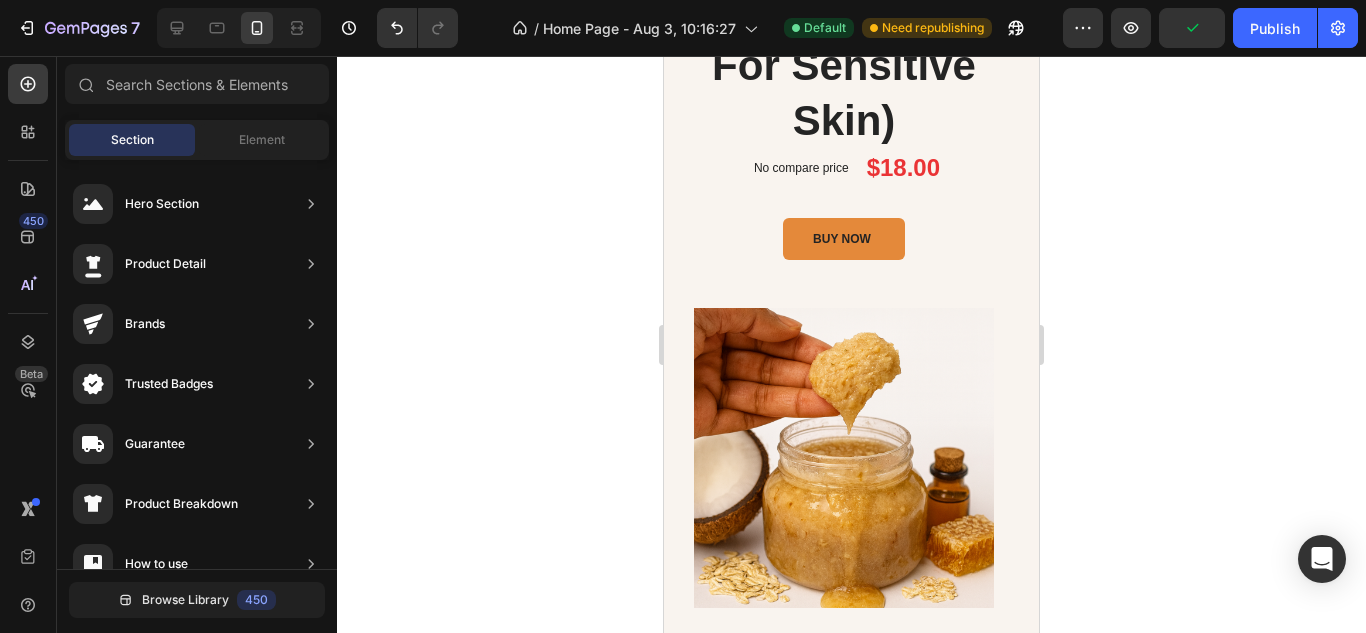 scroll, scrollTop: 909, scrollLeft: 0, axis: vertical 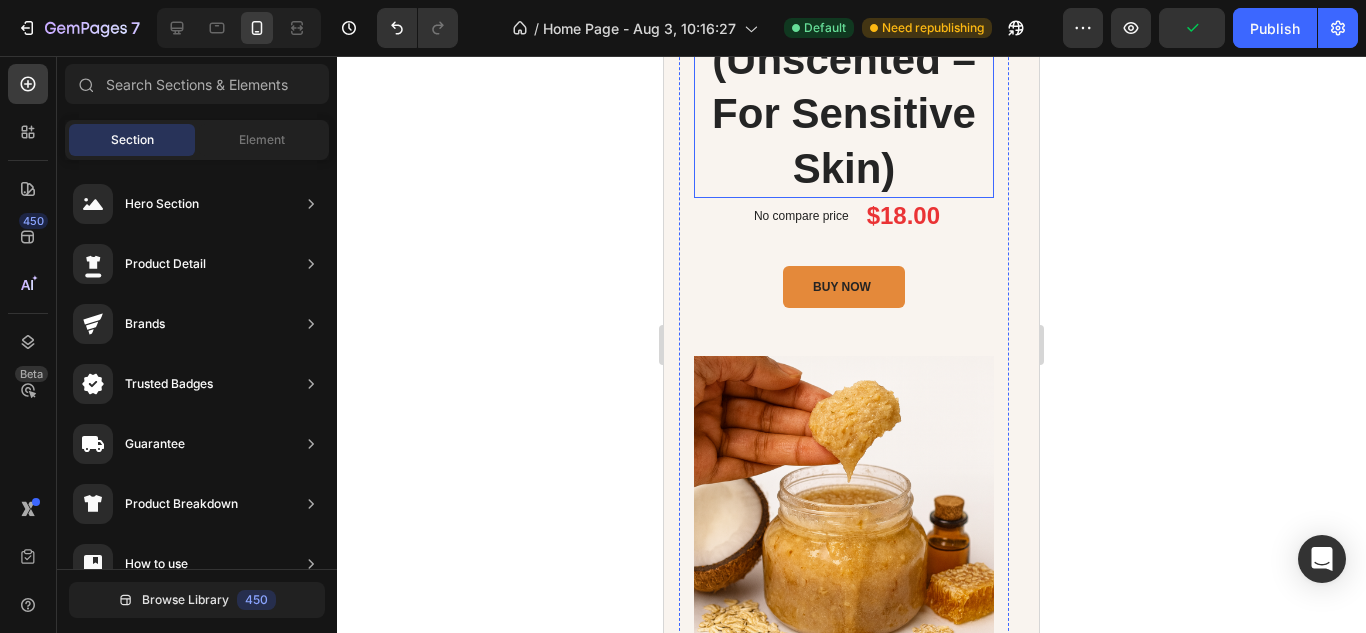 click on "Honey & Oats (Unscented – For Sensitive Skin)" at bounding box center (844, 87) 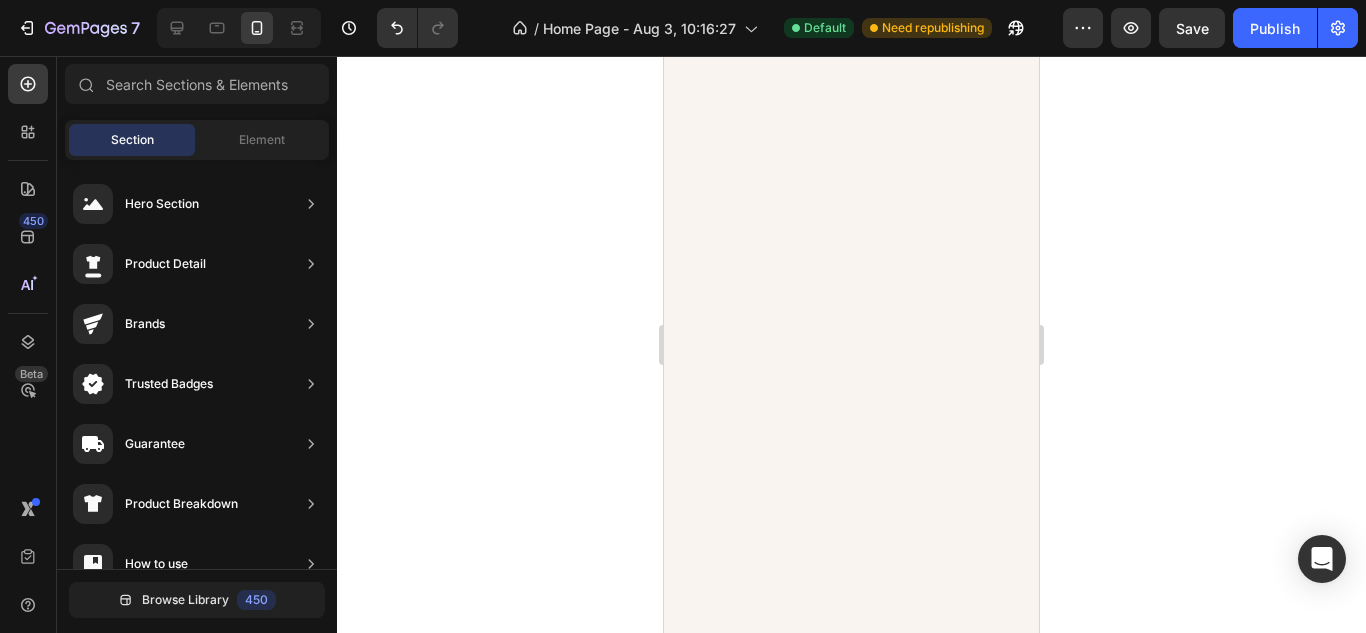 scroll, scrollTop: 0, scrollLeft: 0, axis: both 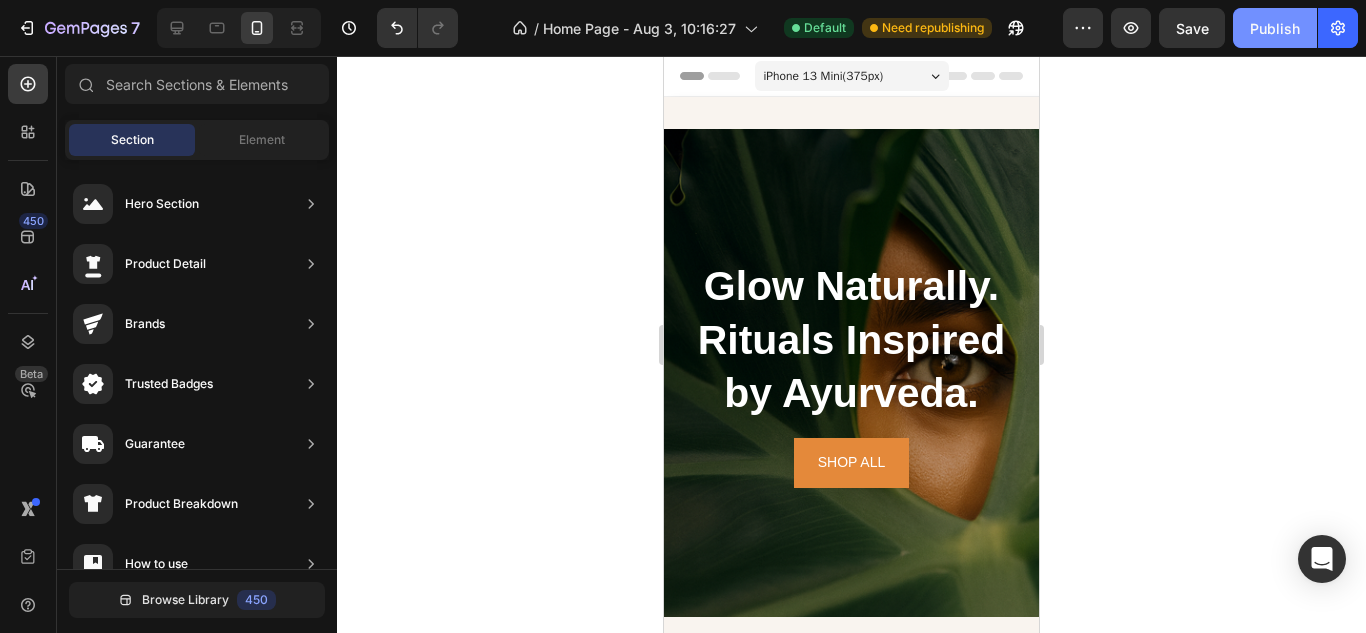 click on "Publish" 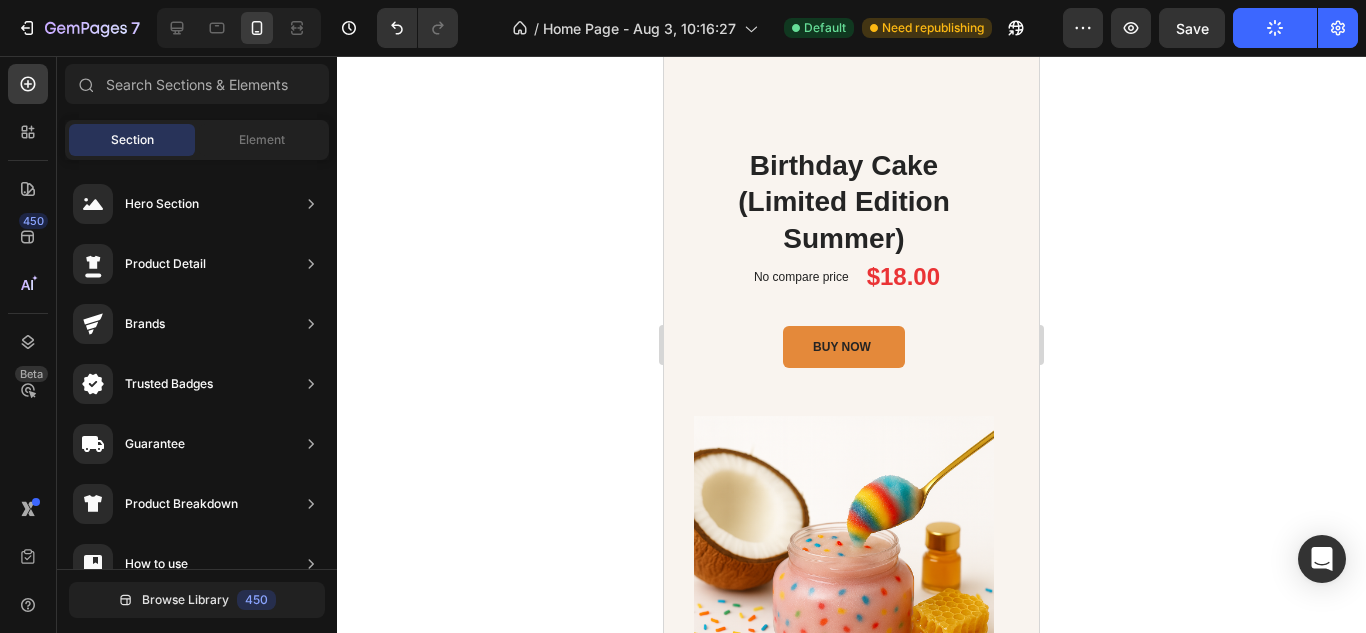 scroll, scrollTop: 630, scrollLeft: 0, axis: vertical 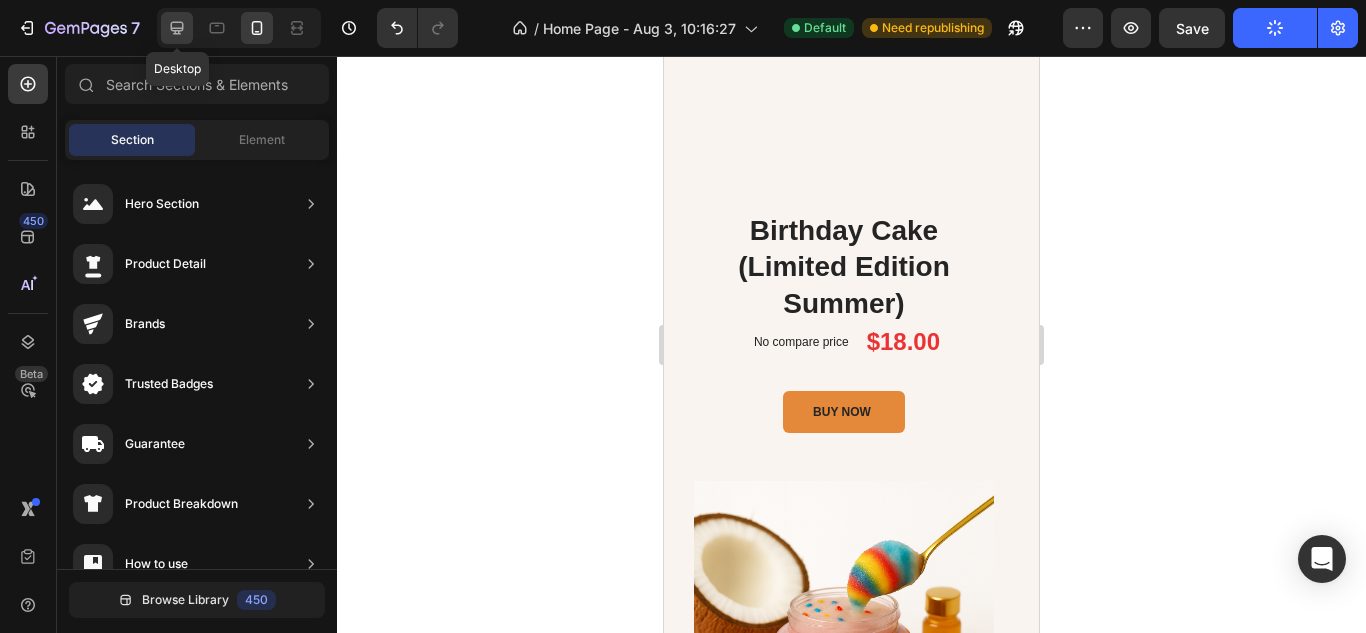 click 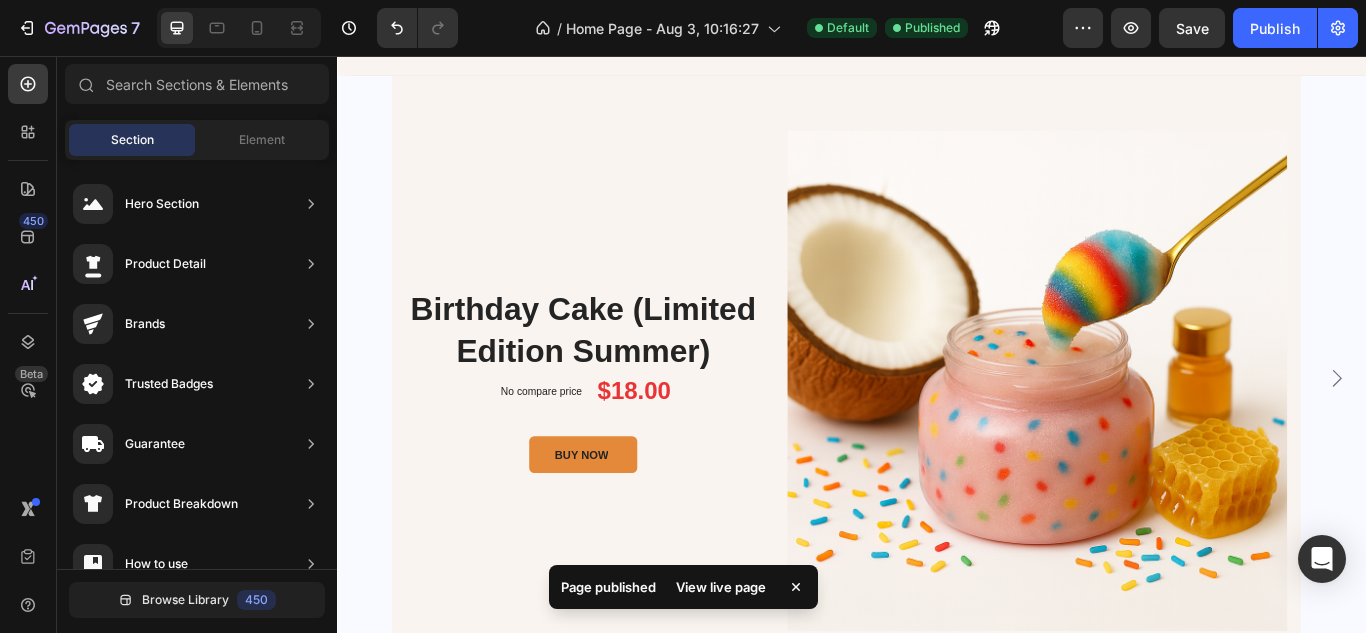 scroll, scrollTop: 1007, scrollLeft: 0, axis: vertical 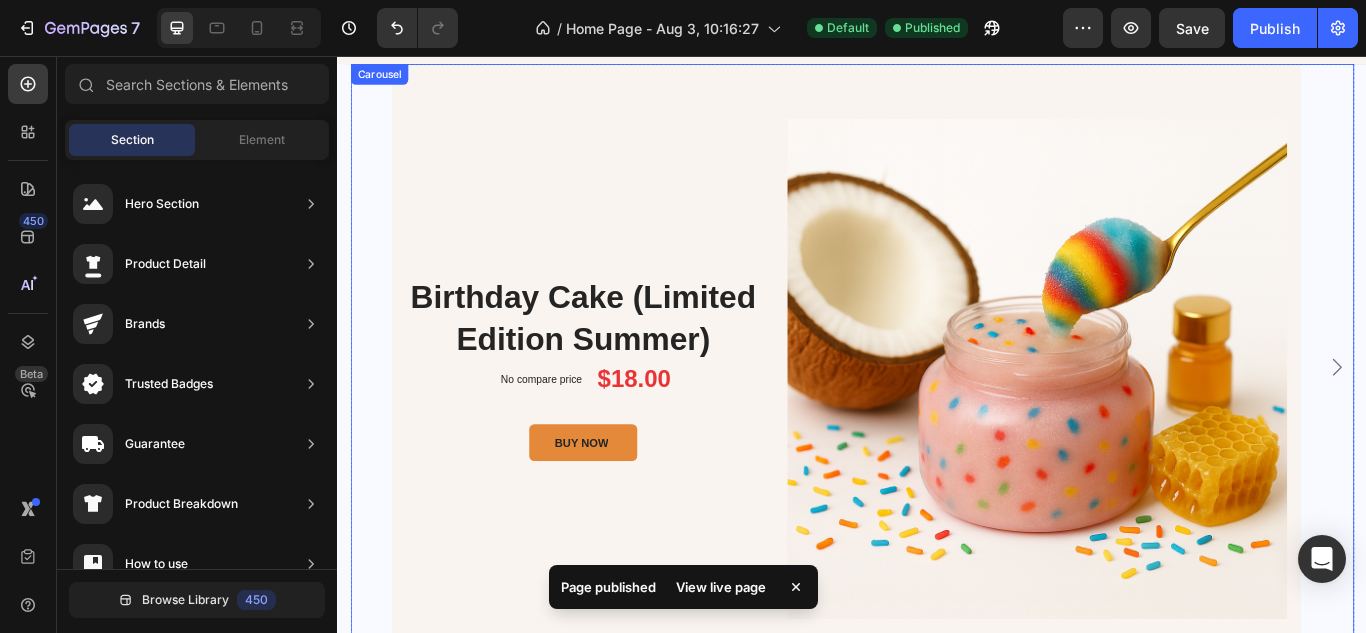 click 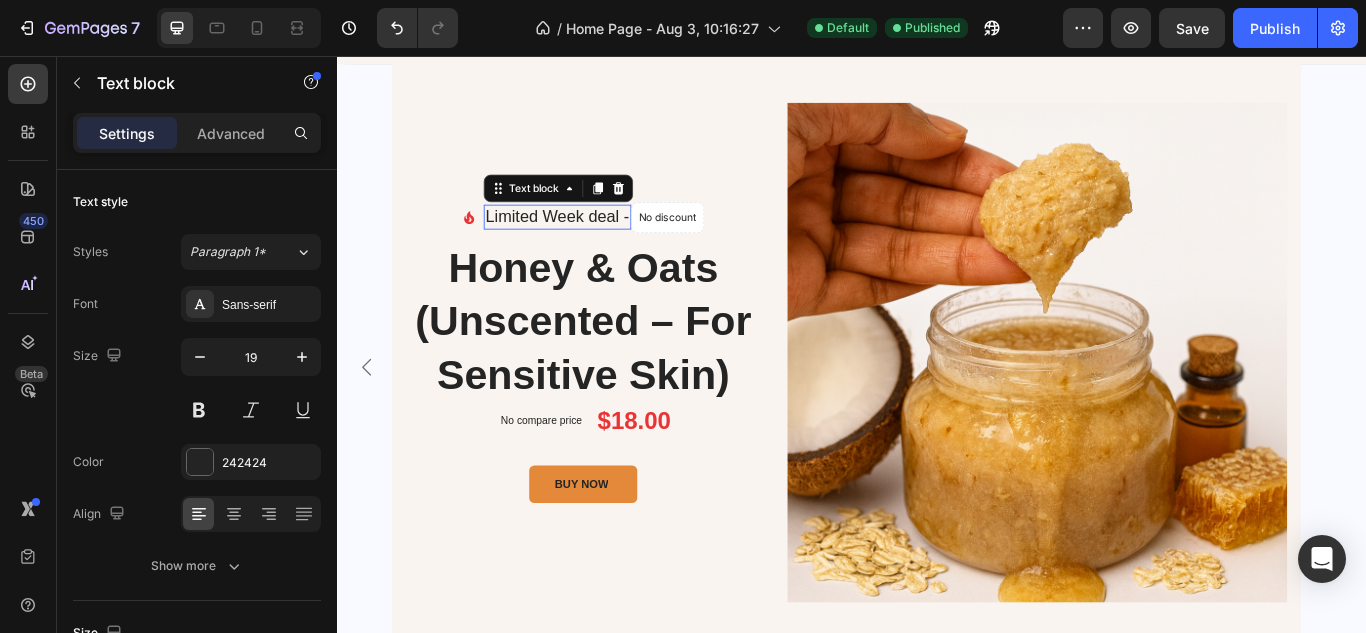 click on "Limited Week deal -" at bounding box center (593, 244) 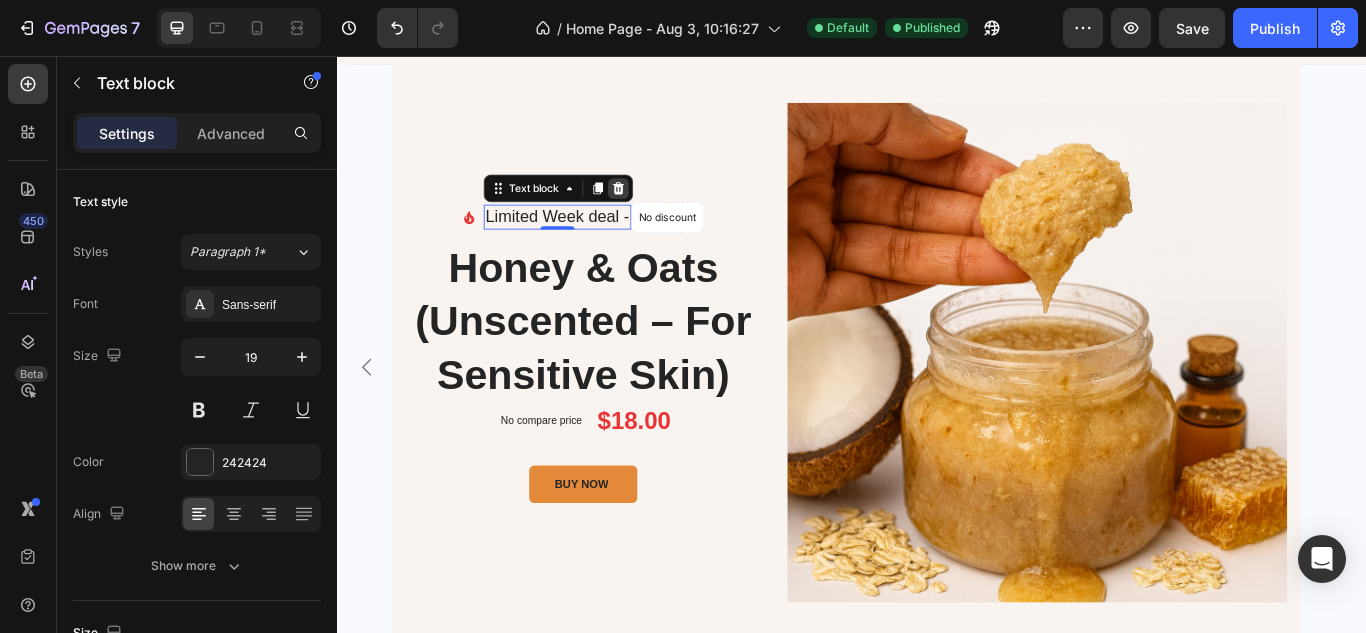 click at bounding box center (664, 211) 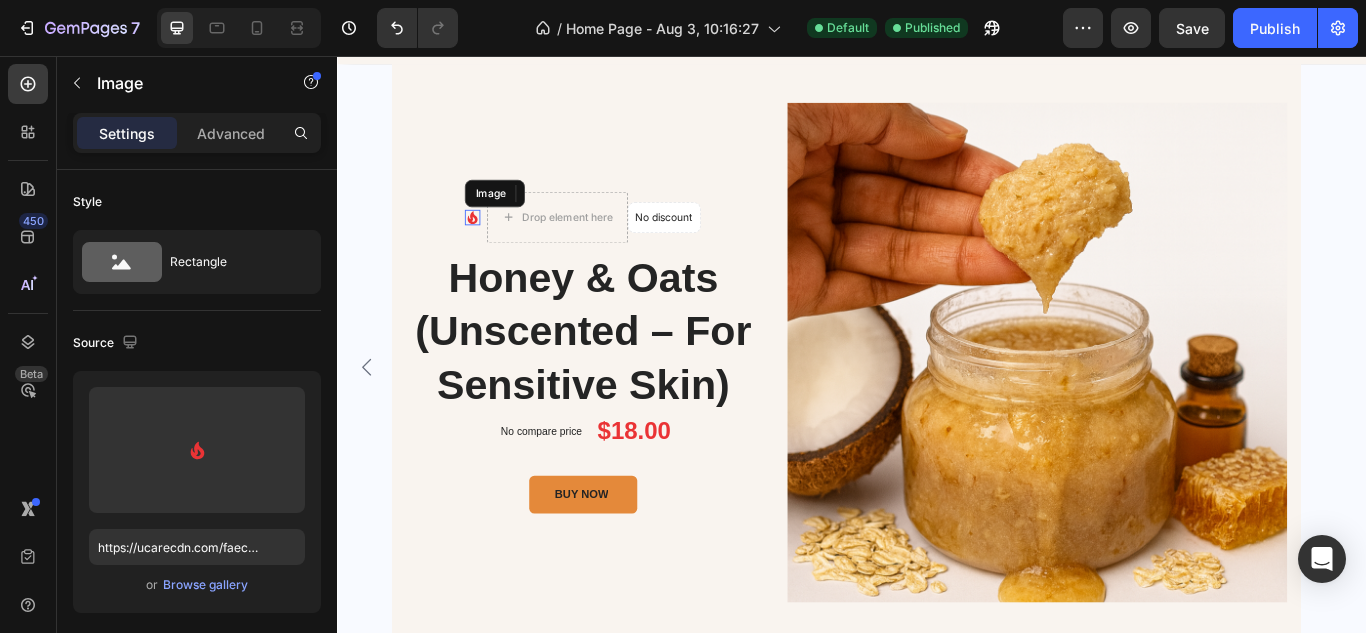 click on "Image" at bounding box center (494, 245) 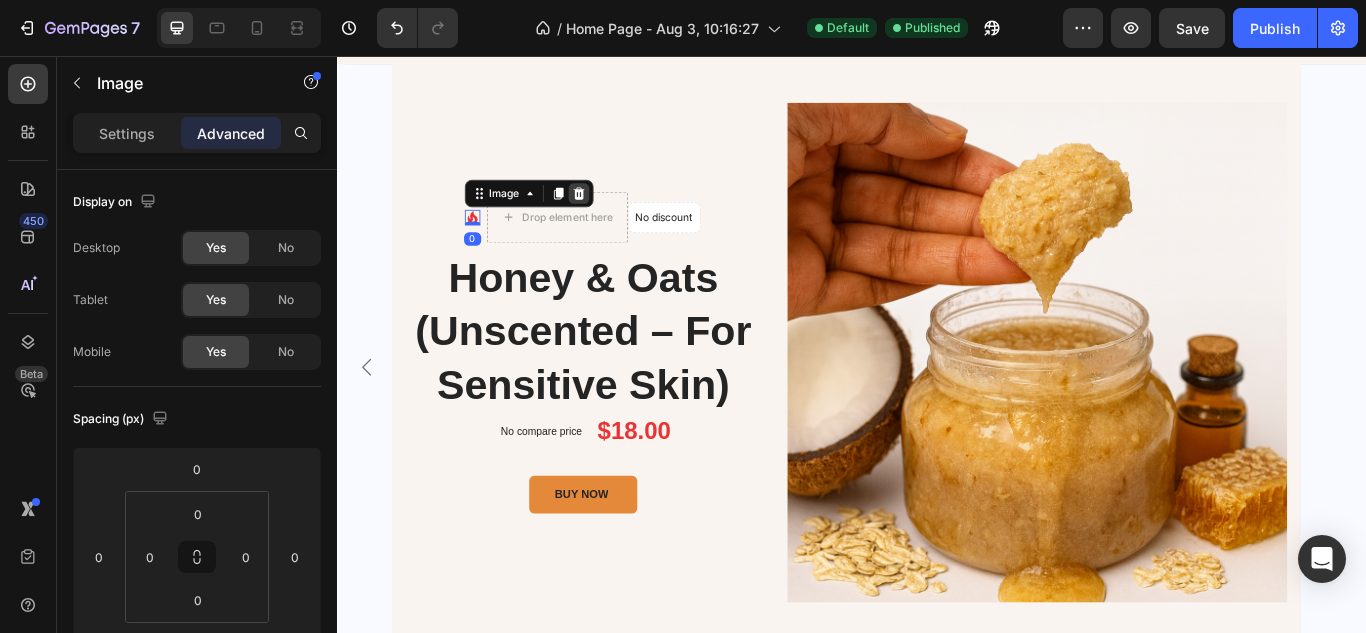 click 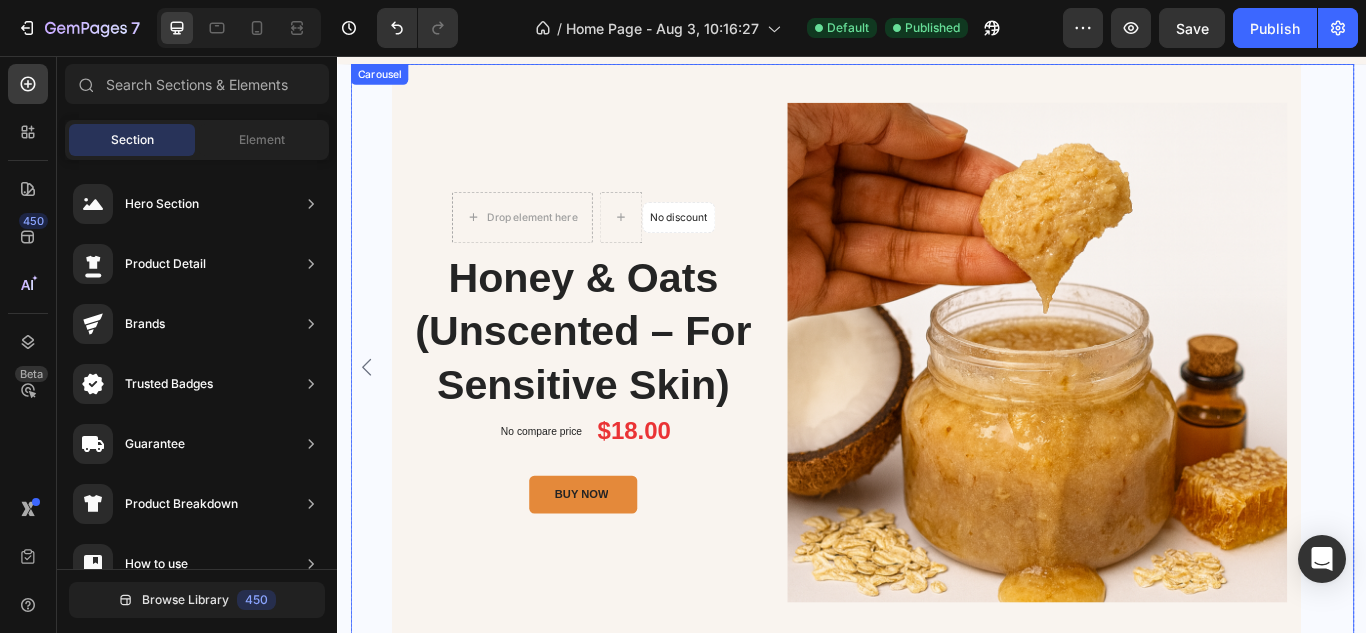 click 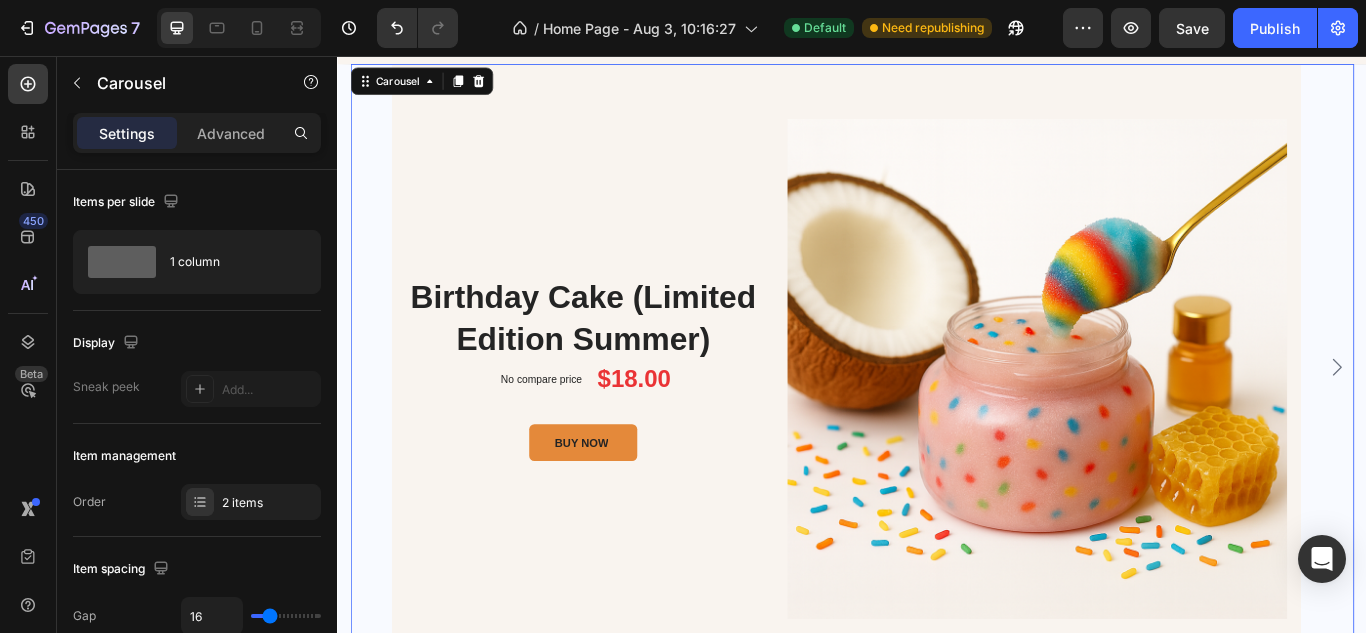 click 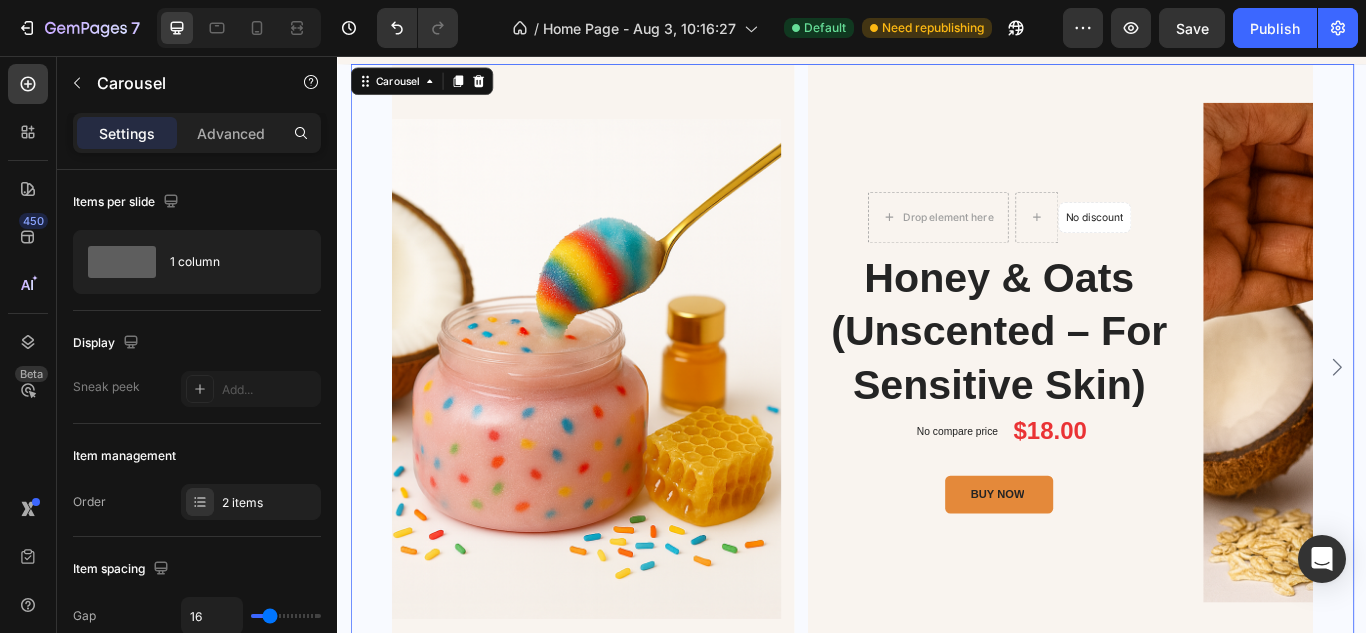 click on "Birthday Cake (Limited Edition Summer) Product Title No compare price Product Price $18.00 Product Price Product Price Row BUY NOW Product Cart Button Product Images & Gallery Product
Drop element here
No discount   Not be displayed when published Product Badge Row Icon List Honey & Oats (Unscented – For Sensitive Skin) Product Title No compare price Product Price $18.00 Product Price Product Price Row BUY NOW Product Cart Button Product Images & Gallery Product" at bounding box center [937, 419] 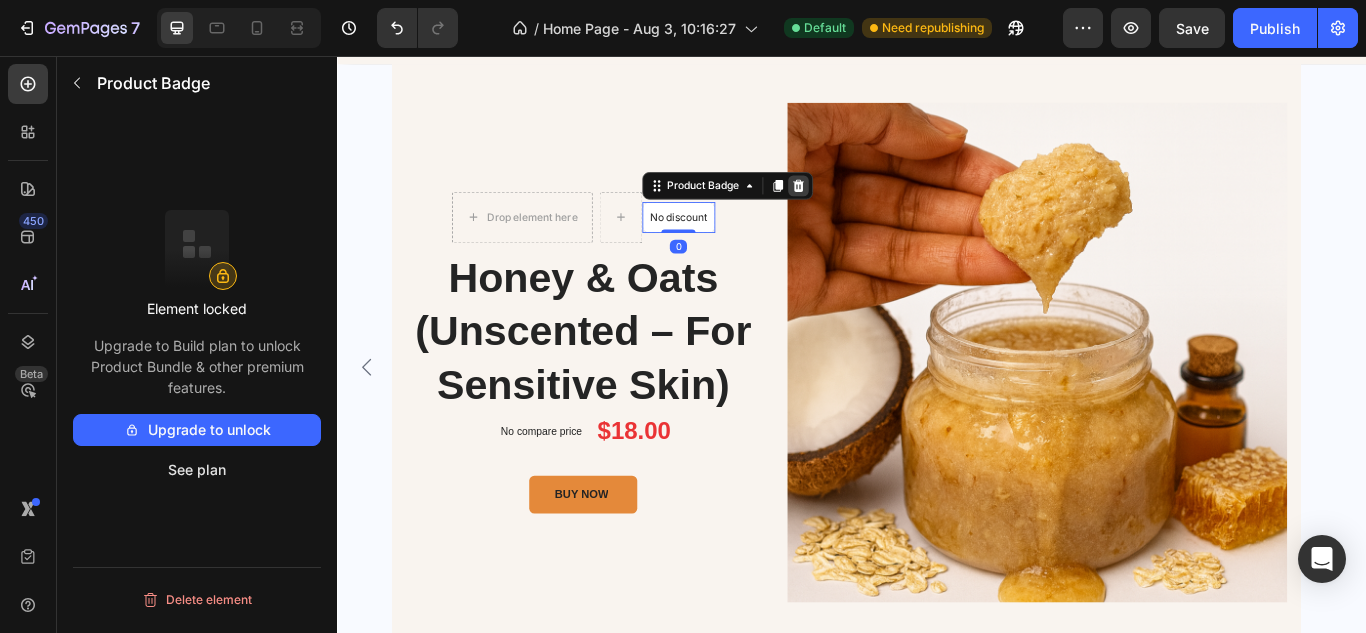 click 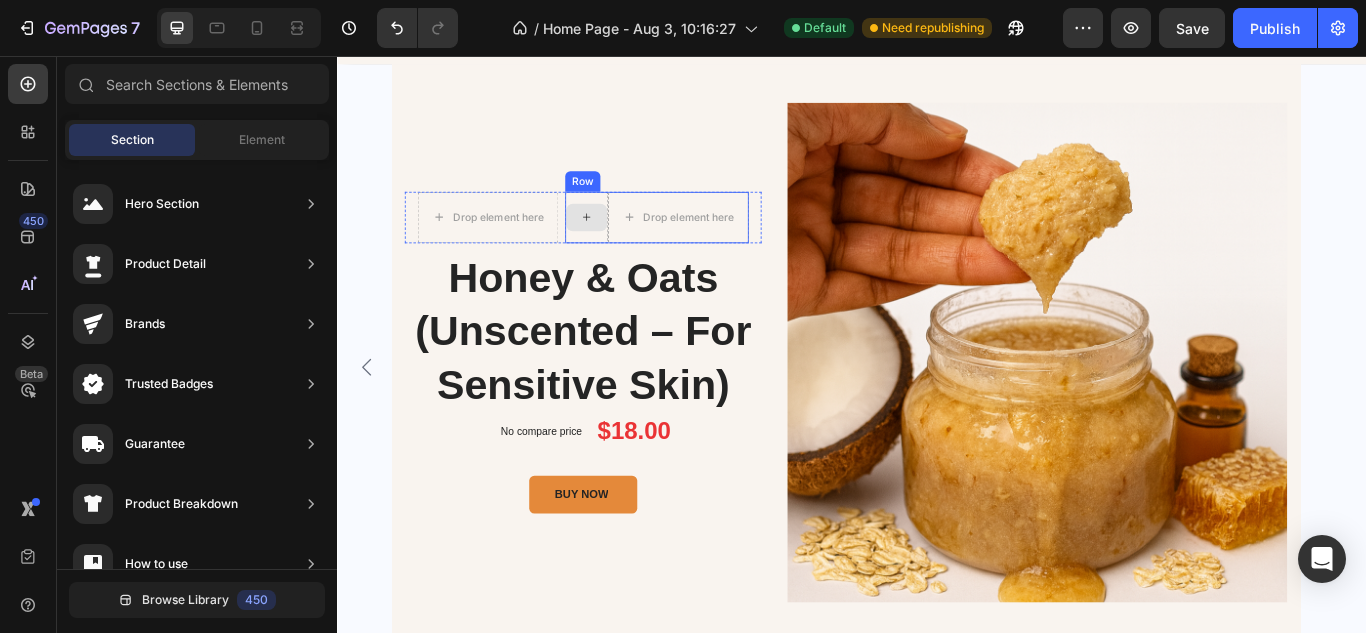 click 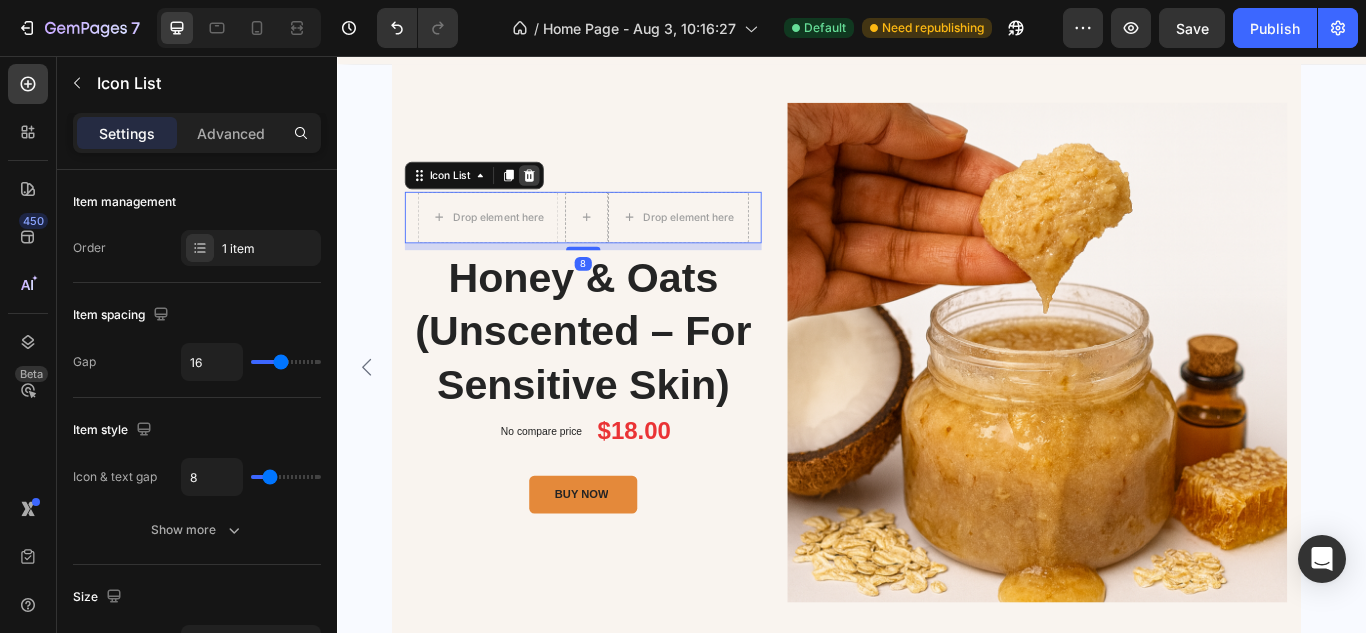 click 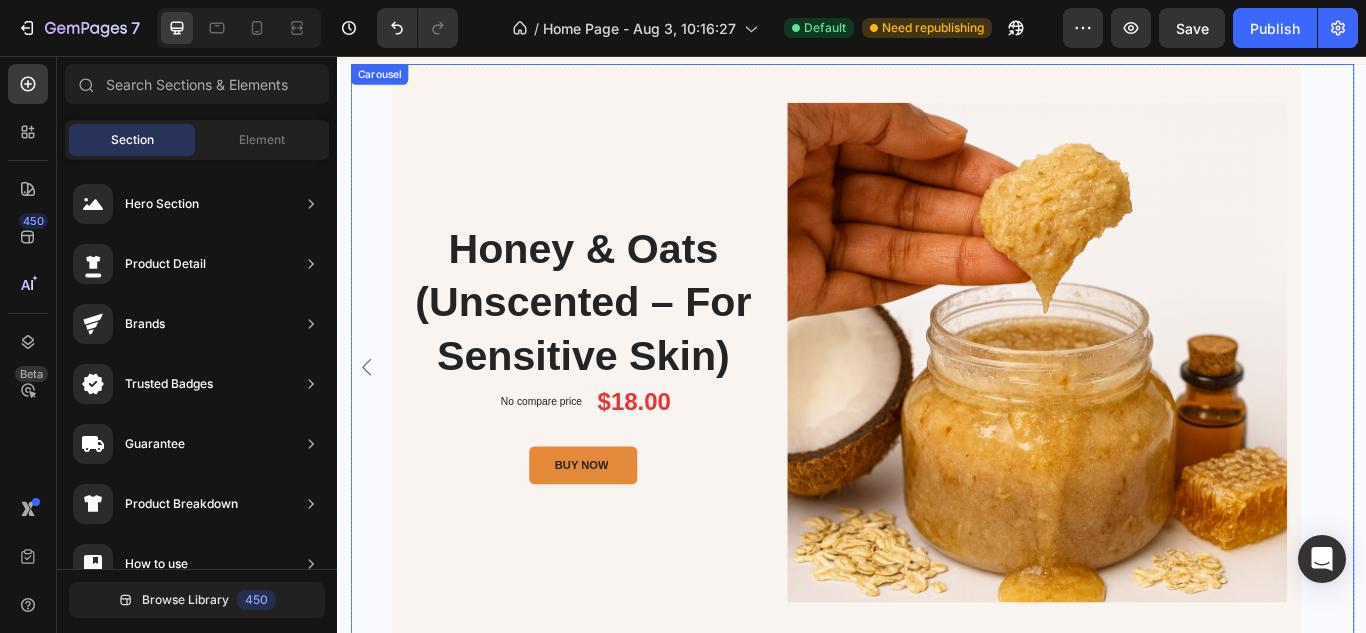 click on "Birthday Cake (Limited Edition Summer) Product Title No compare price Product Price $18.00 Product Price Product Price Row BUY NOW Product Cart Button Product Images & Gallery Product Honey & Oats (Unscented – For Sensitive Skin) Product Title No compare price Product Price $18.00 Product Price Product Price Row BUY NOW Product Cart Button Product Images & Gallery Product" at bounding box center (937, 419) 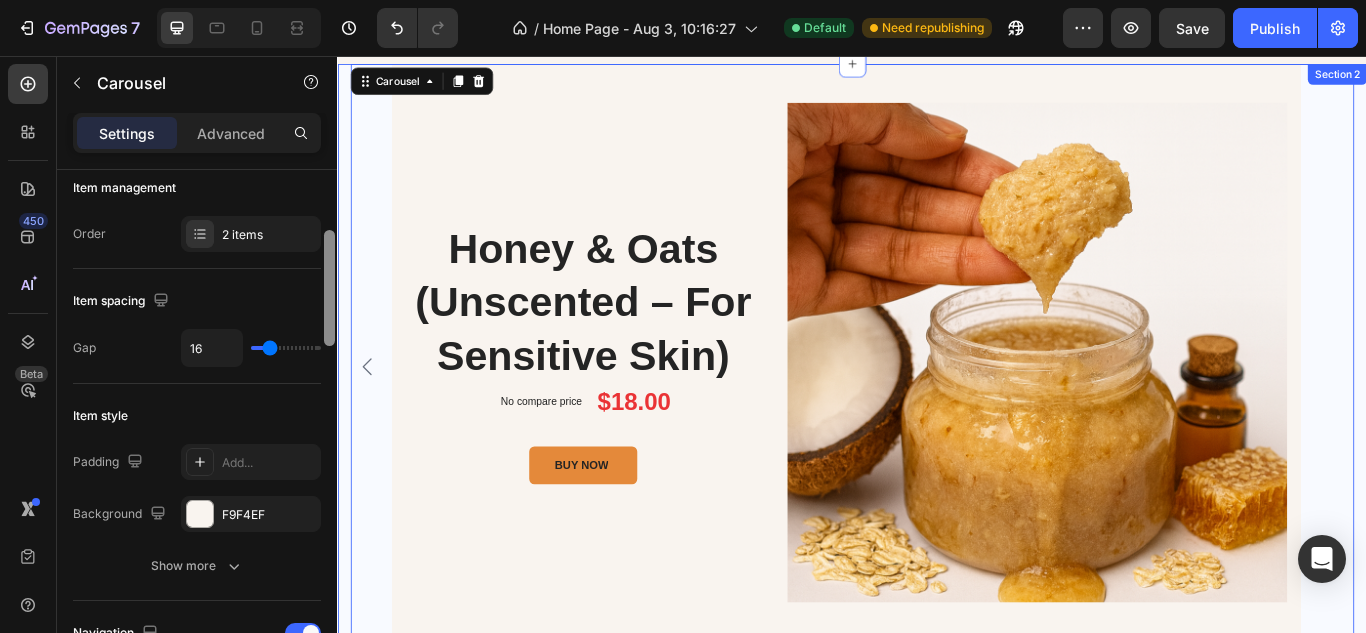 drag, startPoint x: 666, startPoint y: 317, endPoint x: 343, endPoint y: 412, distance: 336.68085 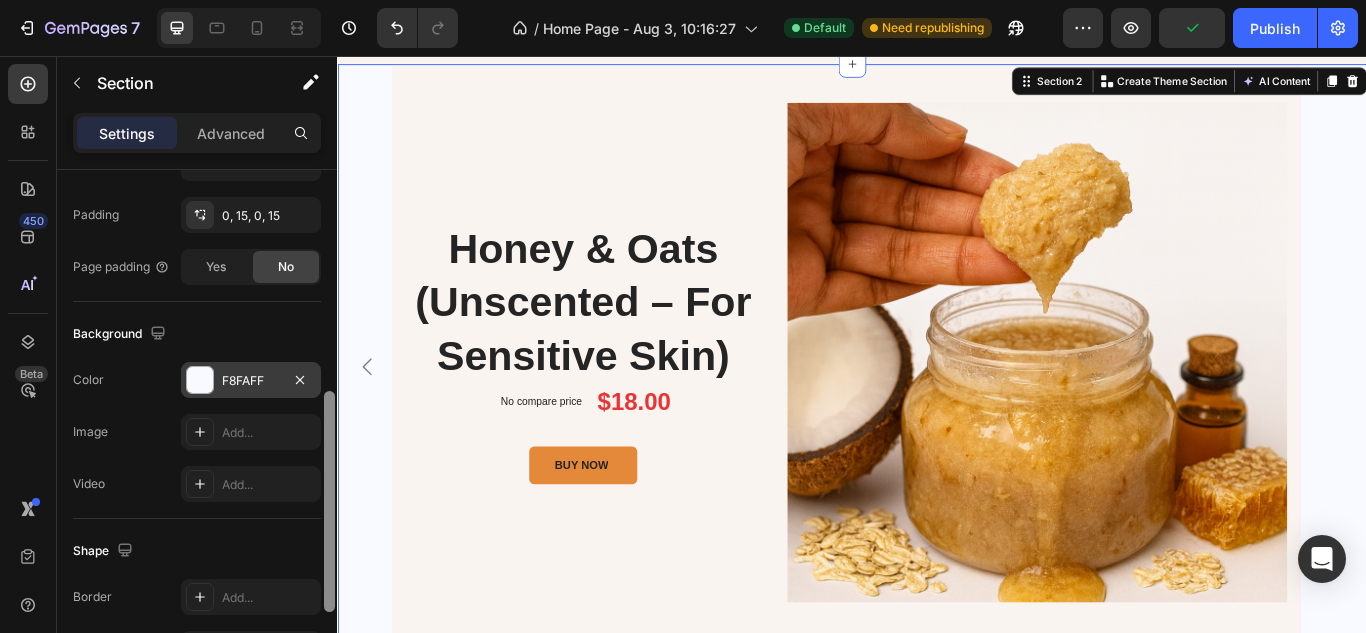 scroll, scrollTop: 514, scrollLeft: 0, axis: vertical 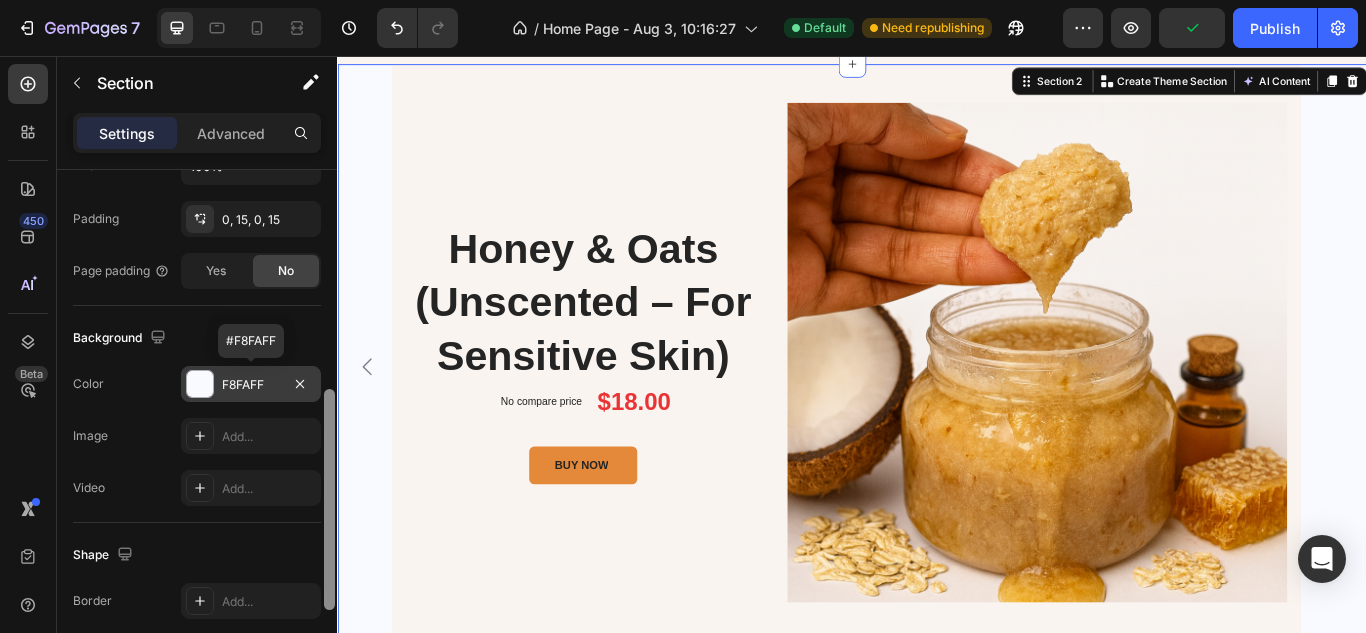 click at bounding box center (200, 384) 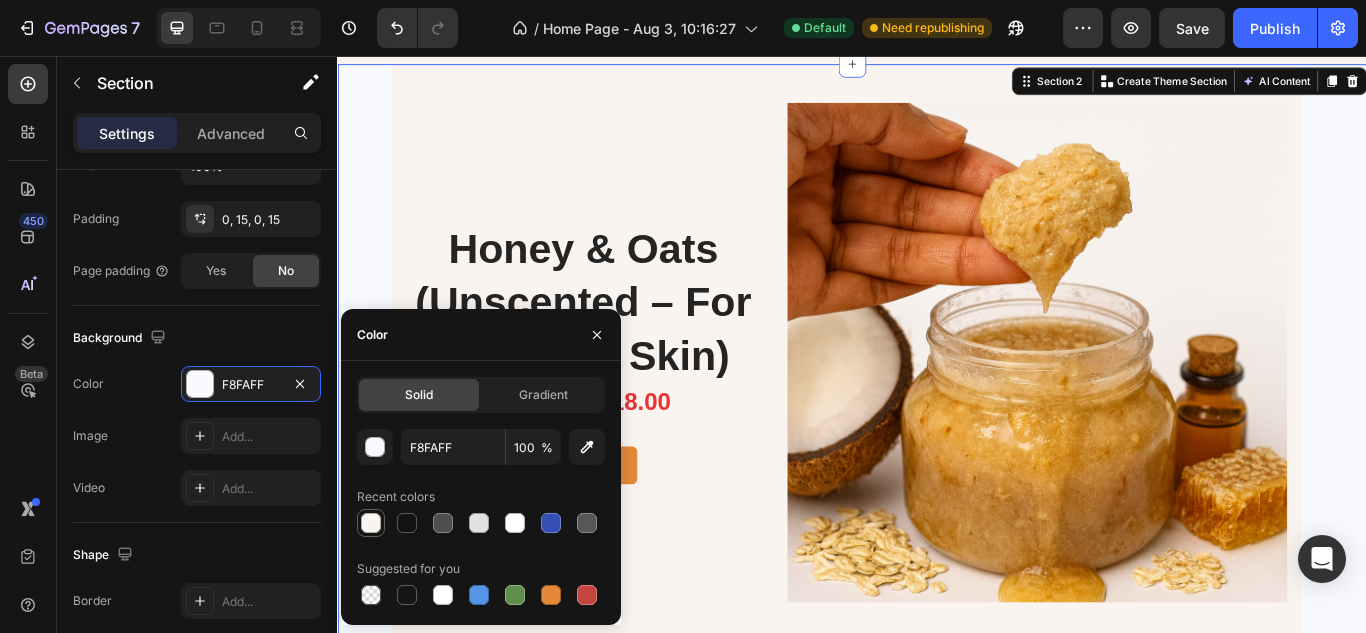 click at bounding box center [371, 523] 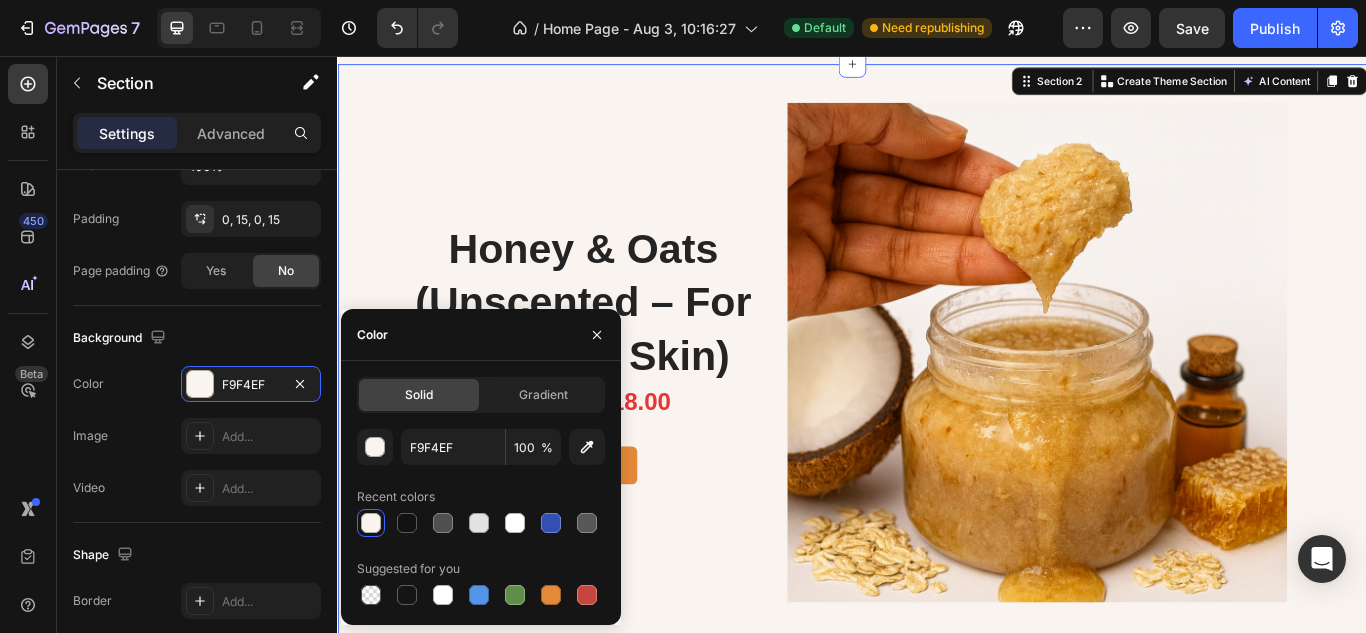 drag, startPoint x: 363, startPoint y: 519, endPoint x: 474, endPoint y: 349, distance: 203.02956 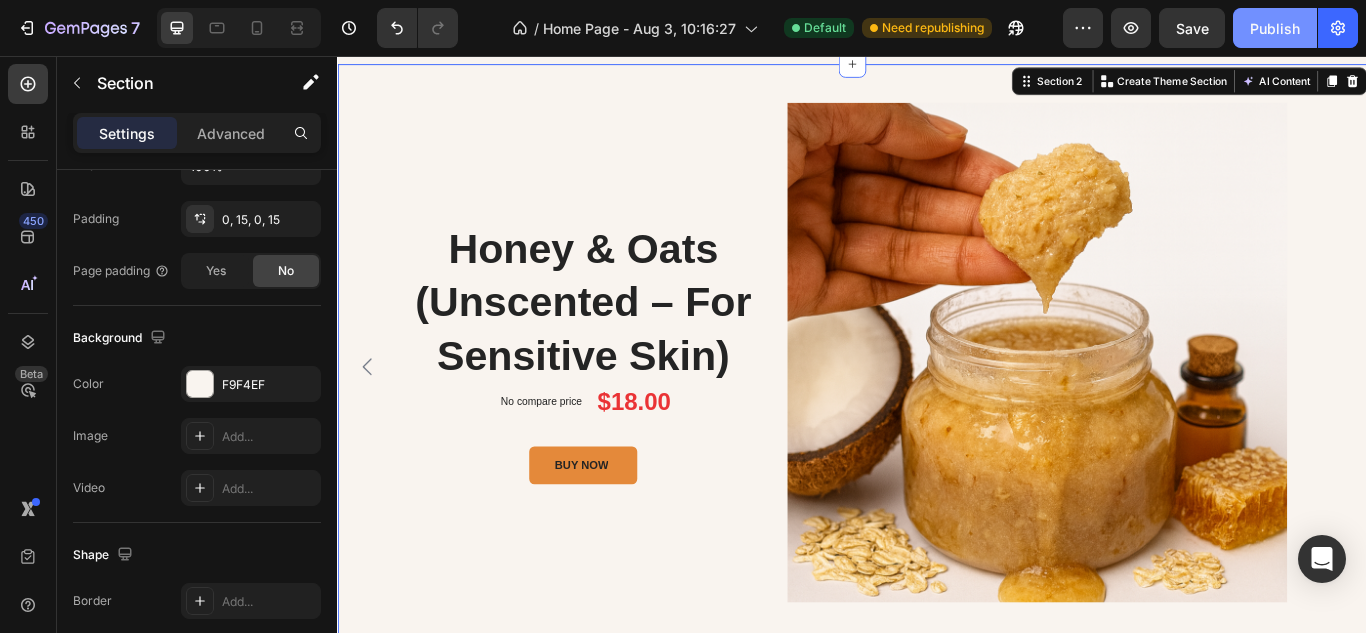 click on "Publish" 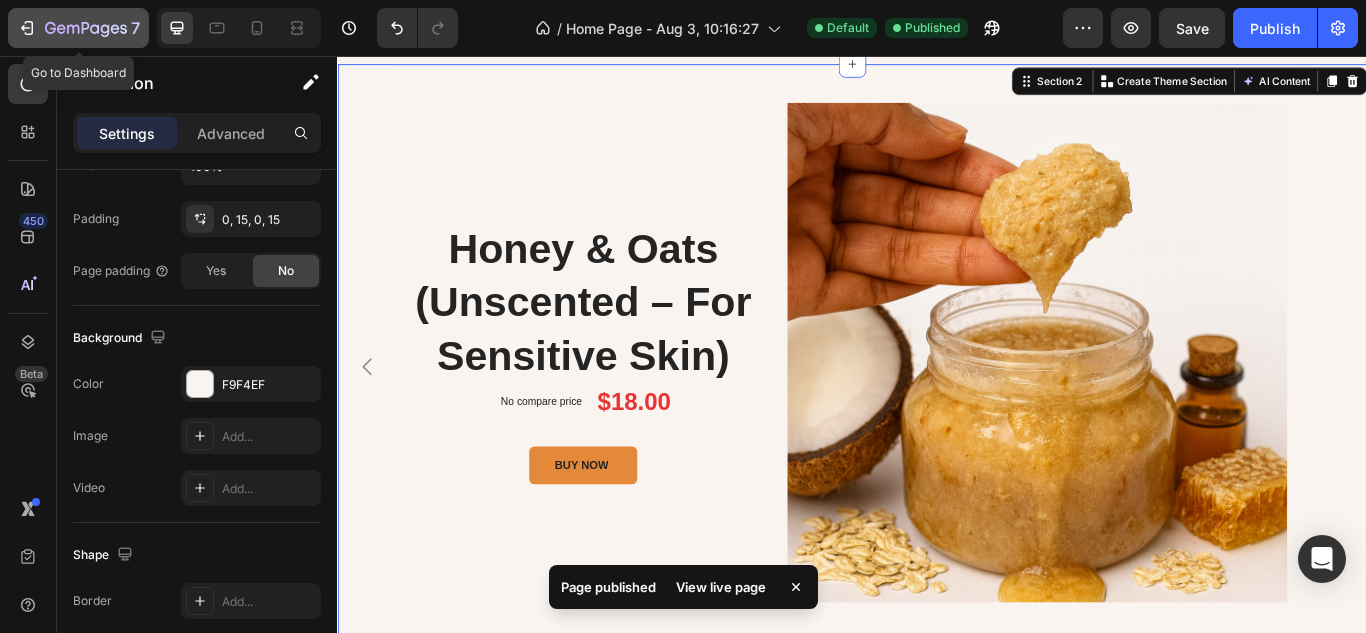 click on "7" 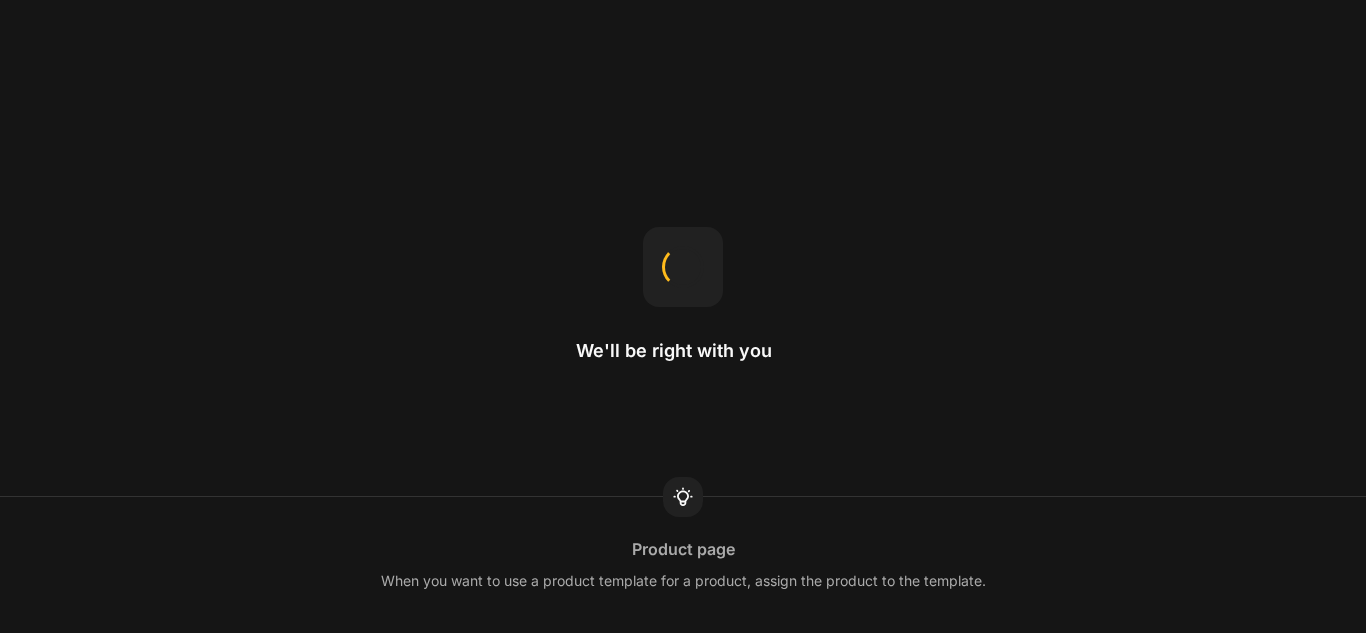 scroll, scrollTop: 0, scrollLeft: 0, axis: both 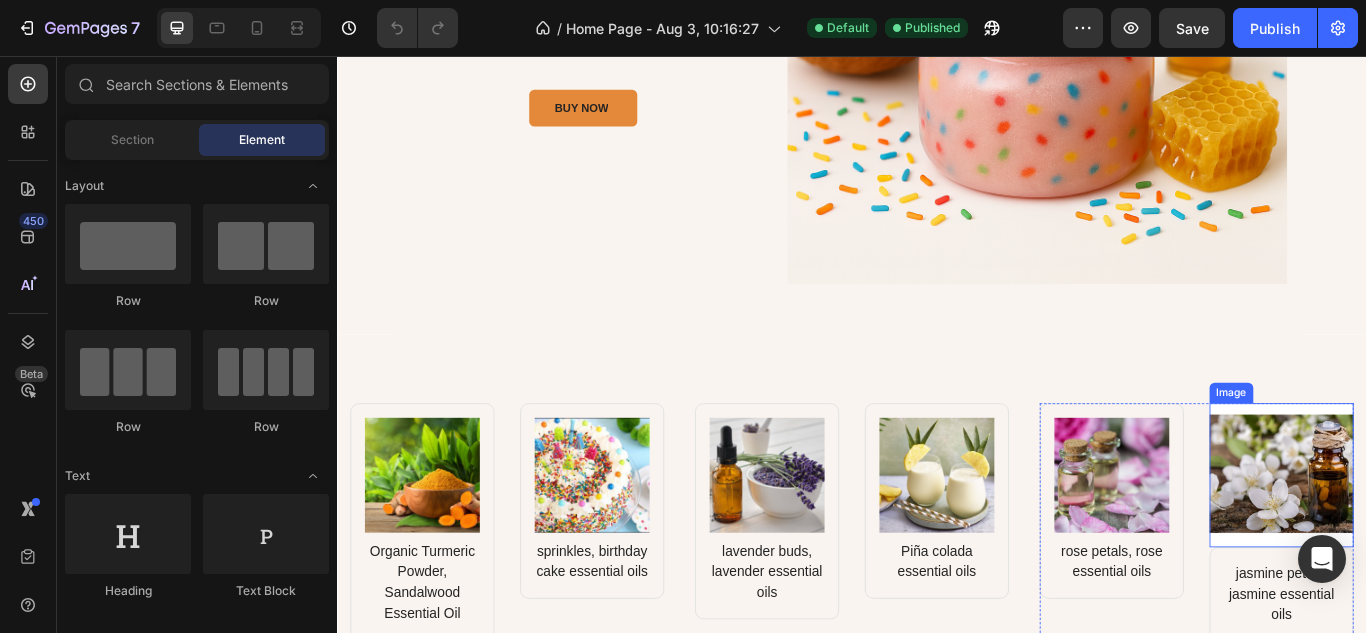 click at bounding box center (1438, 545) 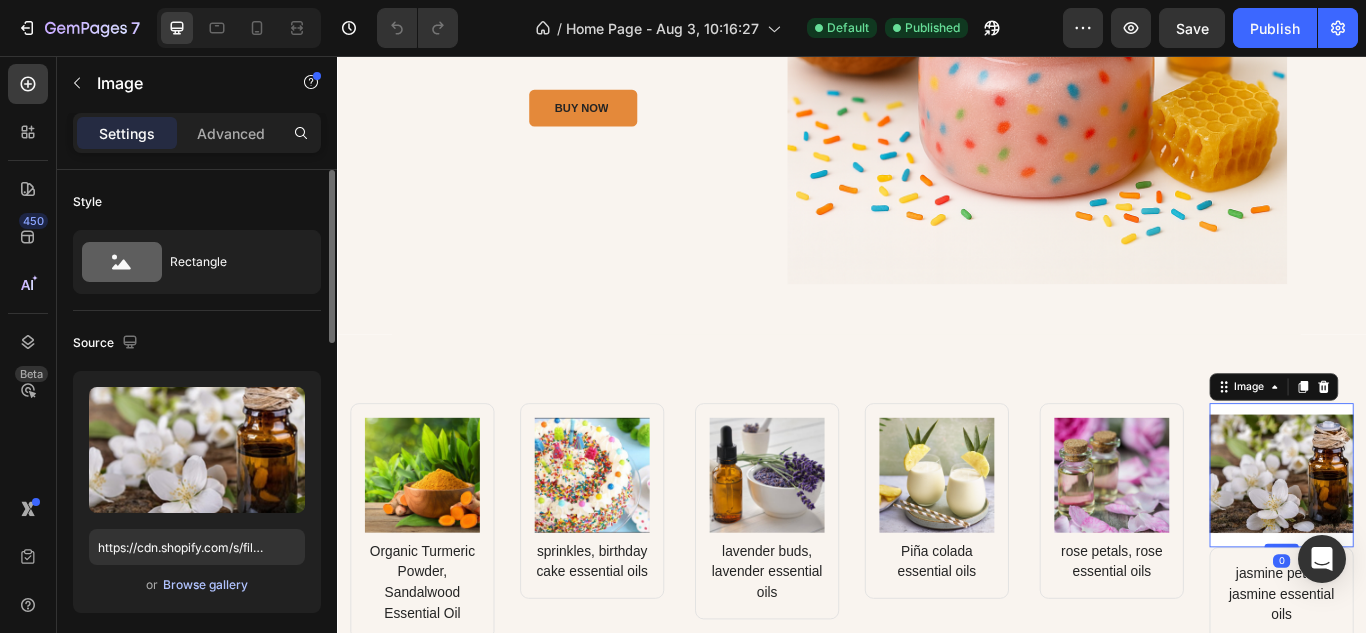 click on "Browse gallery" at bounding box center (205, 585) 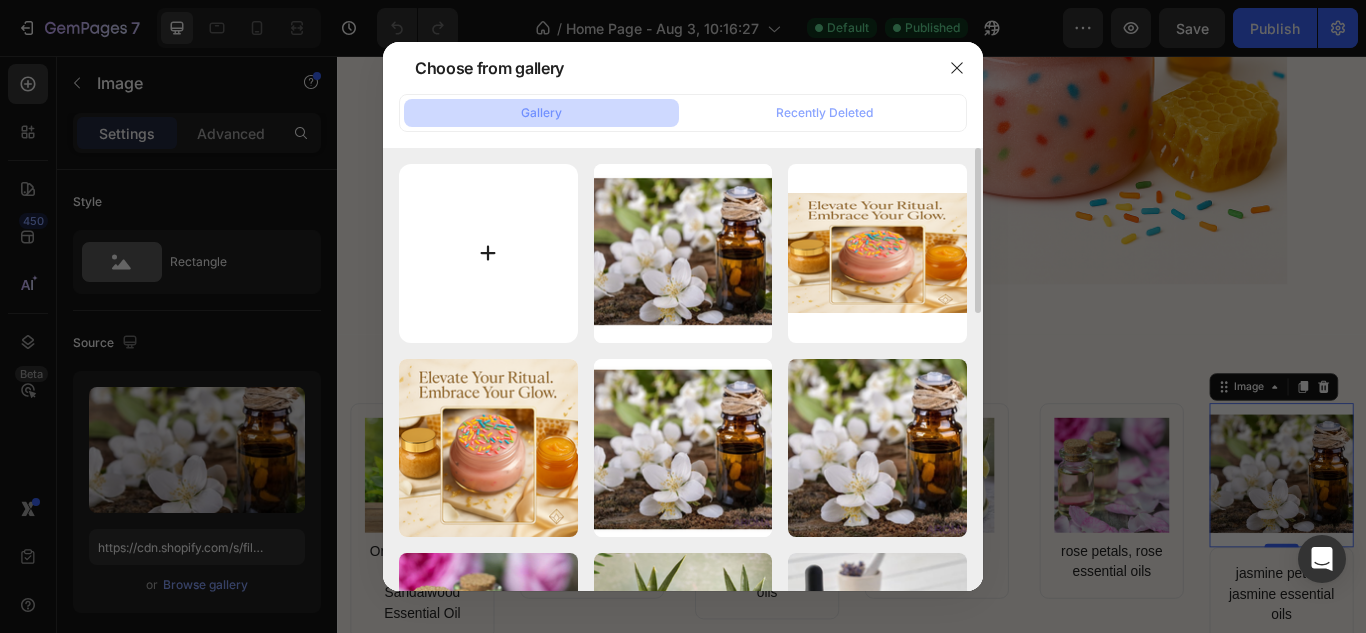 click at bounding box center (488, 253) 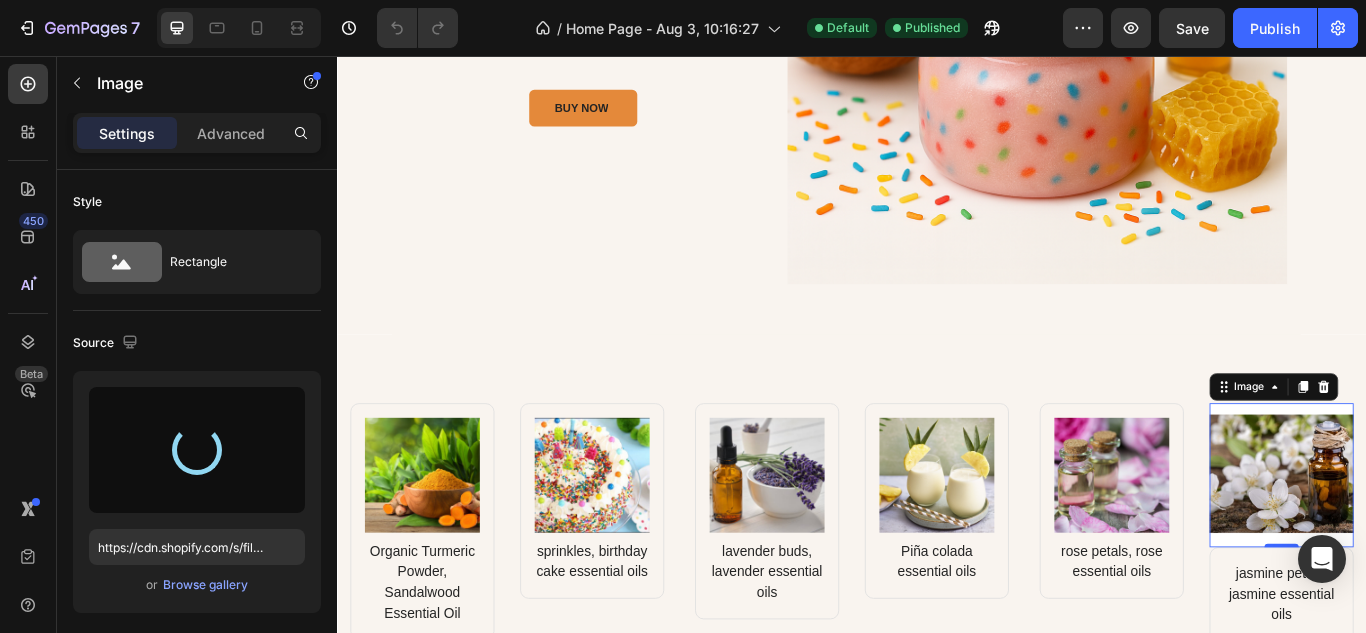 type on "https://cdn.shopify.com/s/files/1/0639/6657/6727/files/gempages_578194195064291856-8c04b7b0-2e52-4e25-b7b0-03834b392c23.png" 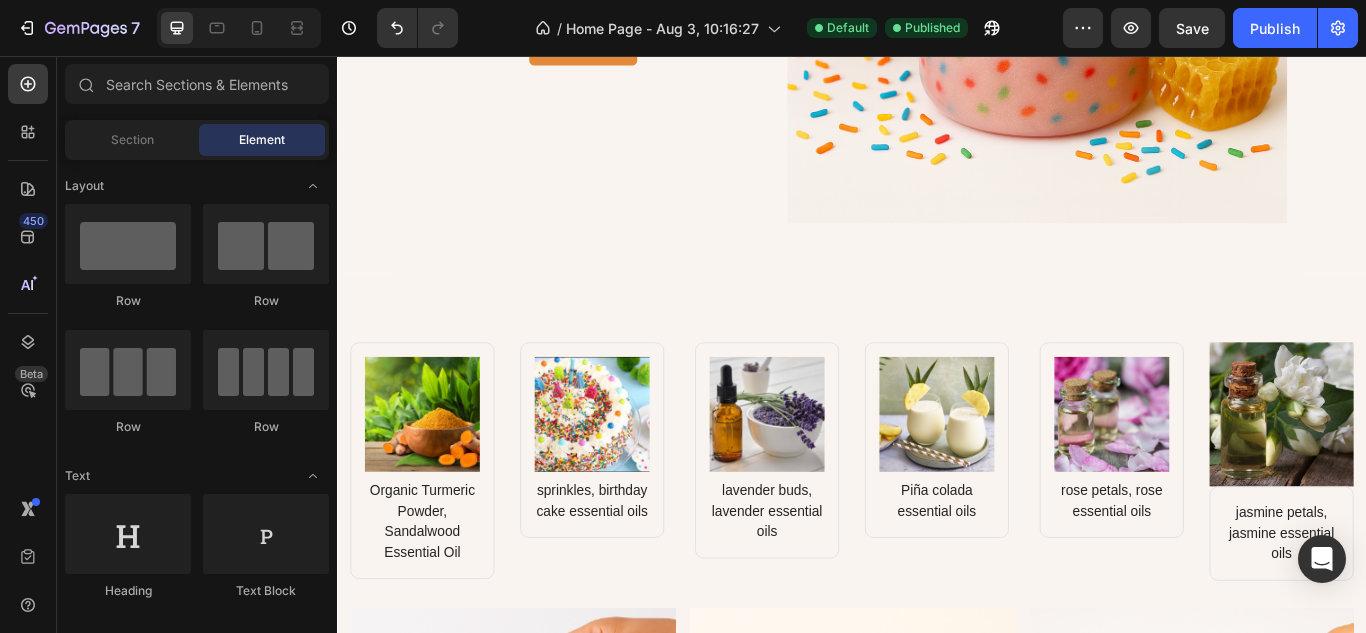 scroll, scrollTop: 1468, scrollLeft: 0, axis: vertical 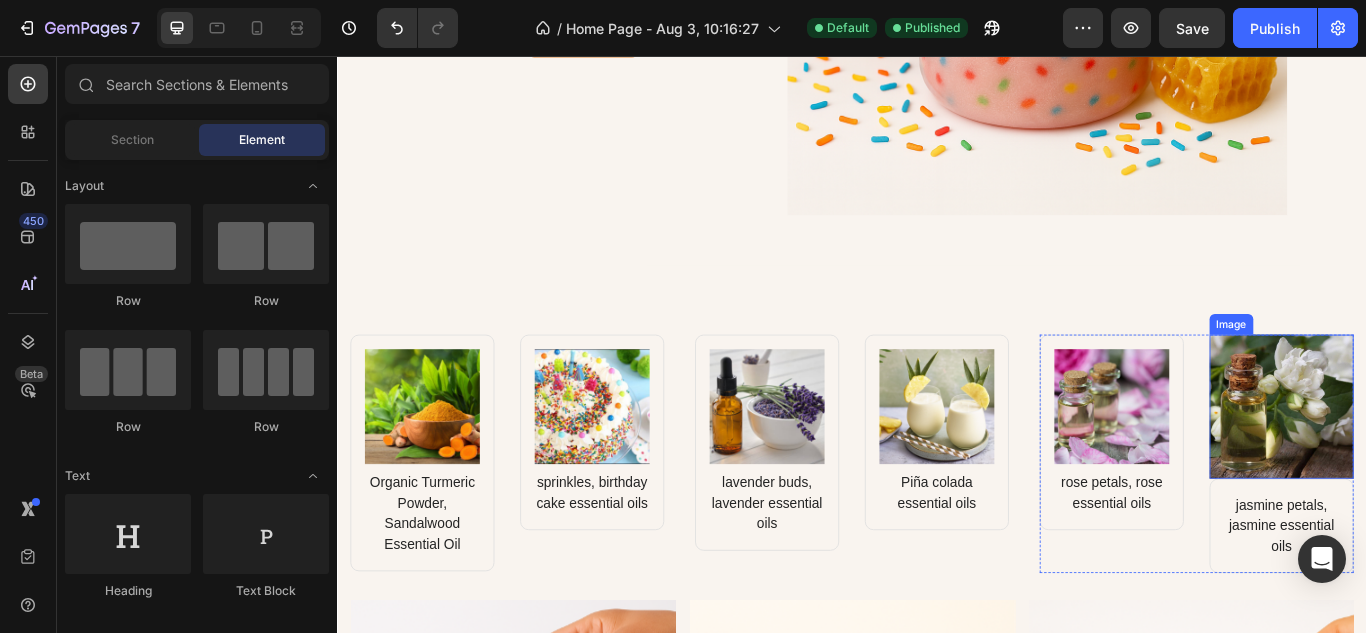 click at bounding box center [1438, 465] 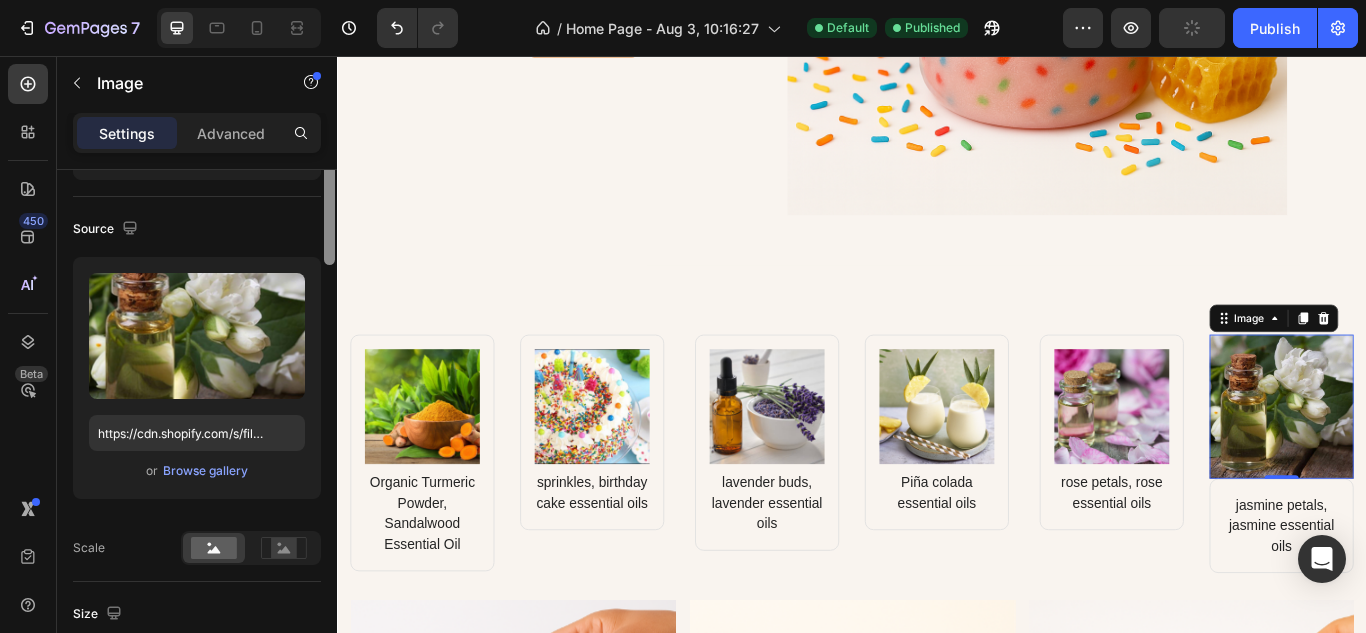 scroll, scrollTop: 0, scrollLeft: 0, axis: both 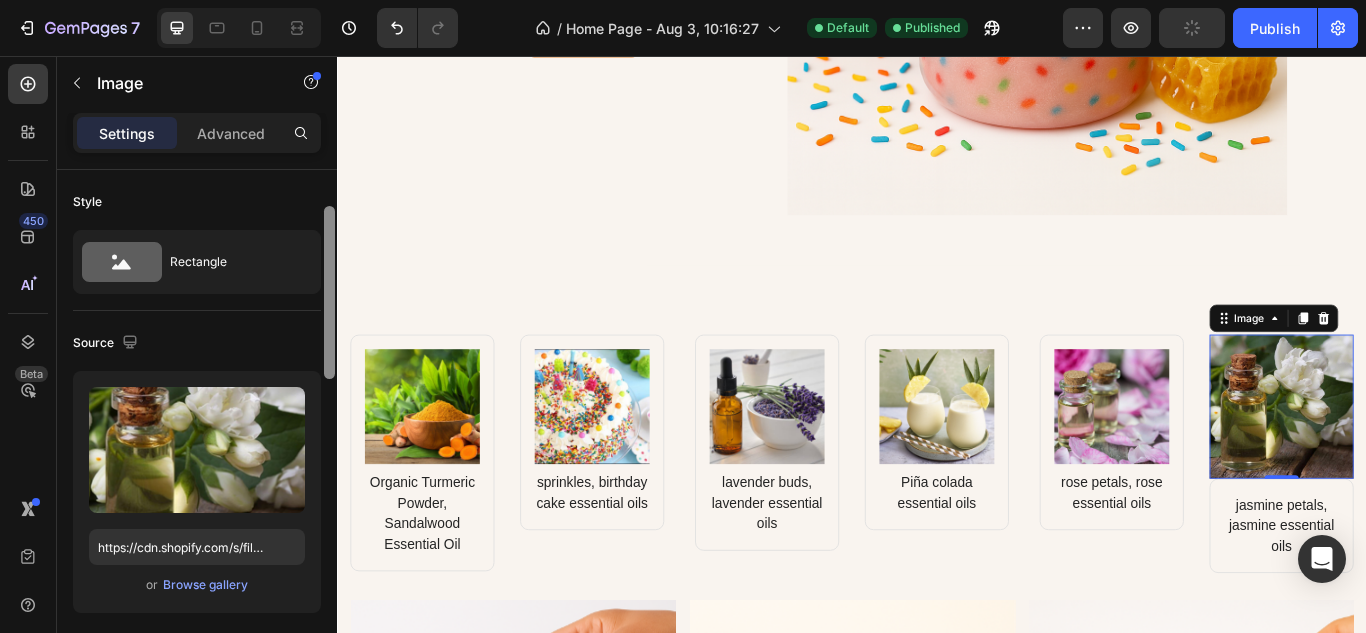 drag, startPoint x: 334, startPoint y: 333, endPoint x: 320, endPoint y: 331, distance: 14.142136 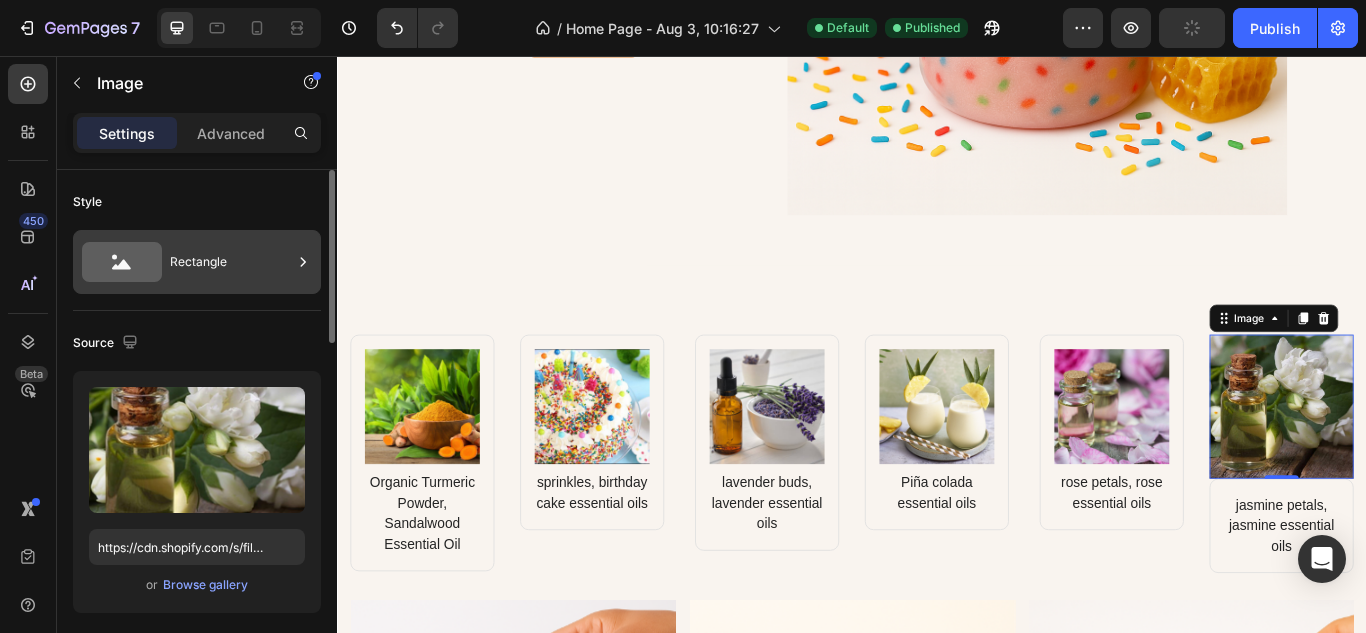 click on "Rectangle" at bounding box center [197, 262] 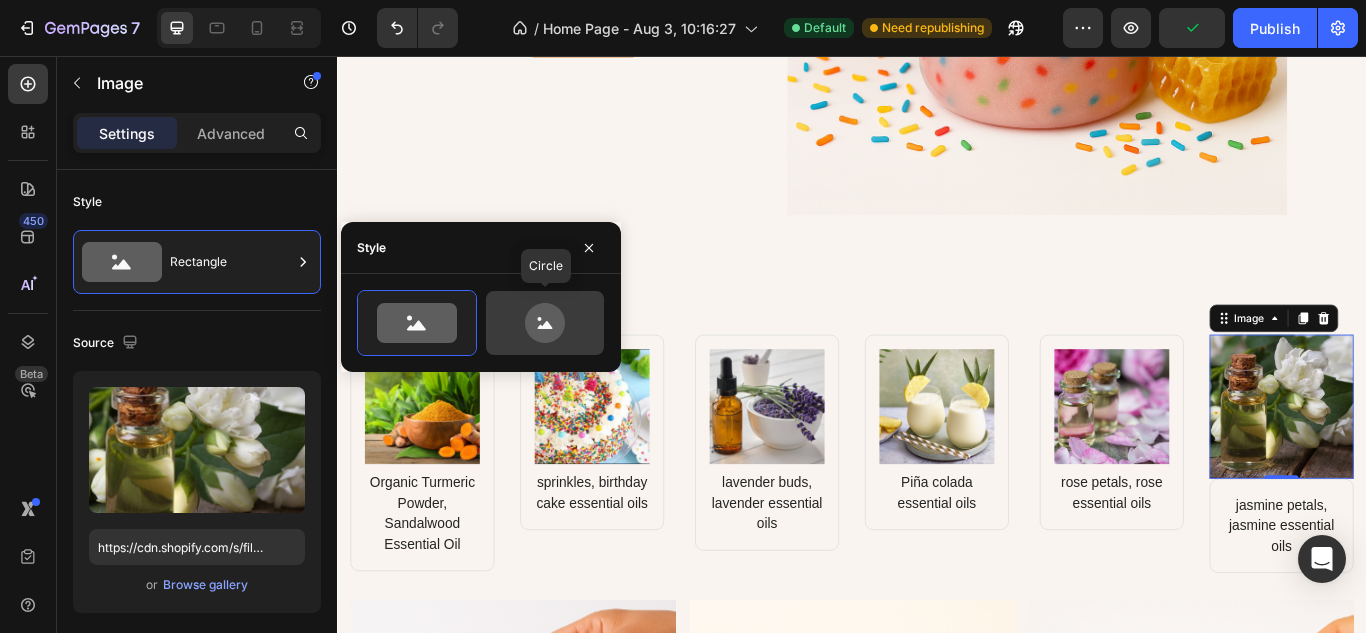 click 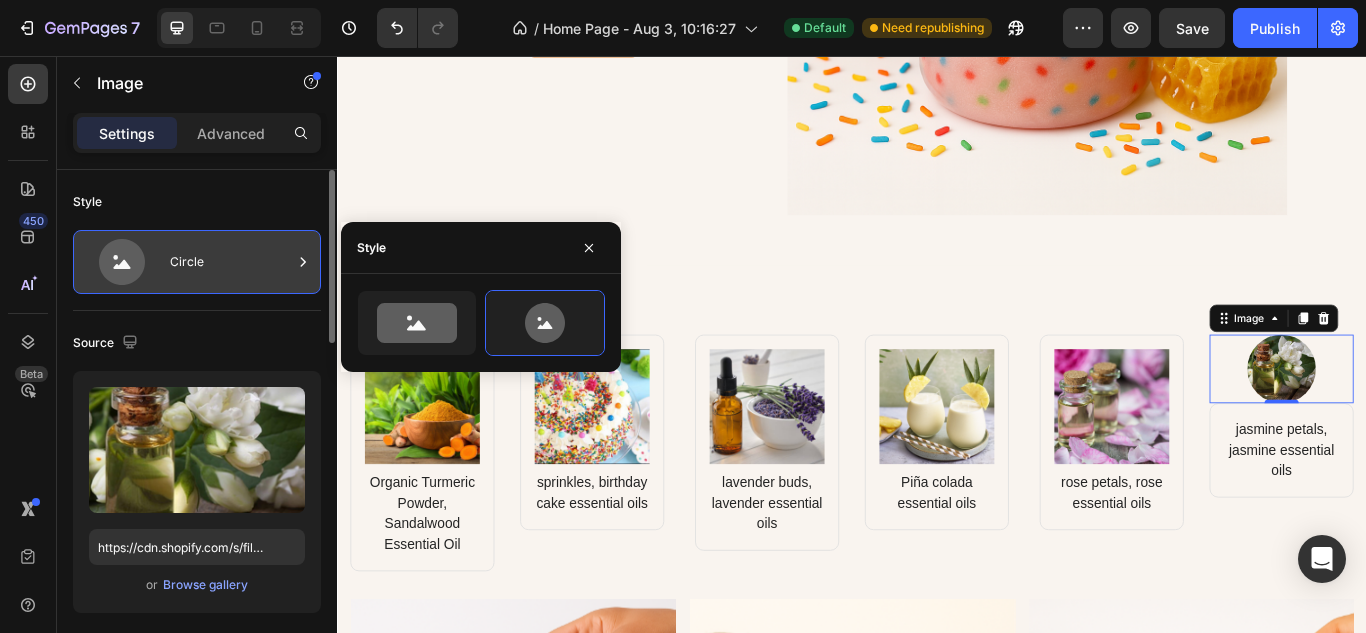 click on "Circle" at bounding box center (231, 262) 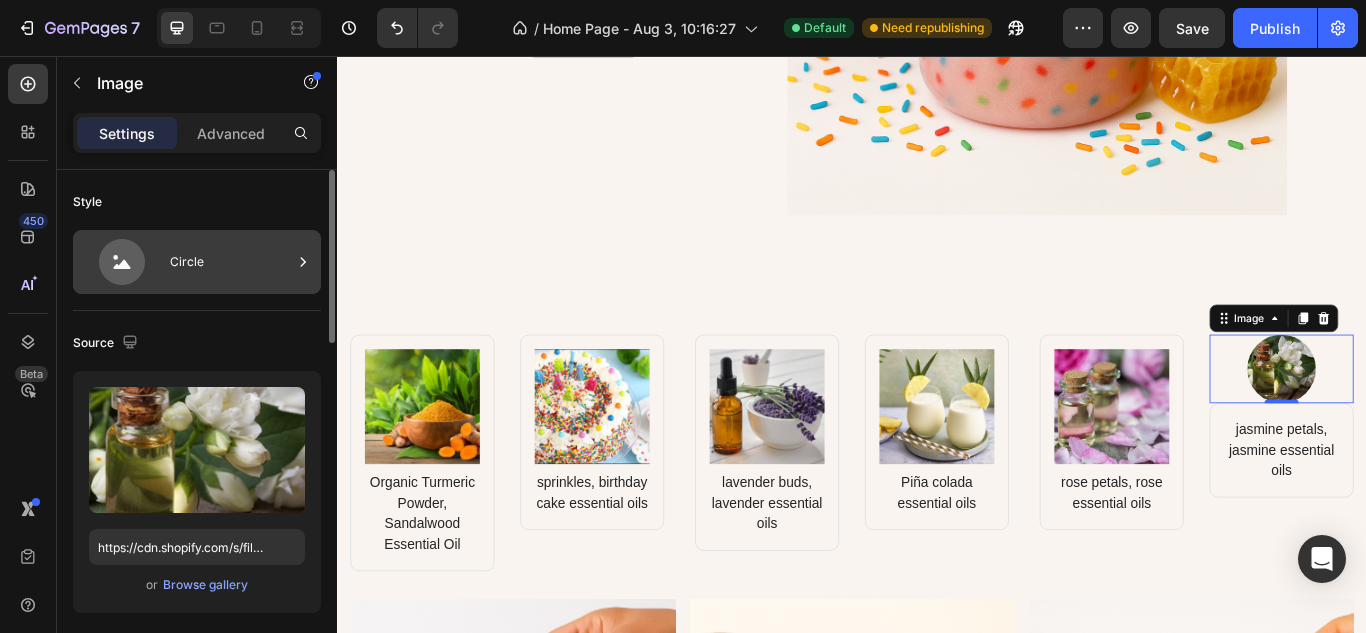 click on "Circle" at bounding box center [231, 262] 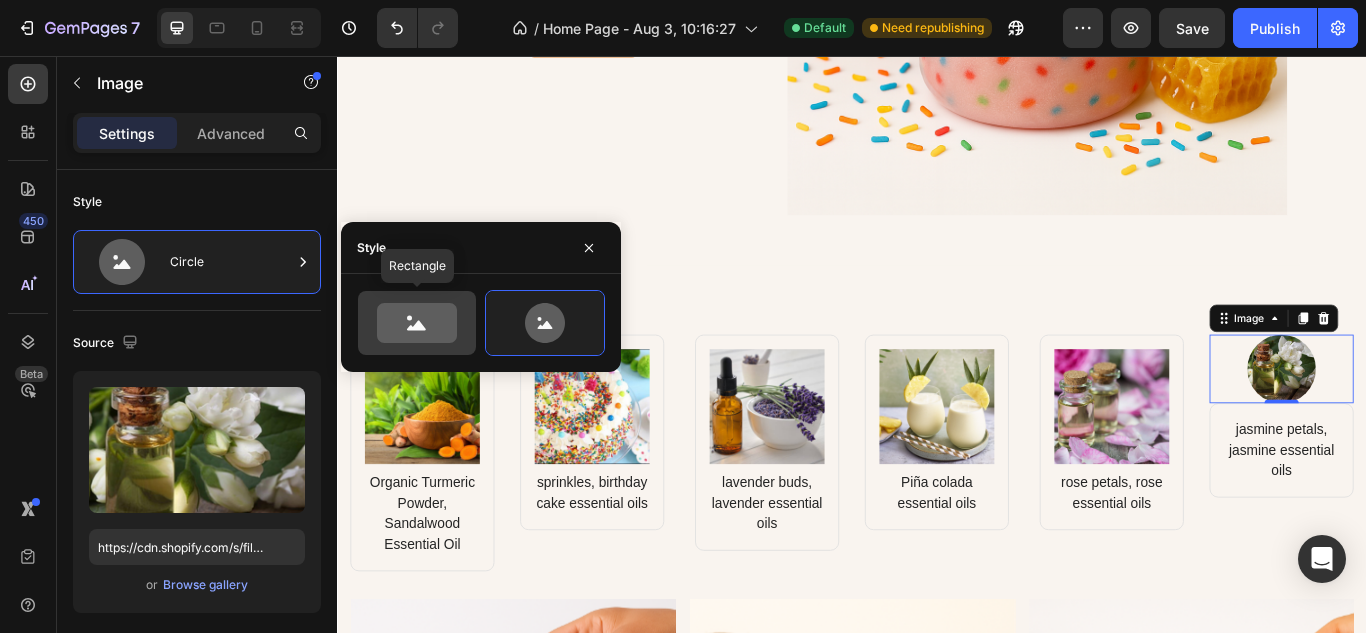 click 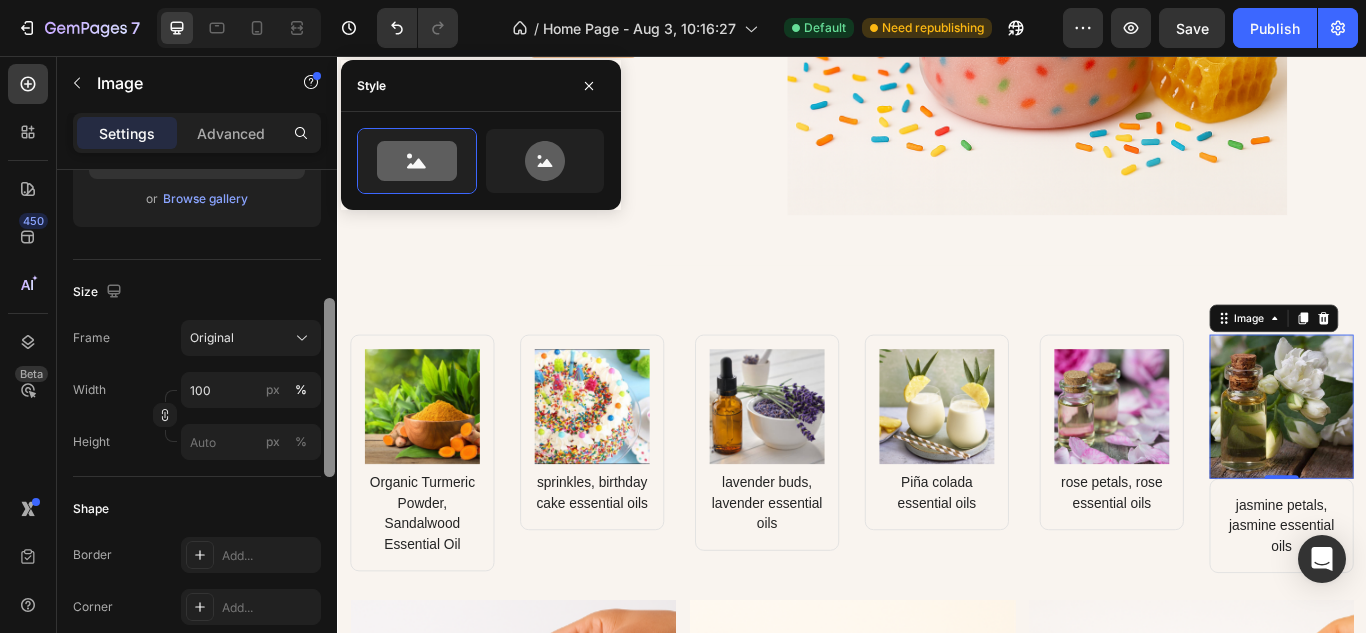 drag, startPoint x: 324, startPoint y: 303, endPoint x: 326, endPoint y: 437, distance: 134.01492 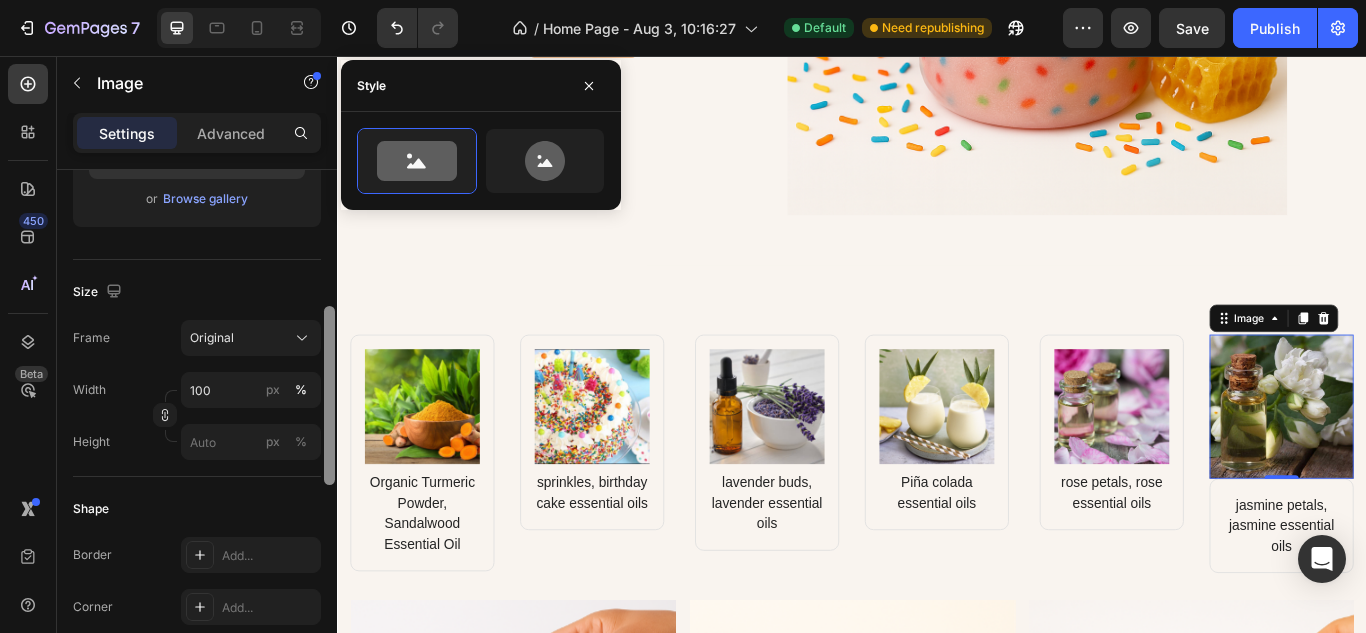 scroll, scrollTop: 389, scrollLeft: 0, axis: vertical 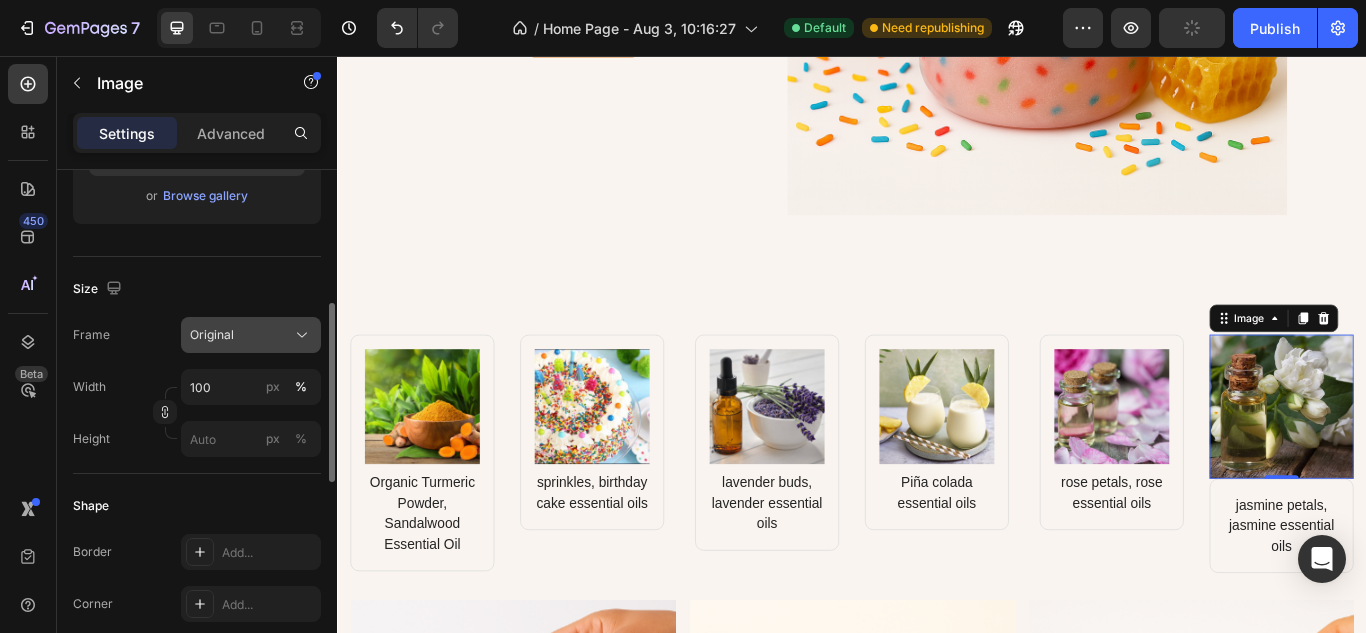 click on "Original" 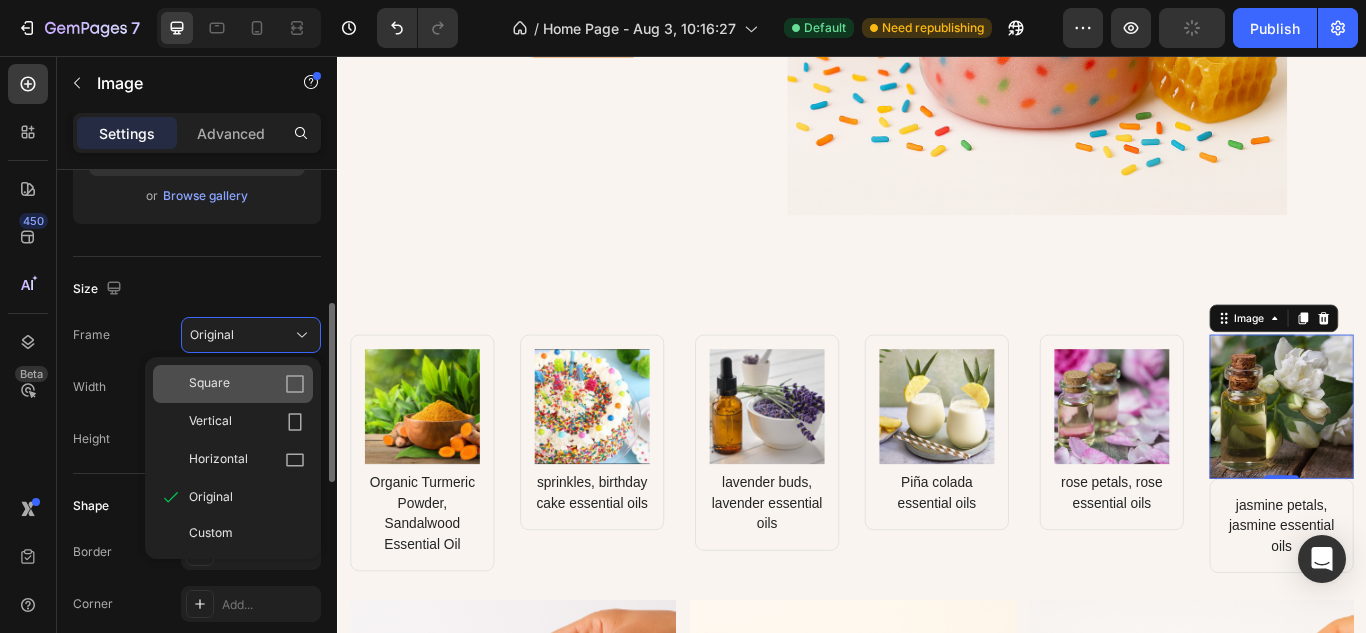 click on "Square" 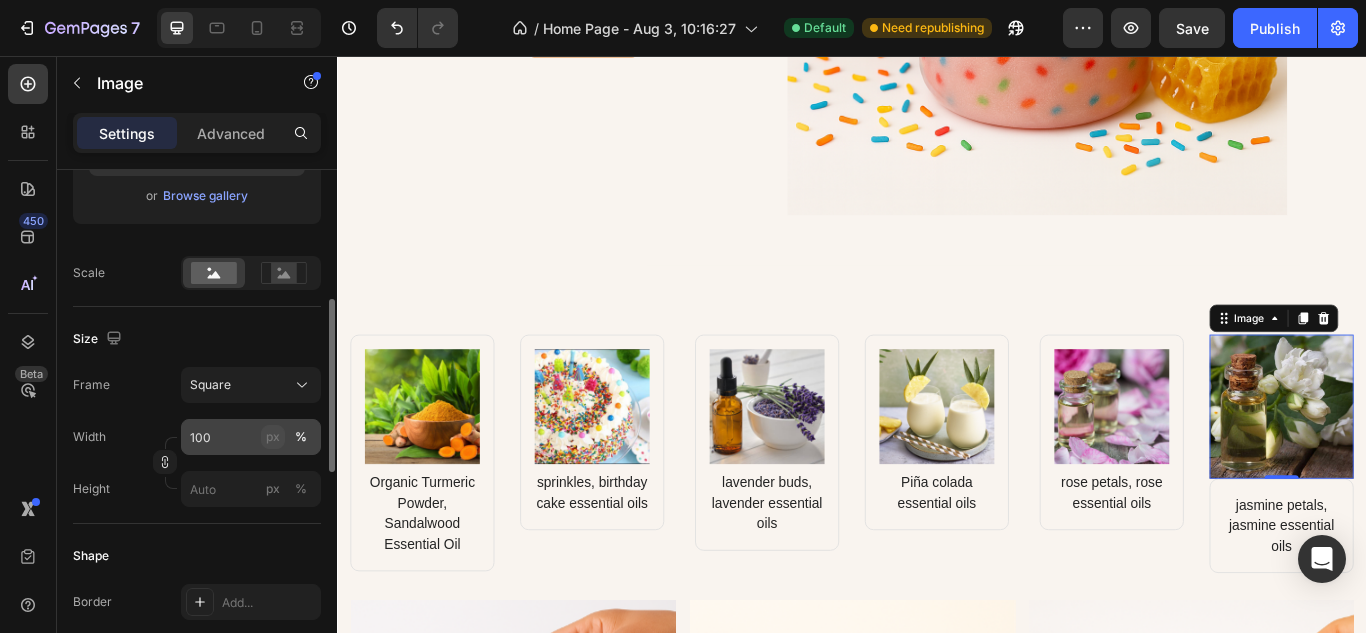 click on "px" 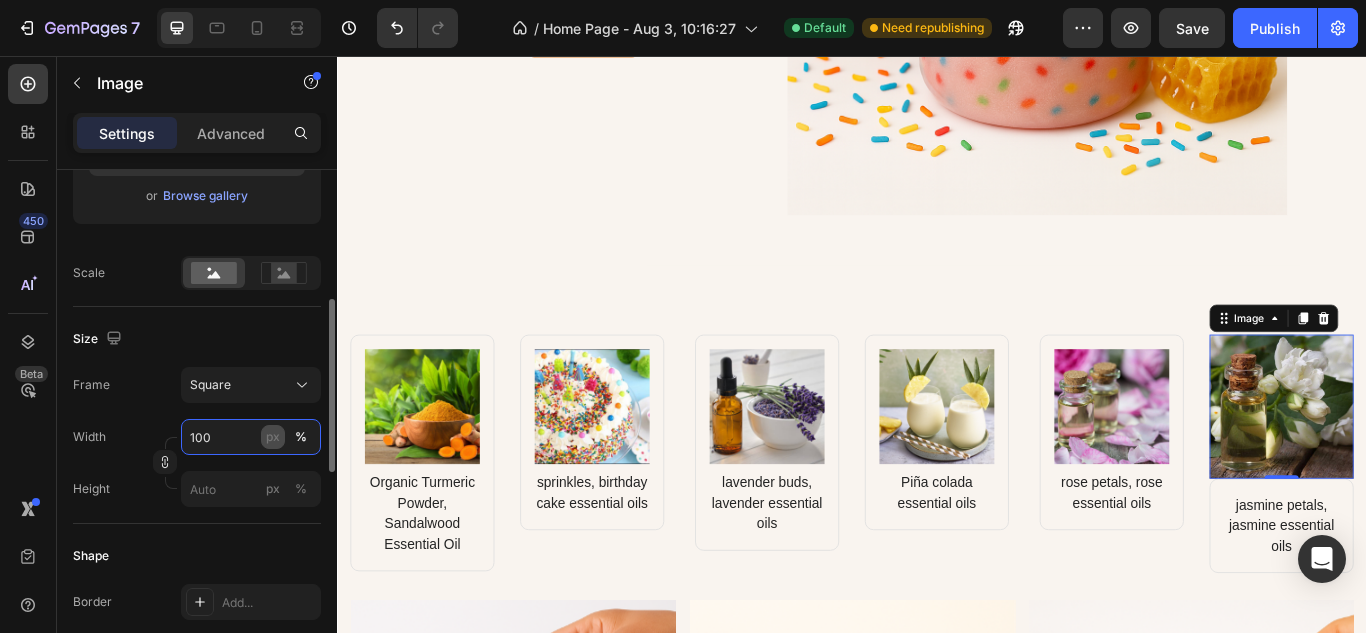 type on "100" 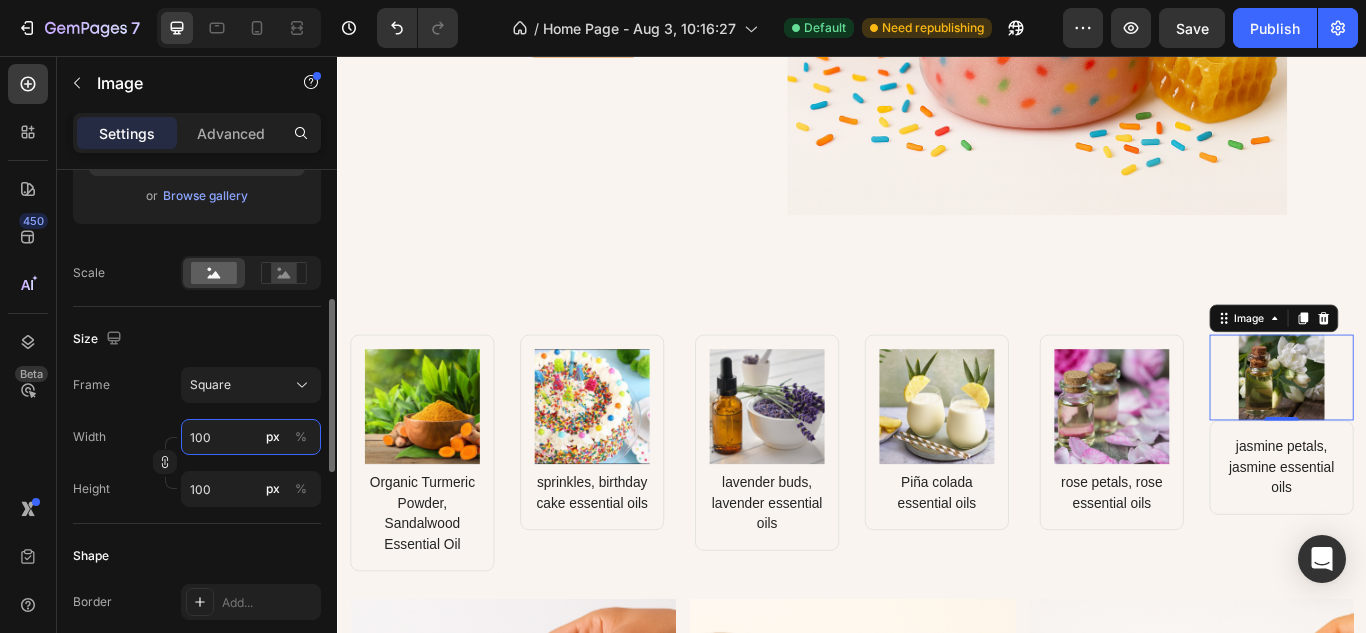 type on "8" 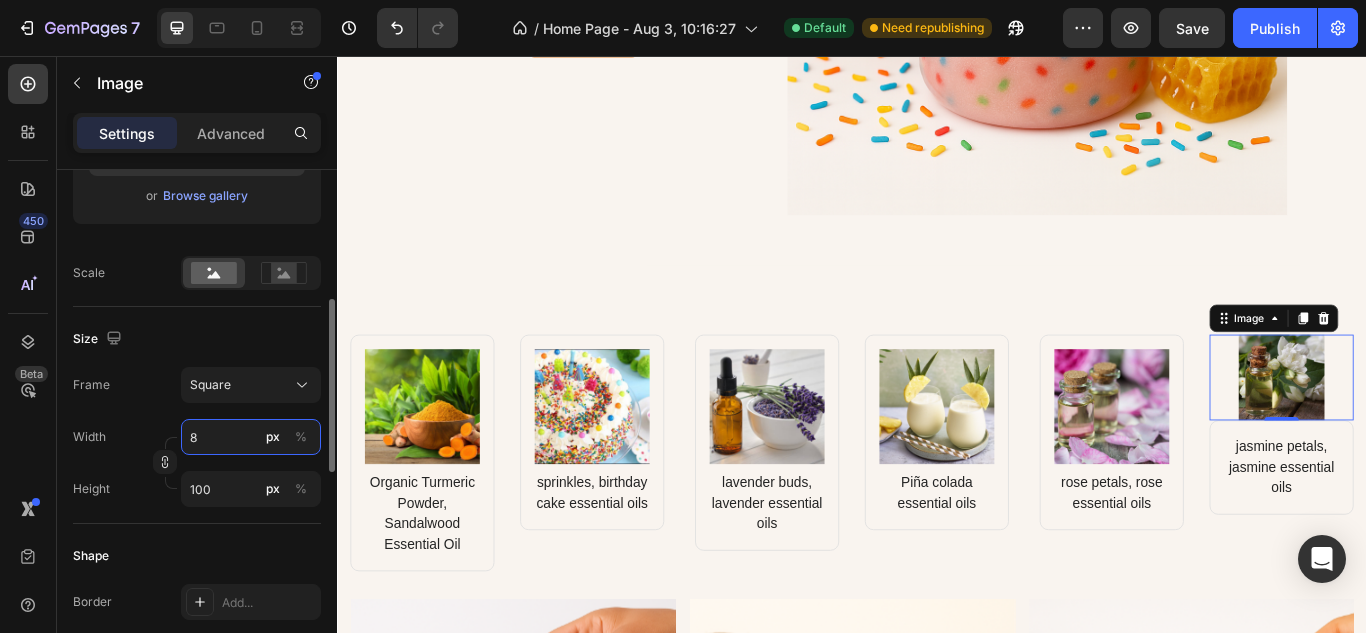 type on "8" 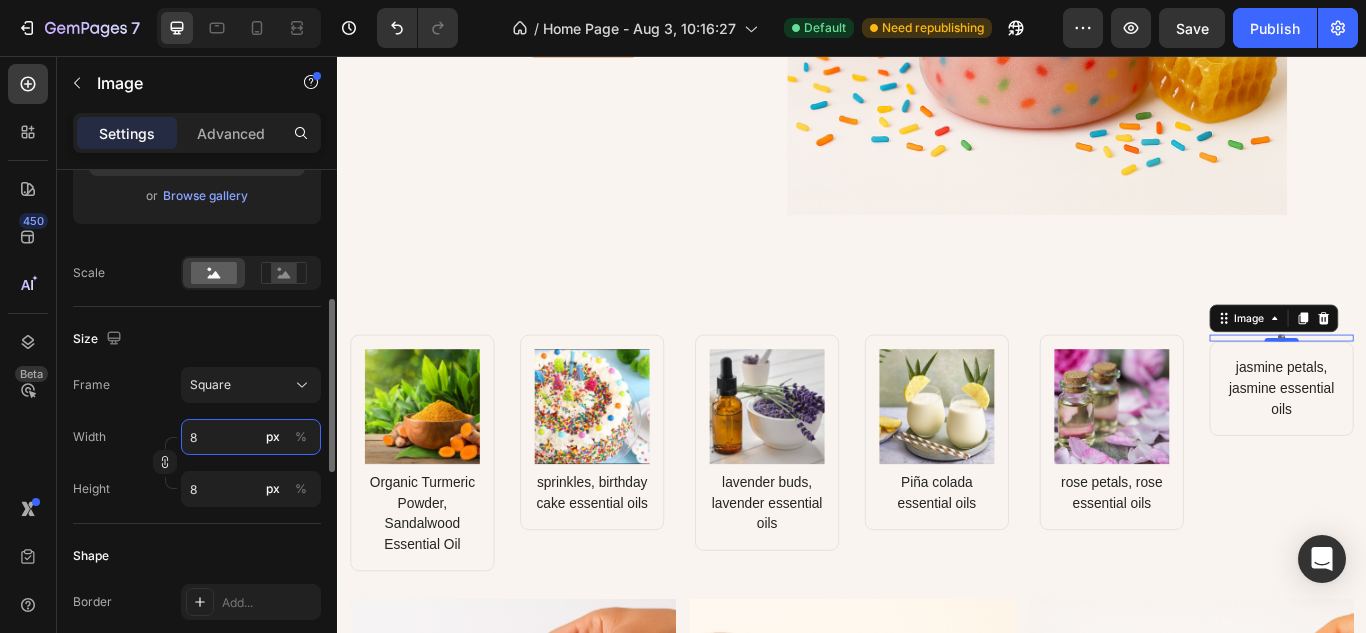 type on "80" 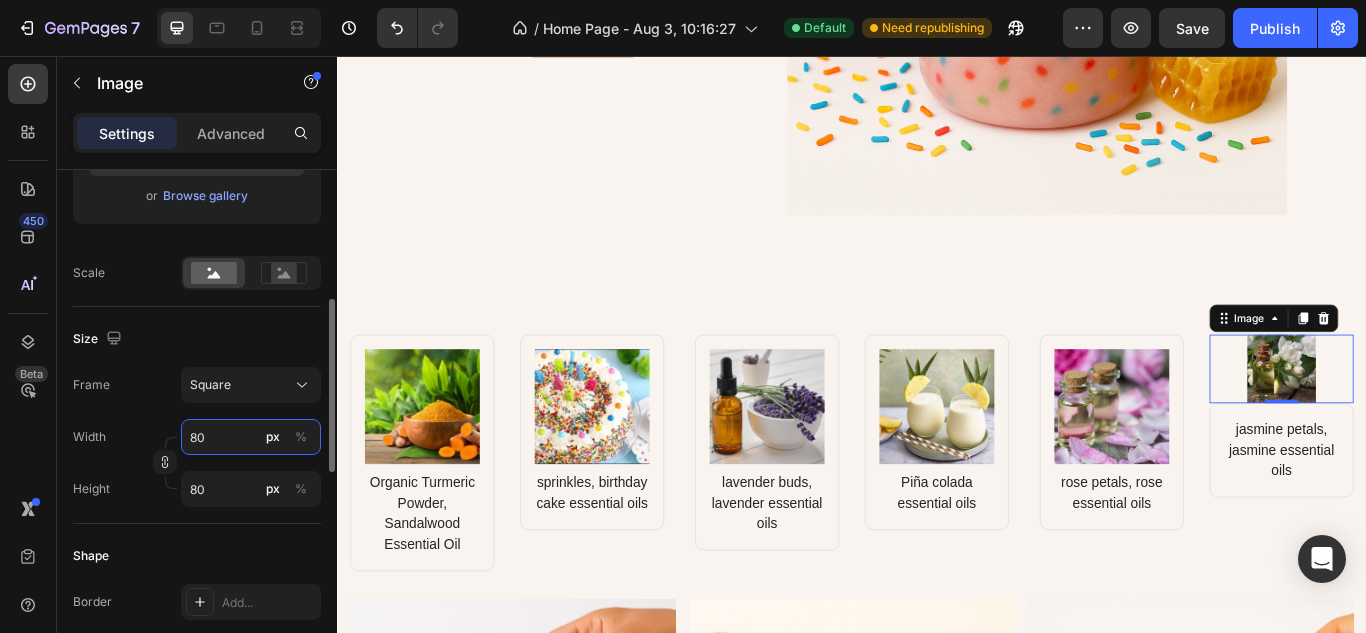 type on "8" 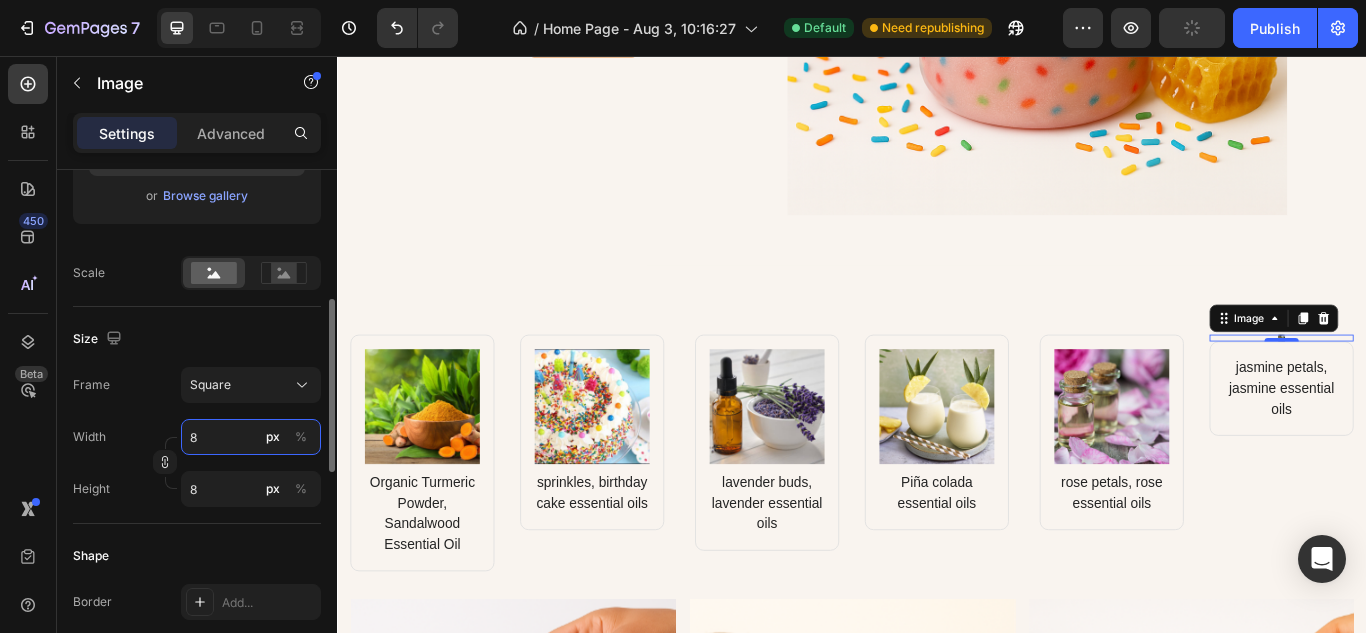 type 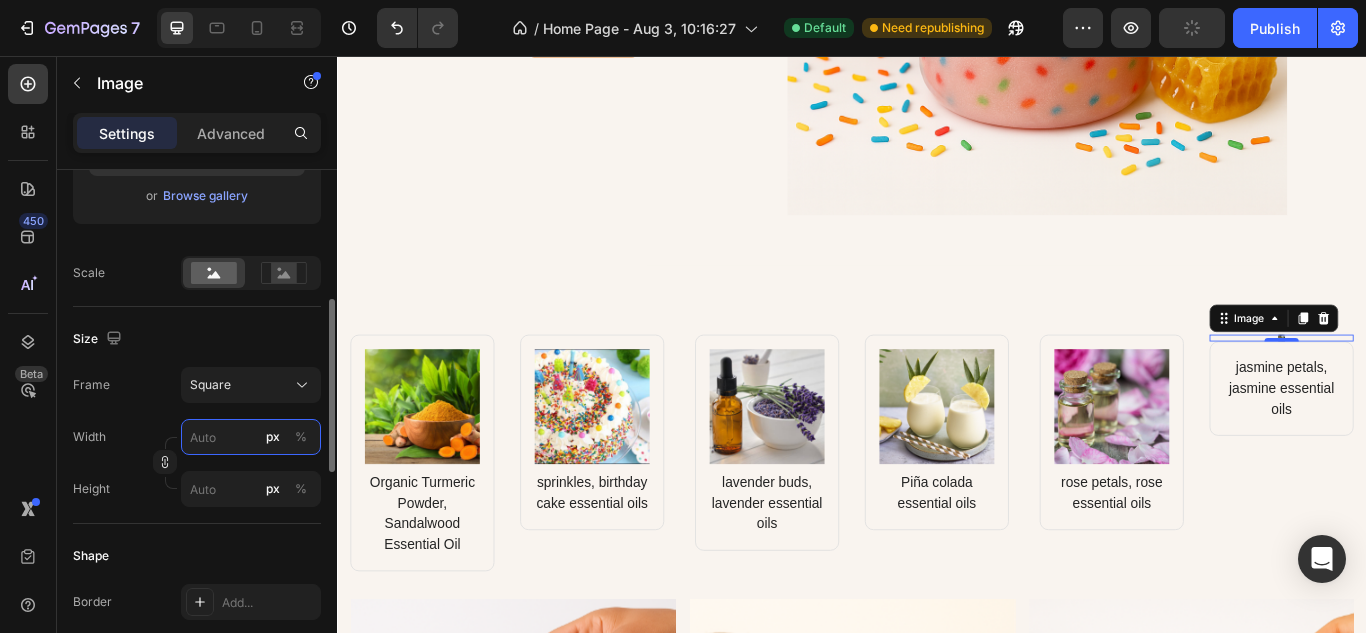 type on "8" 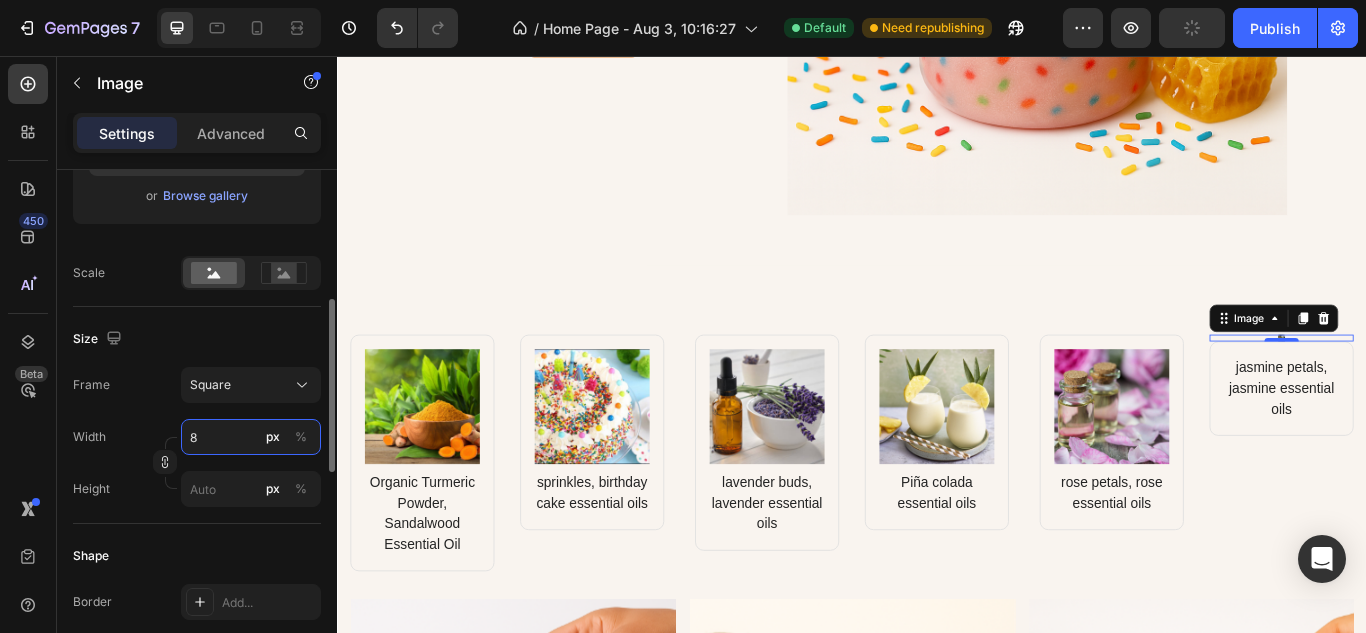 type on "8" 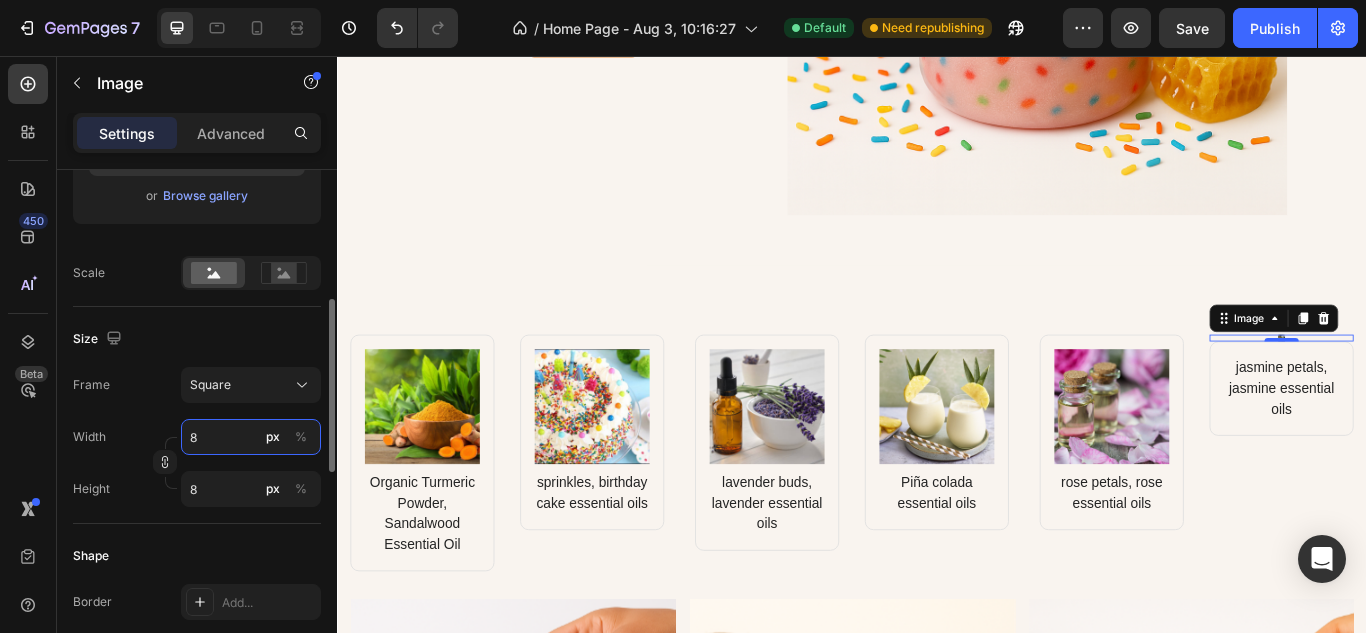type on "84" 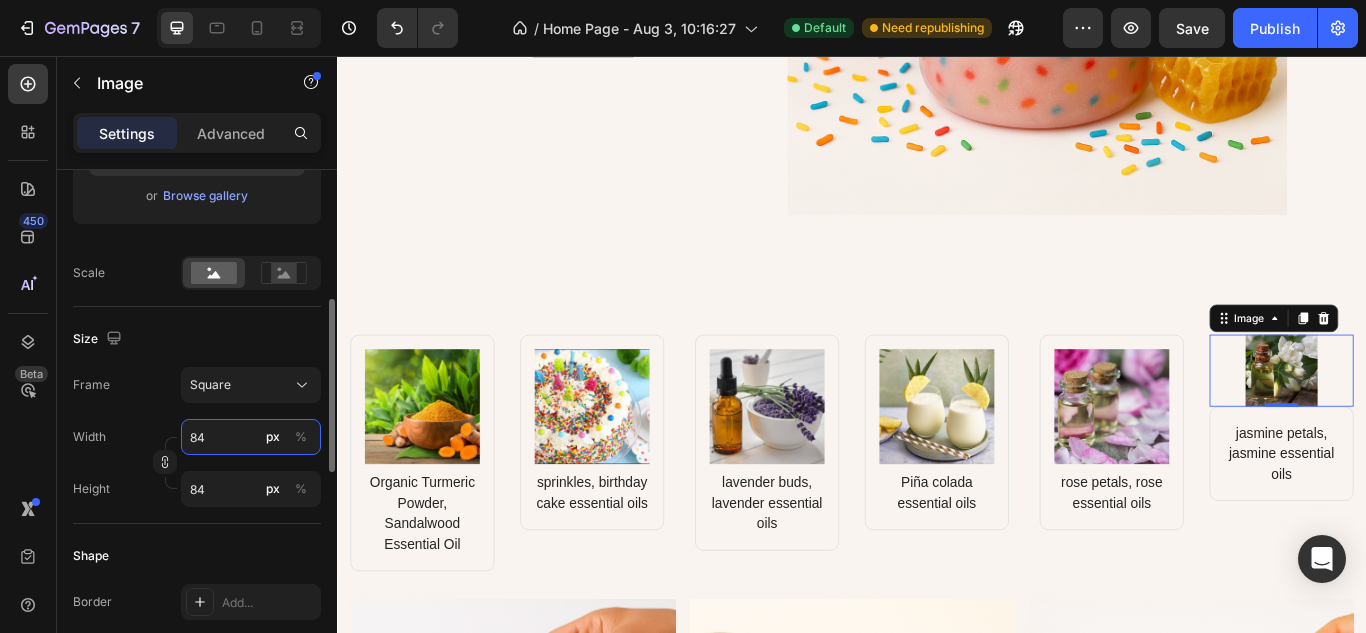 type on "840" 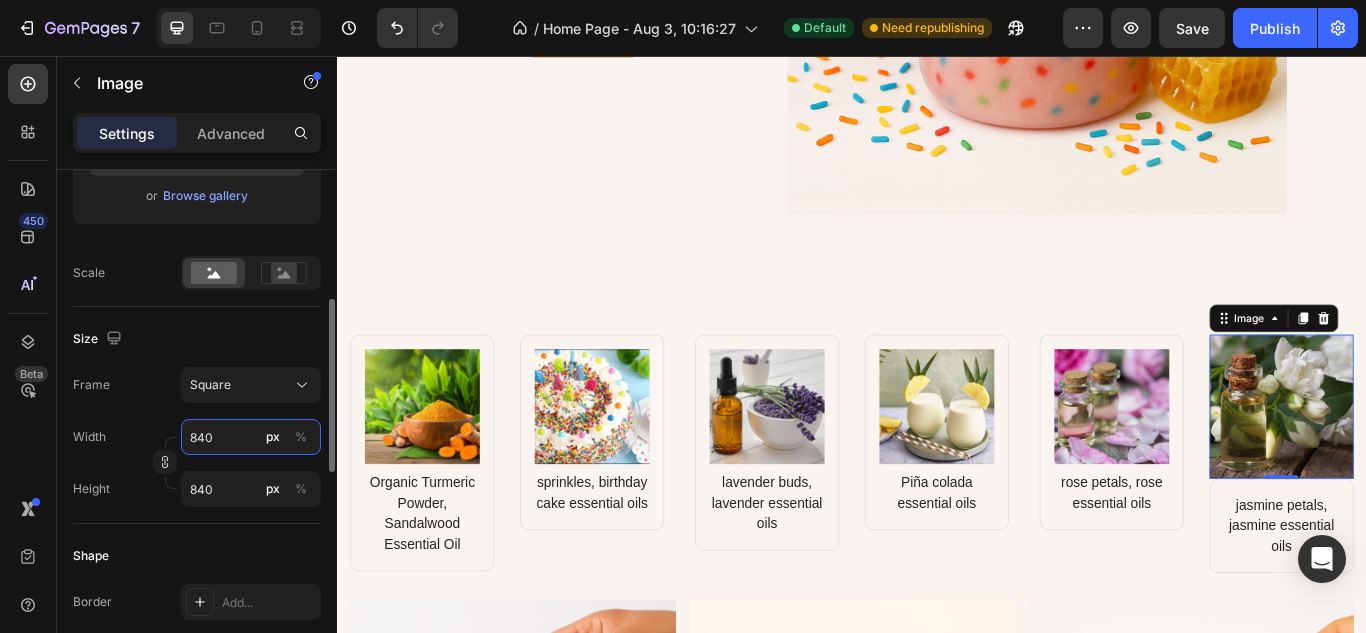 type on "84" 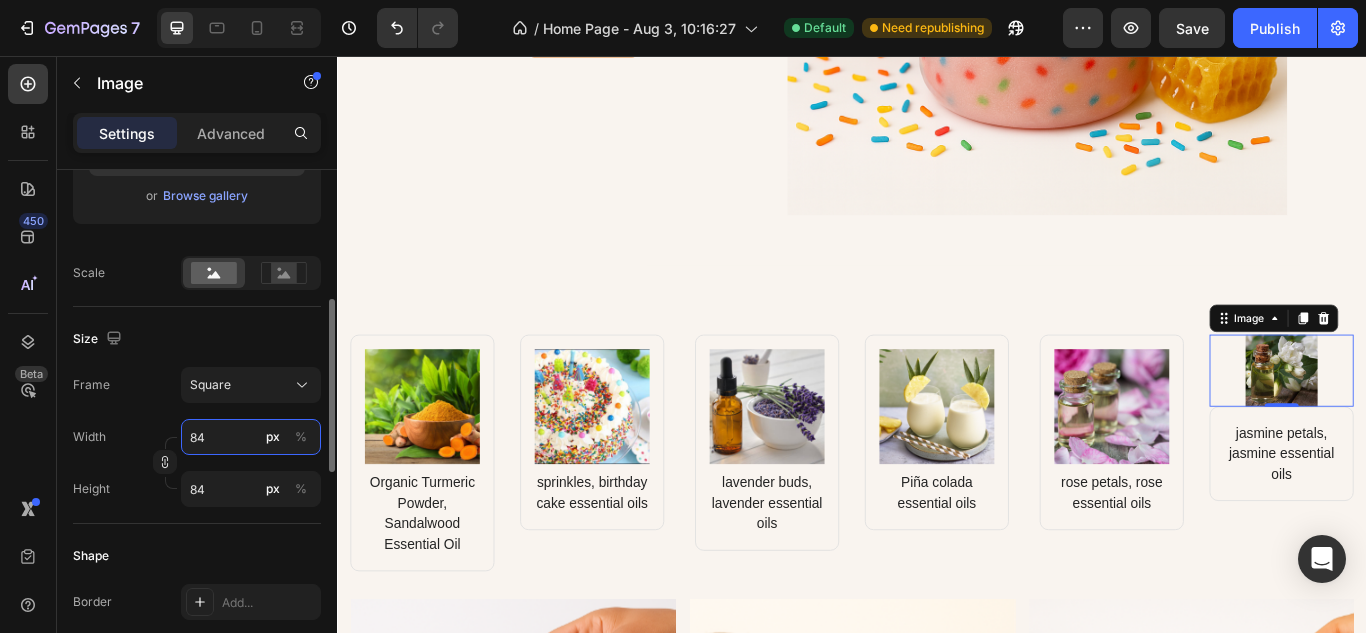 type on "8" 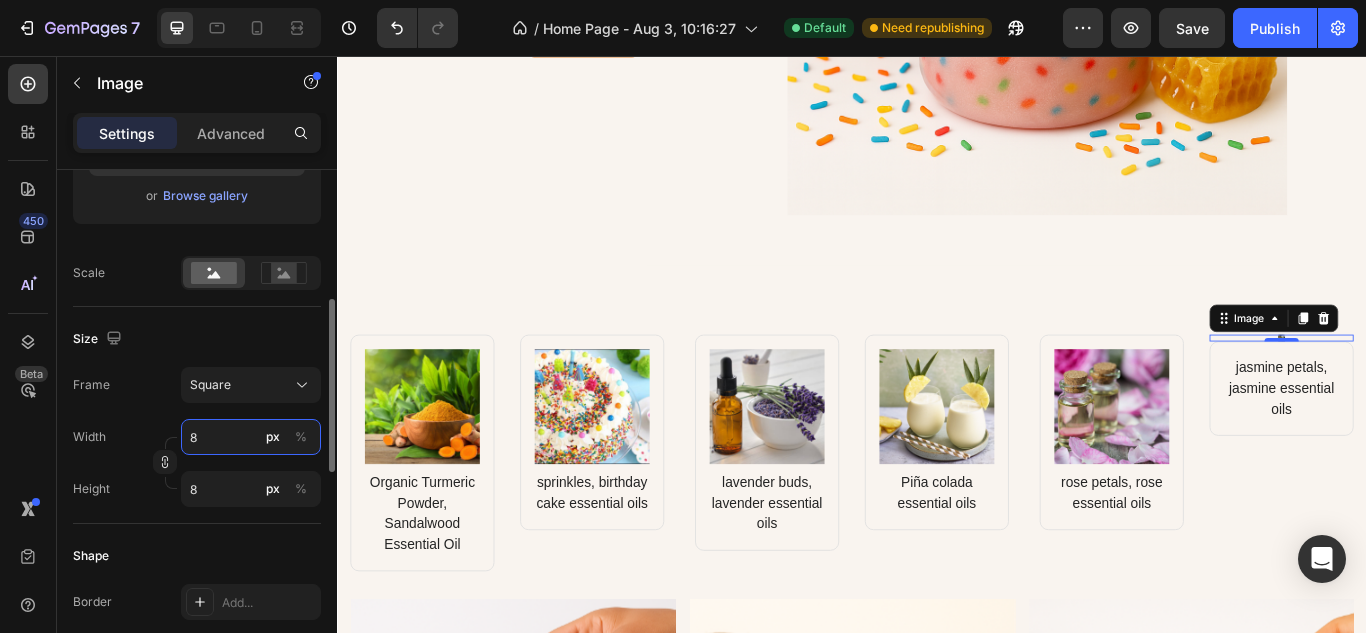 type 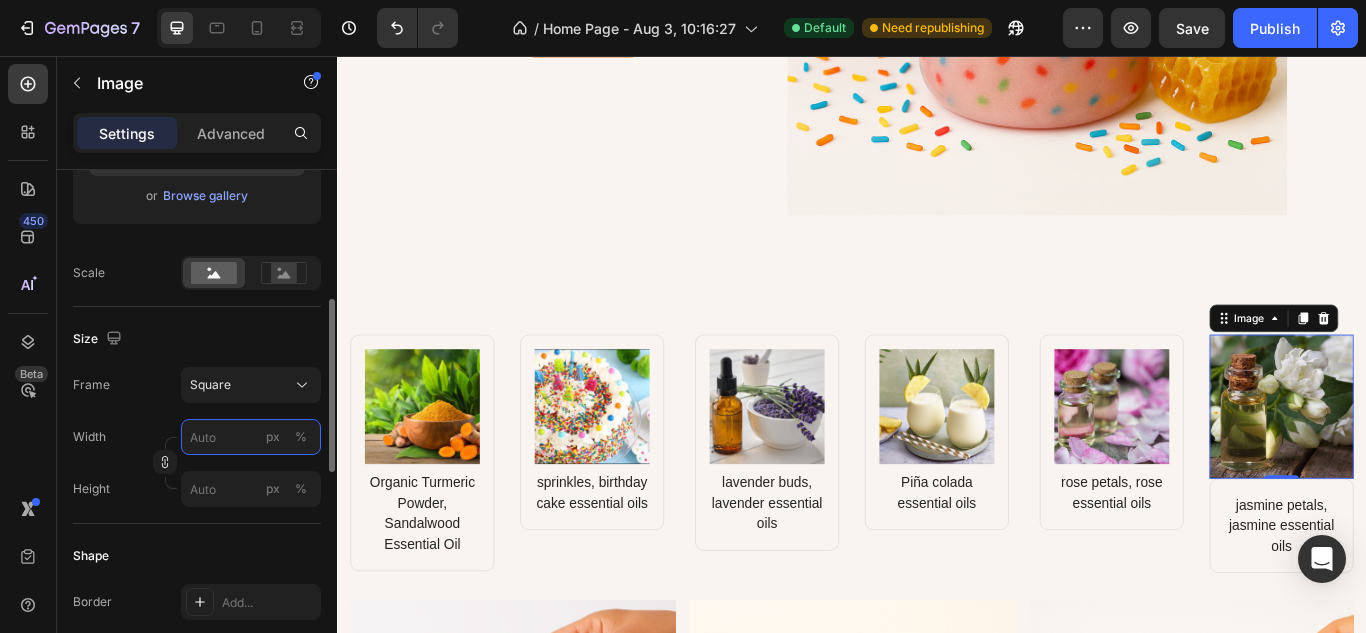 type on "8" 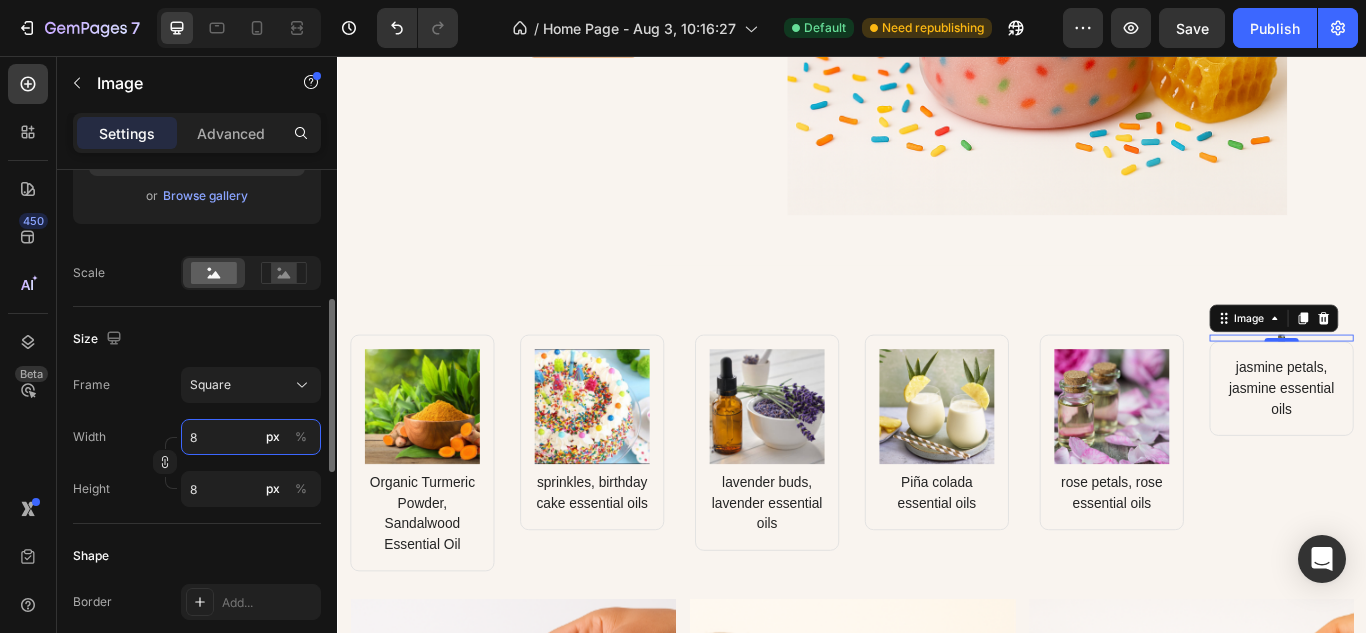 type on "84" 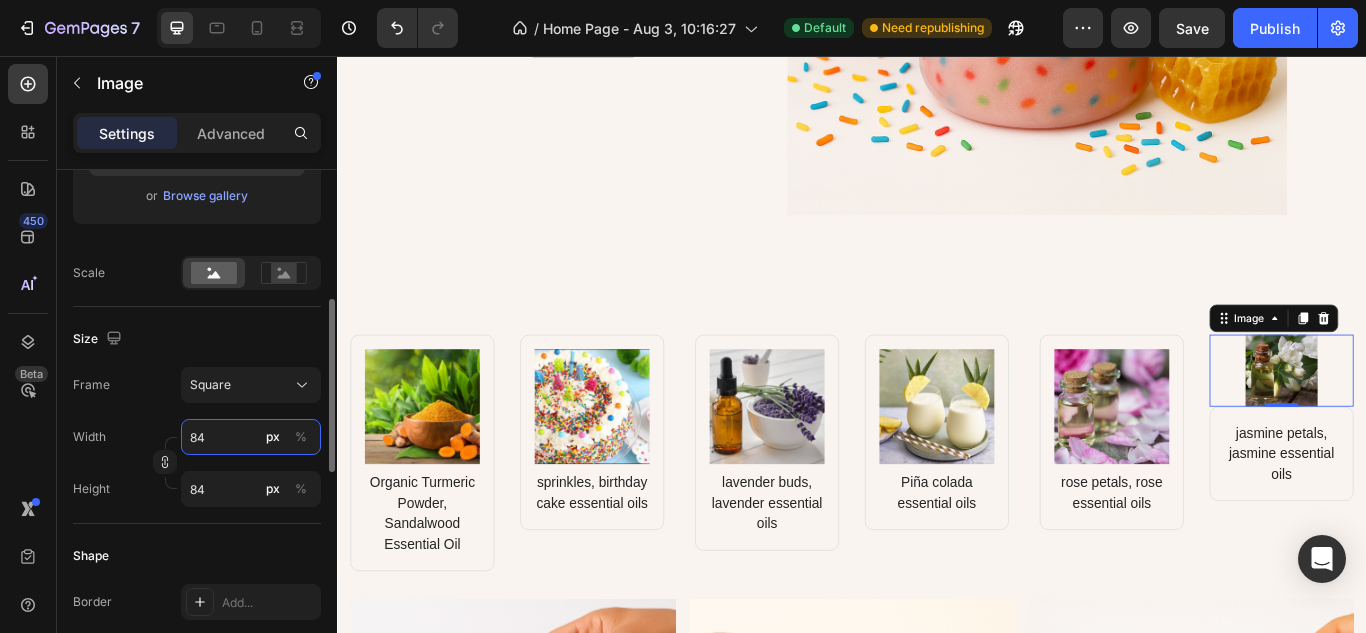 type on "8" 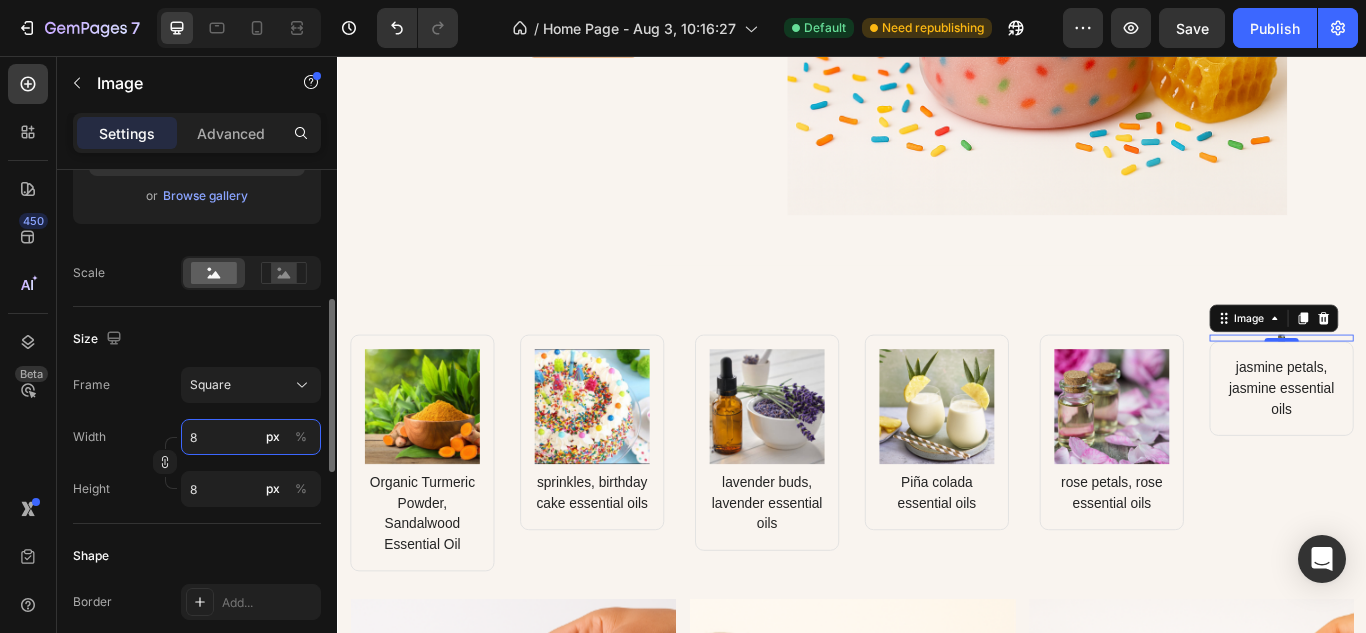 type 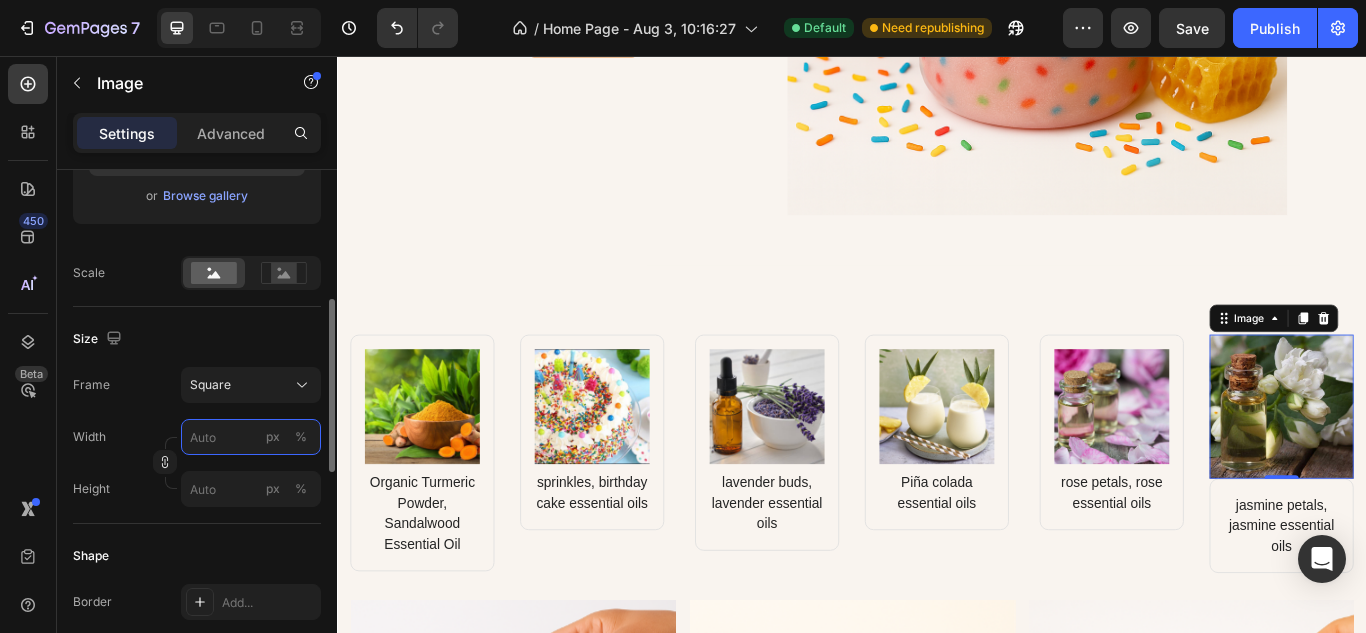 type on "4" 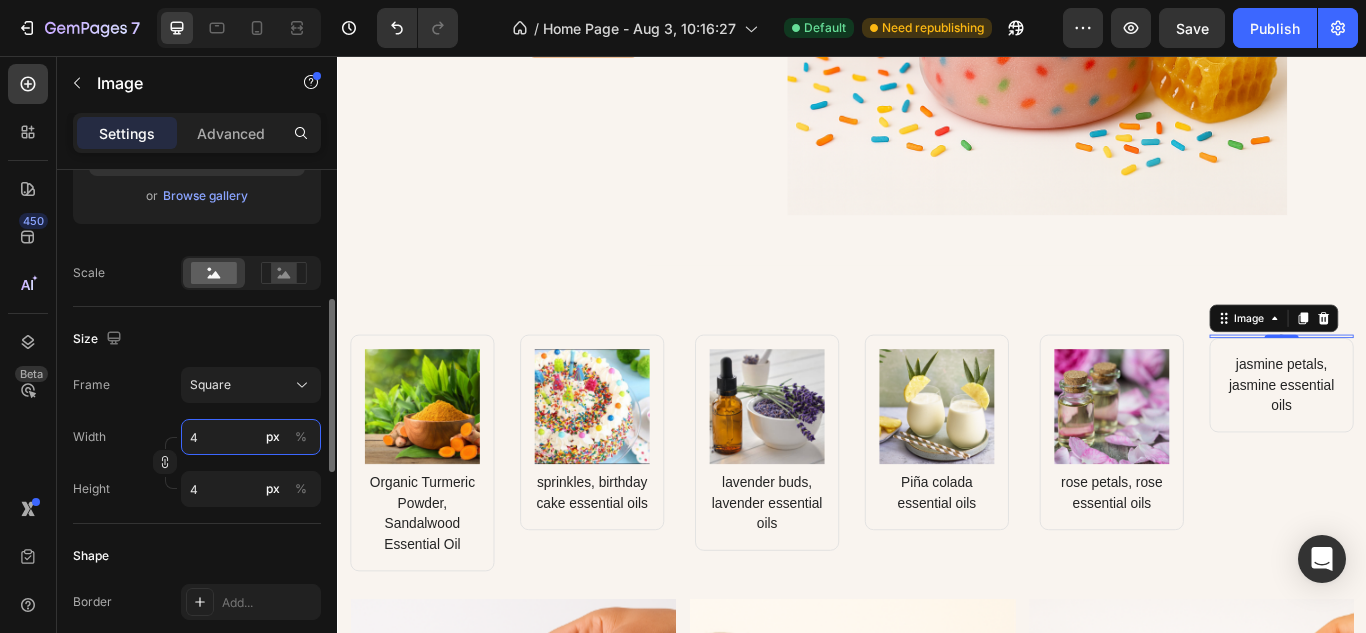 type on "40" 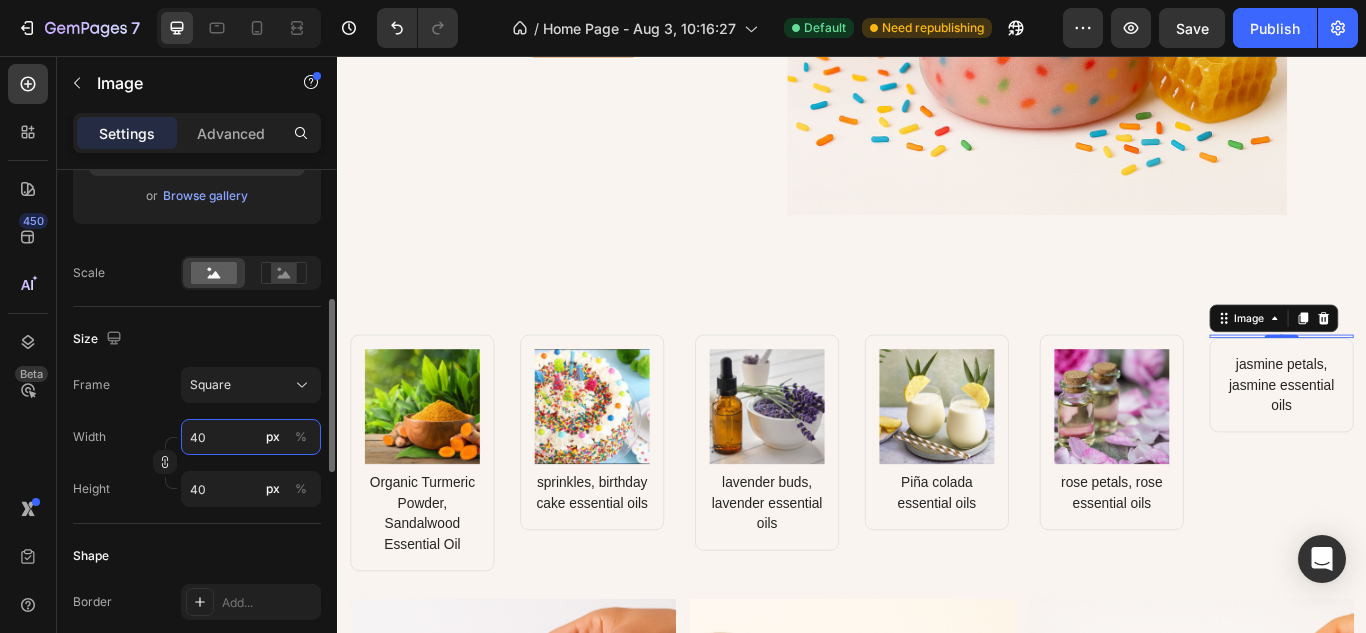 type on "400" 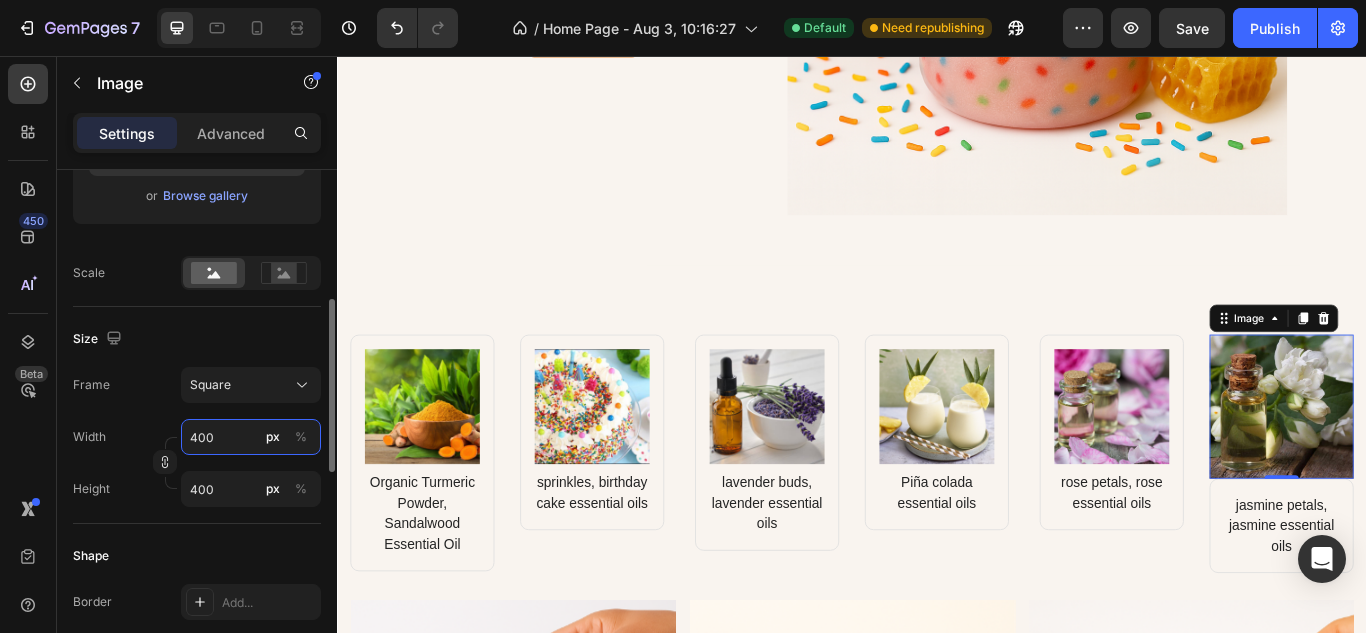 type on "40" 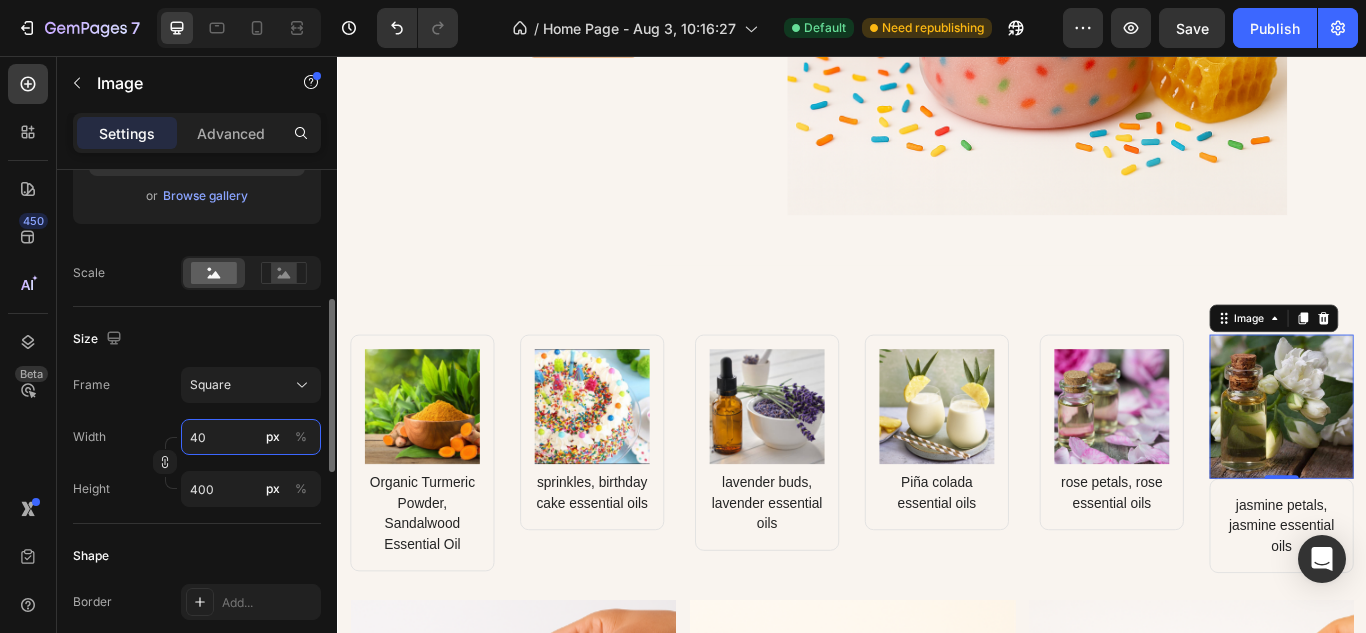 type on "40" 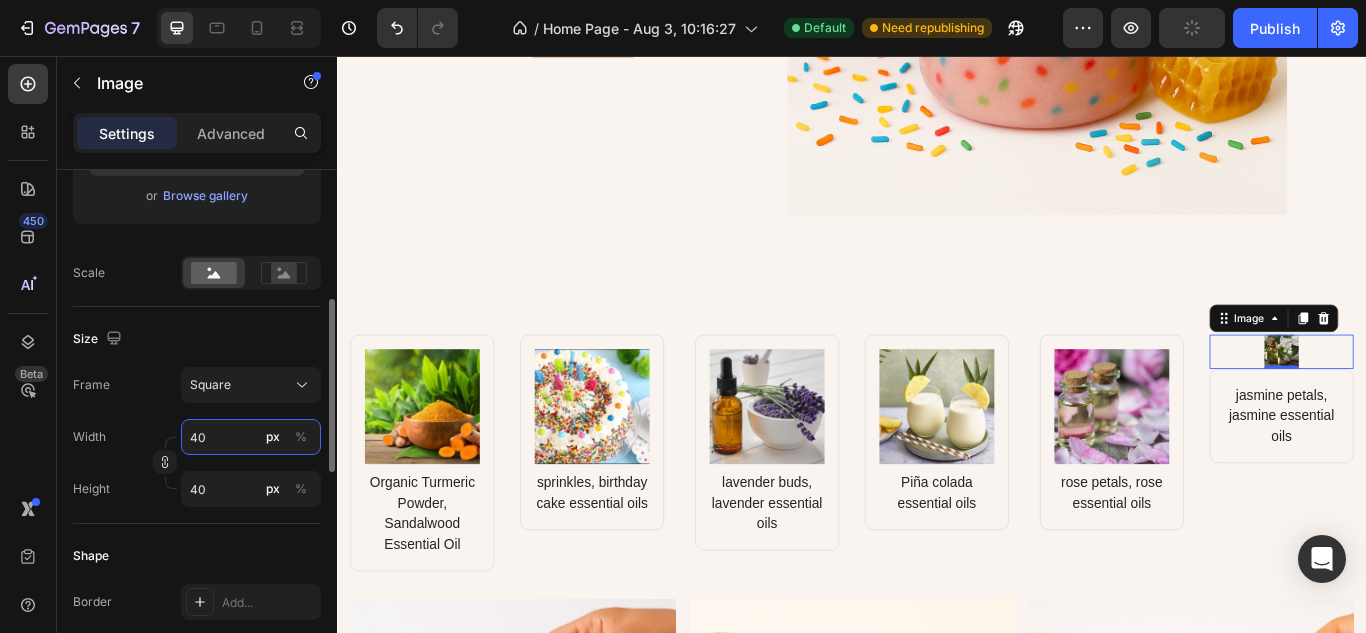 type on "4" 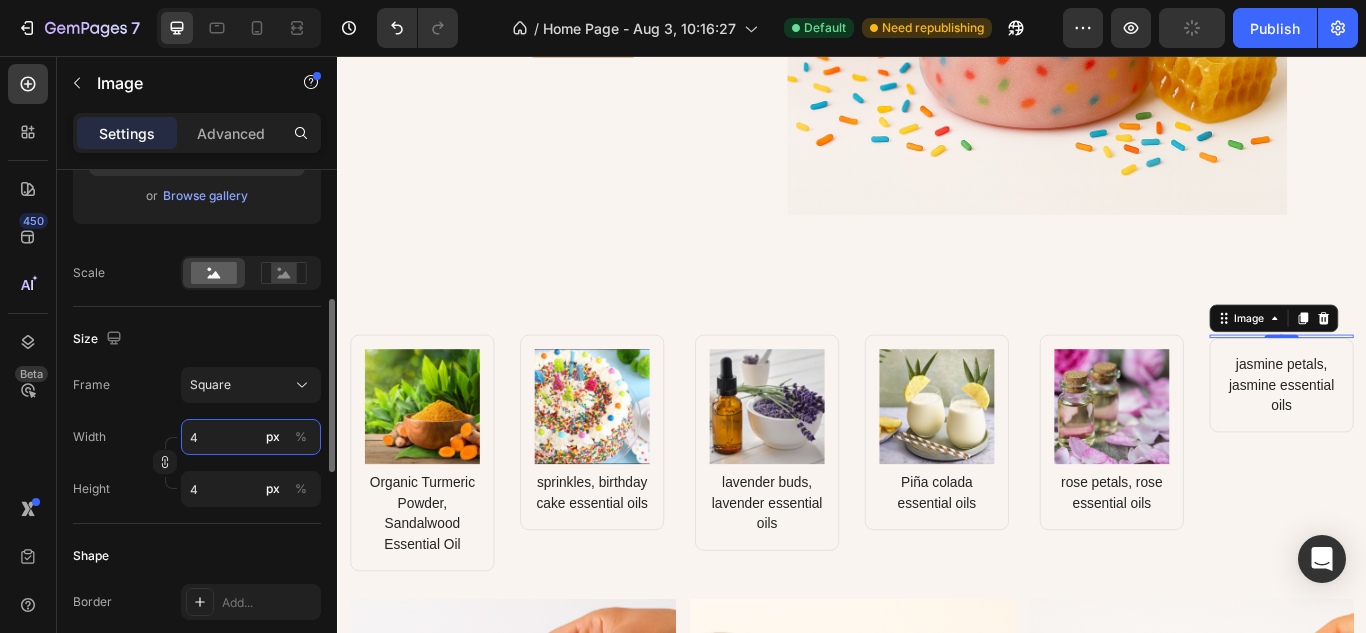 type 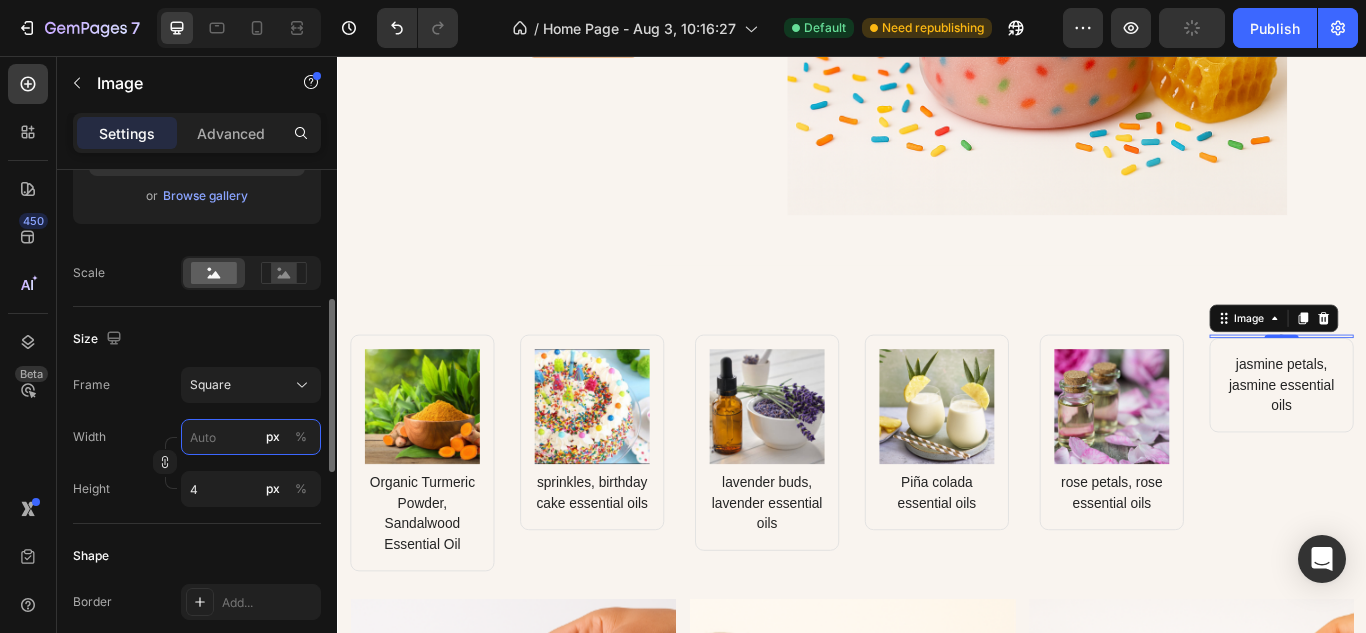 type 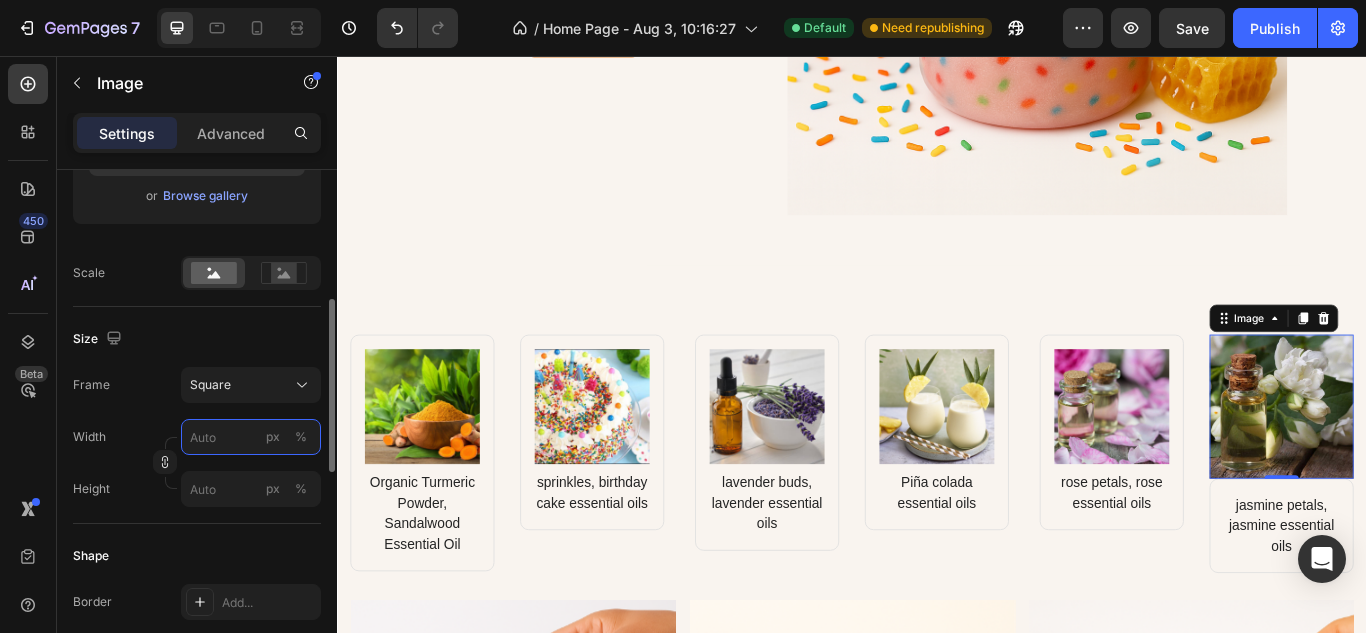 type on "2" 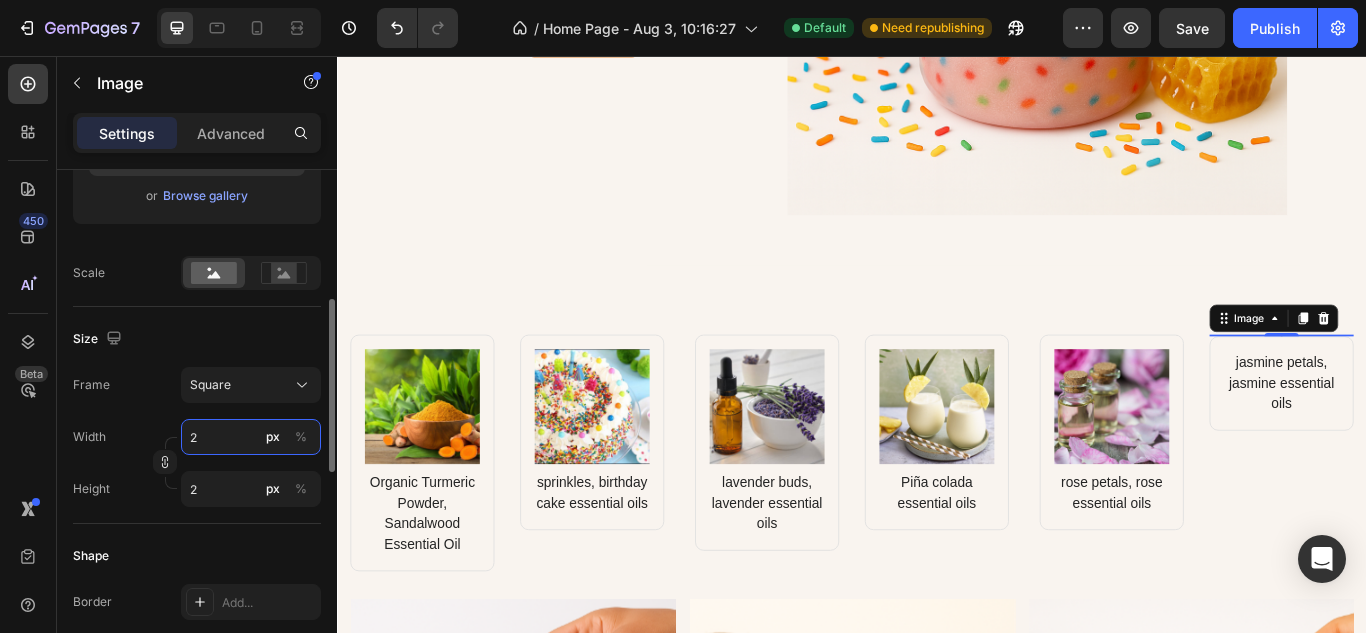 type on "20" 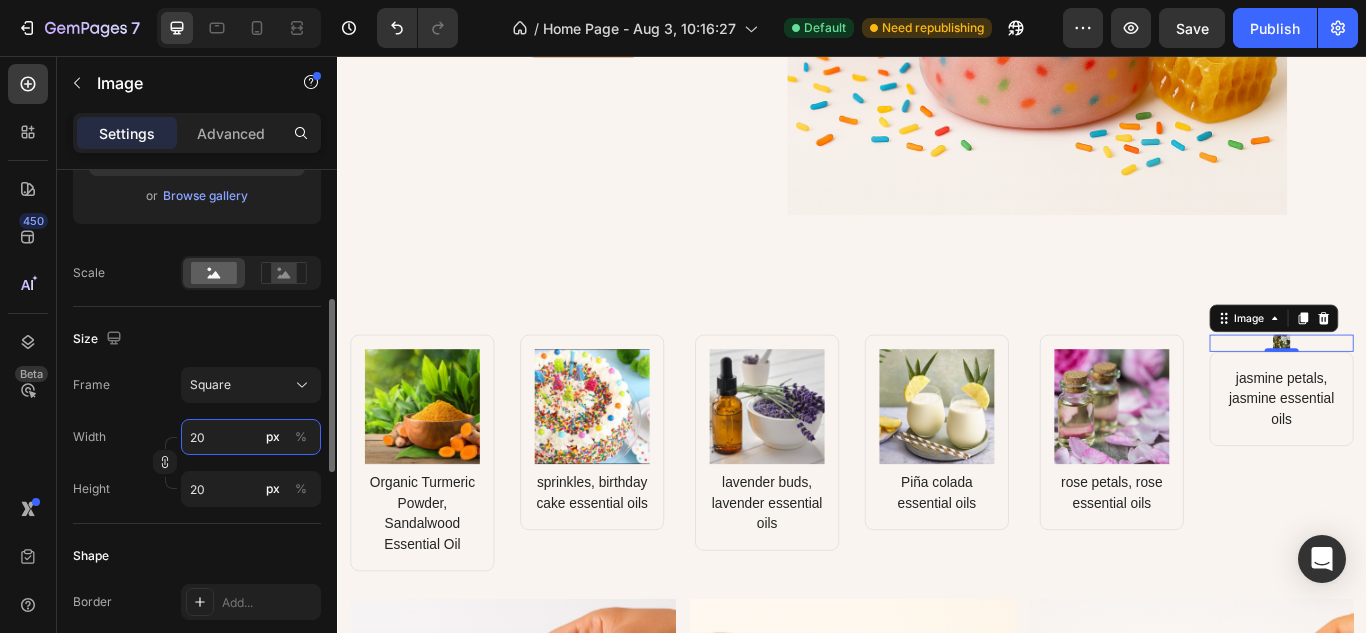 type on "200" 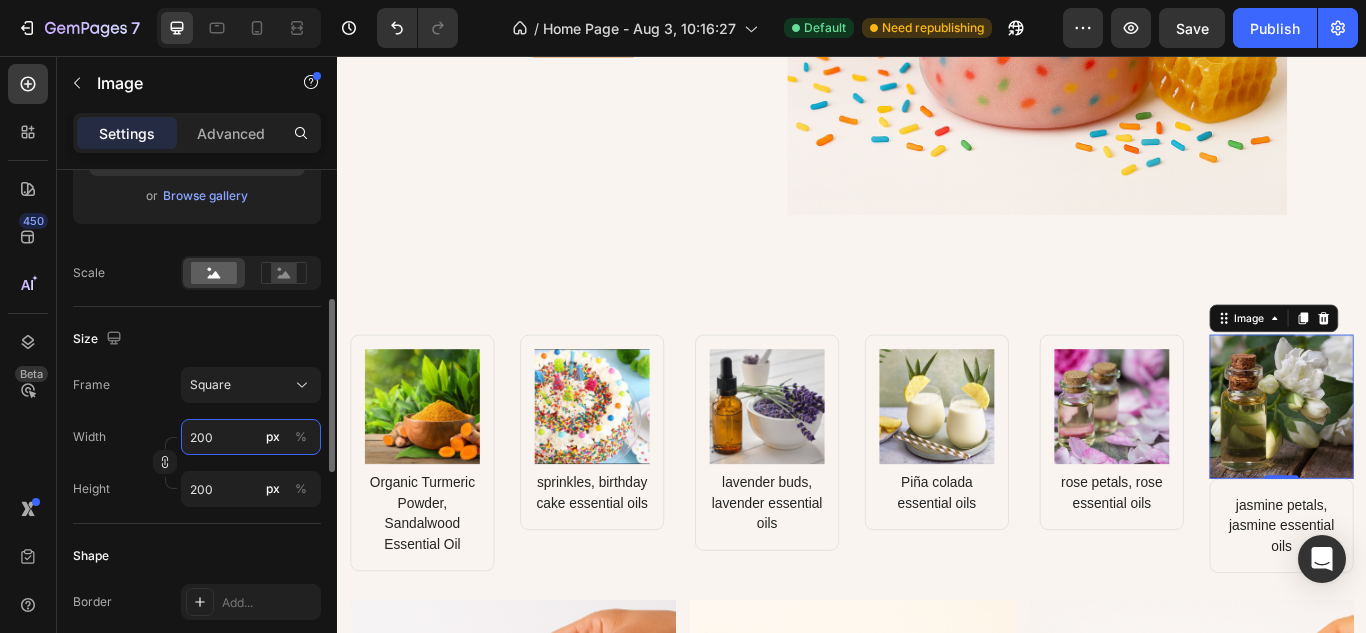 type on "20" 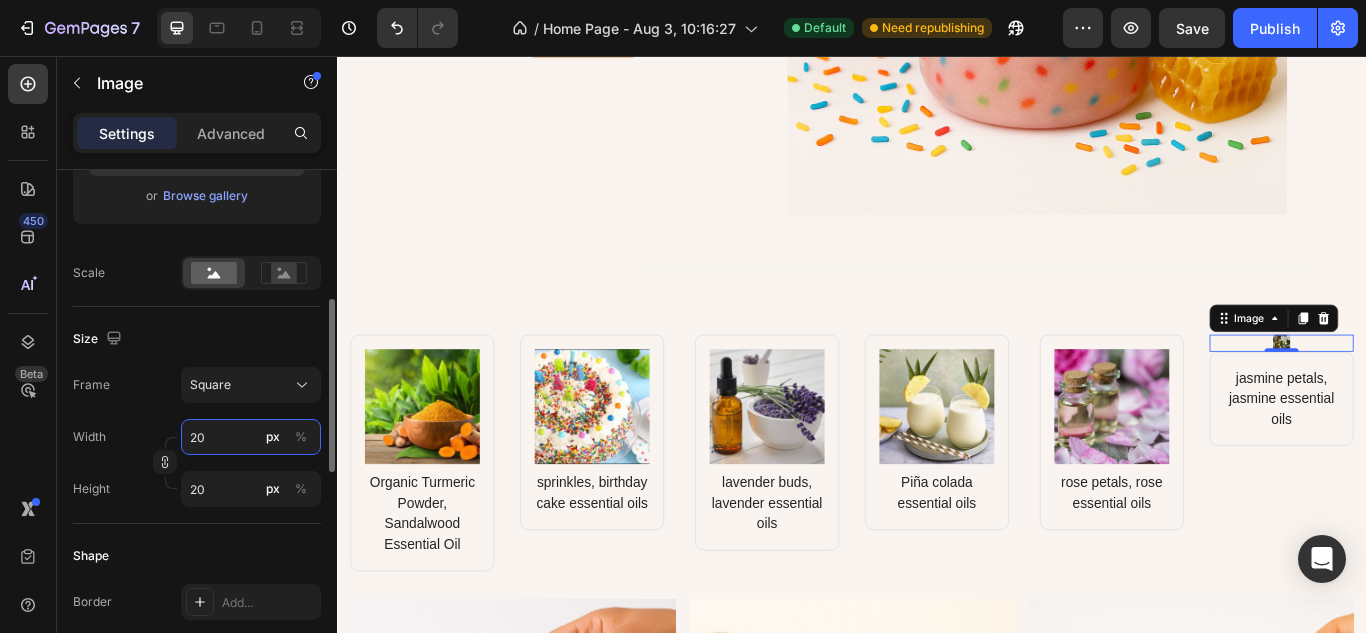 type on "2" 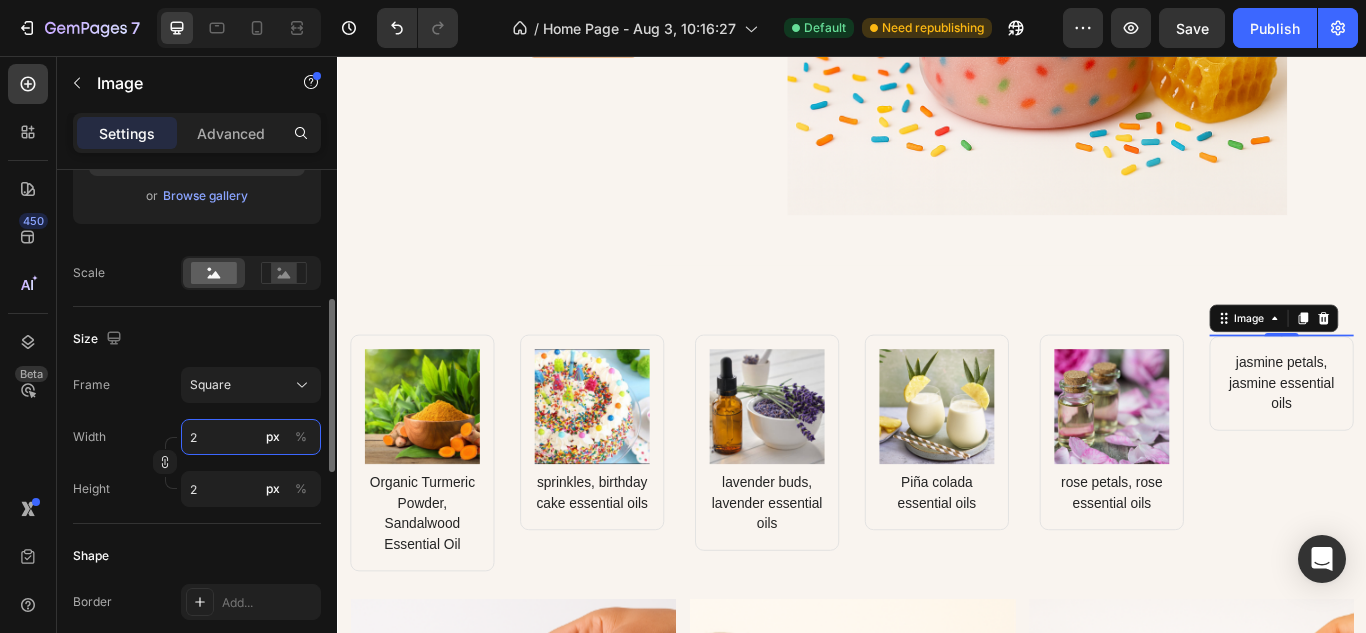 type on "22" 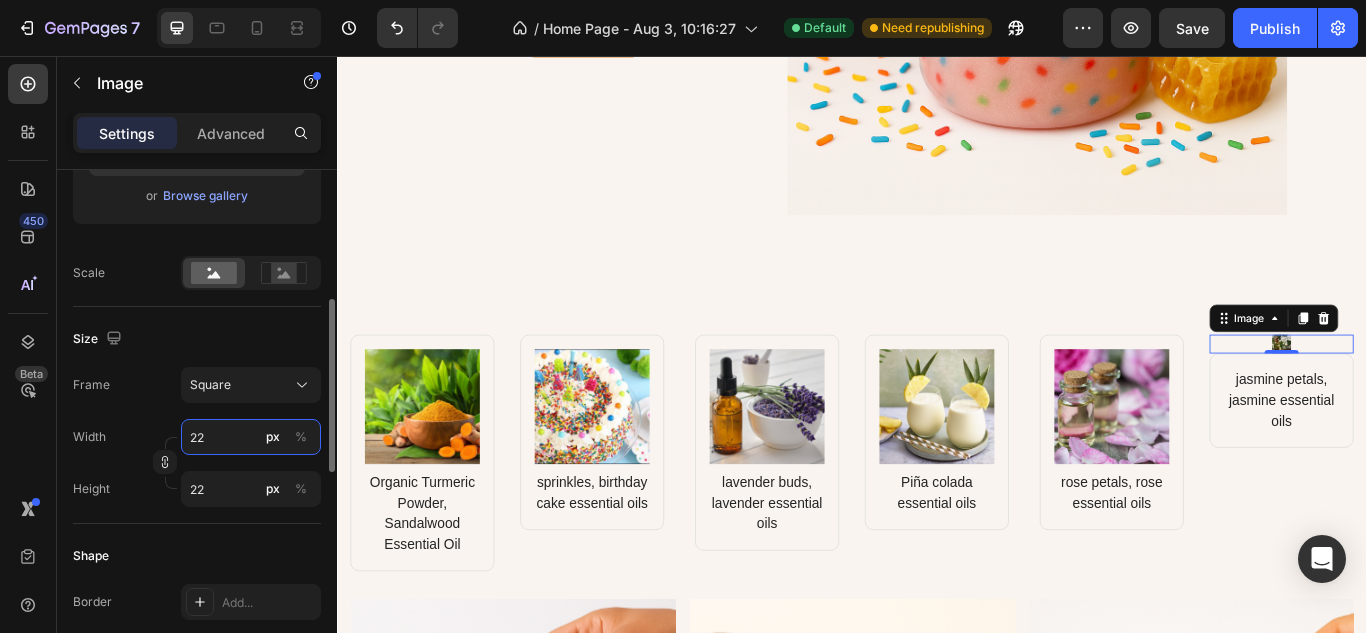 type on "222" 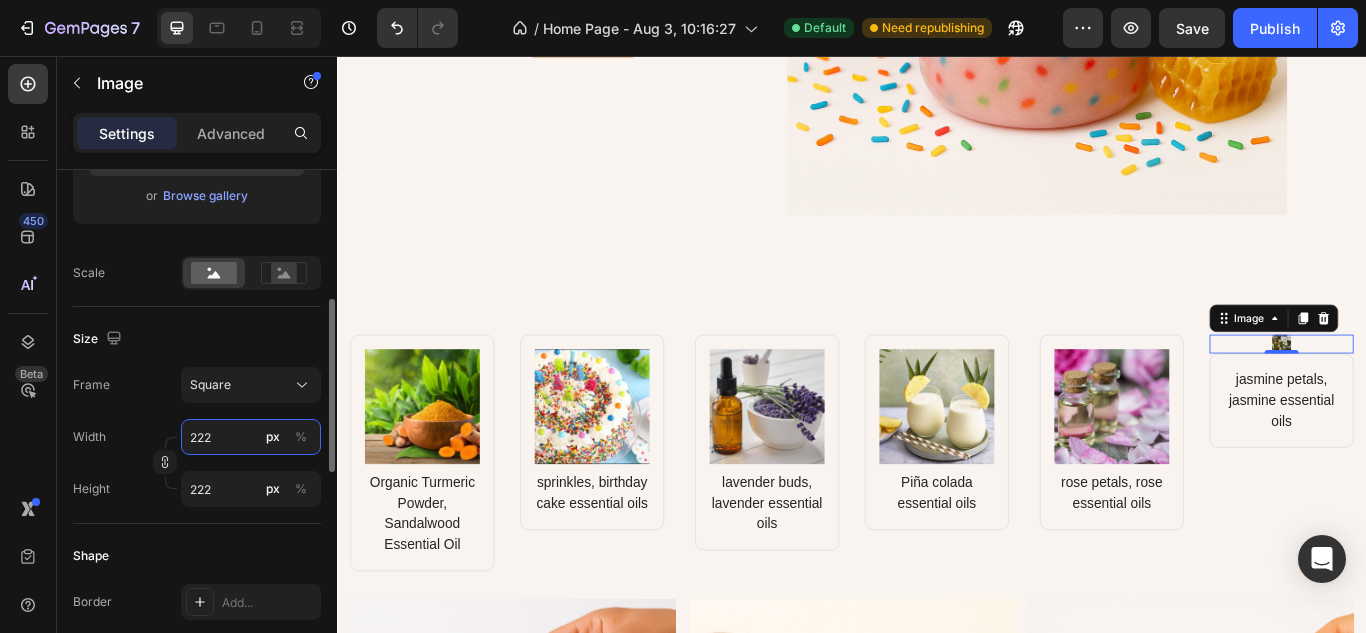 type on "2222" 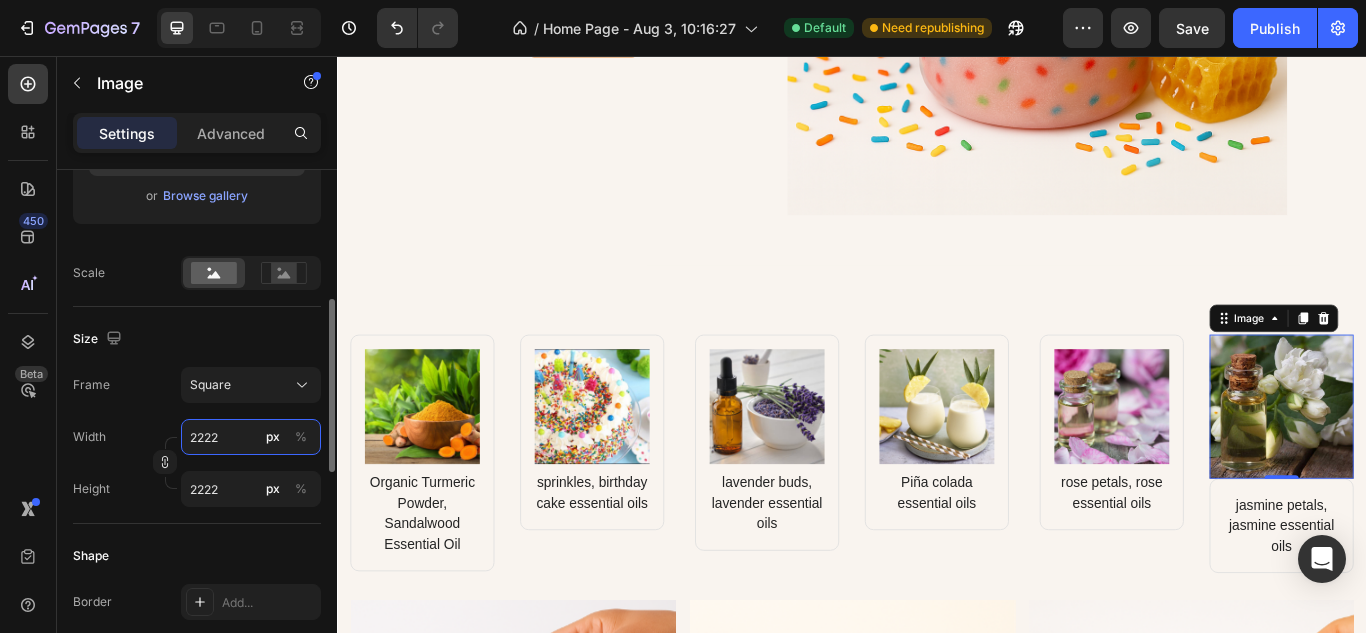click on "2222" at bounding box center (251, 437) 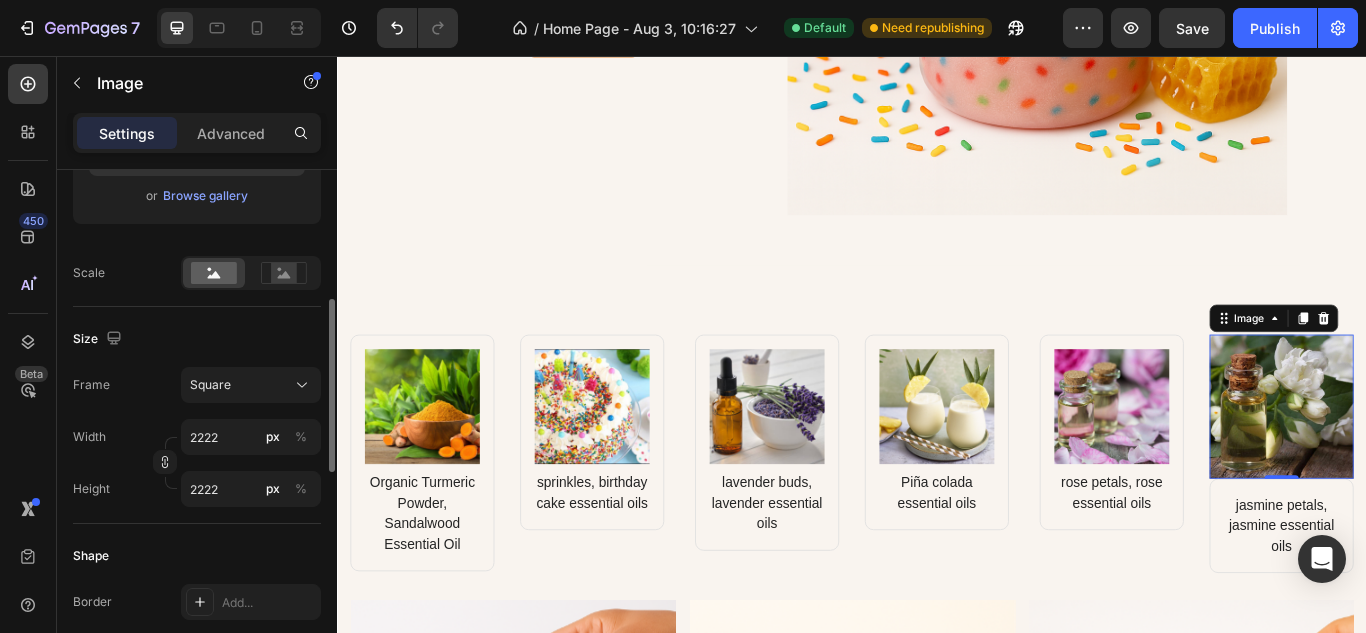 click on "Width 2222 px %" at bounding box center (197, 437) 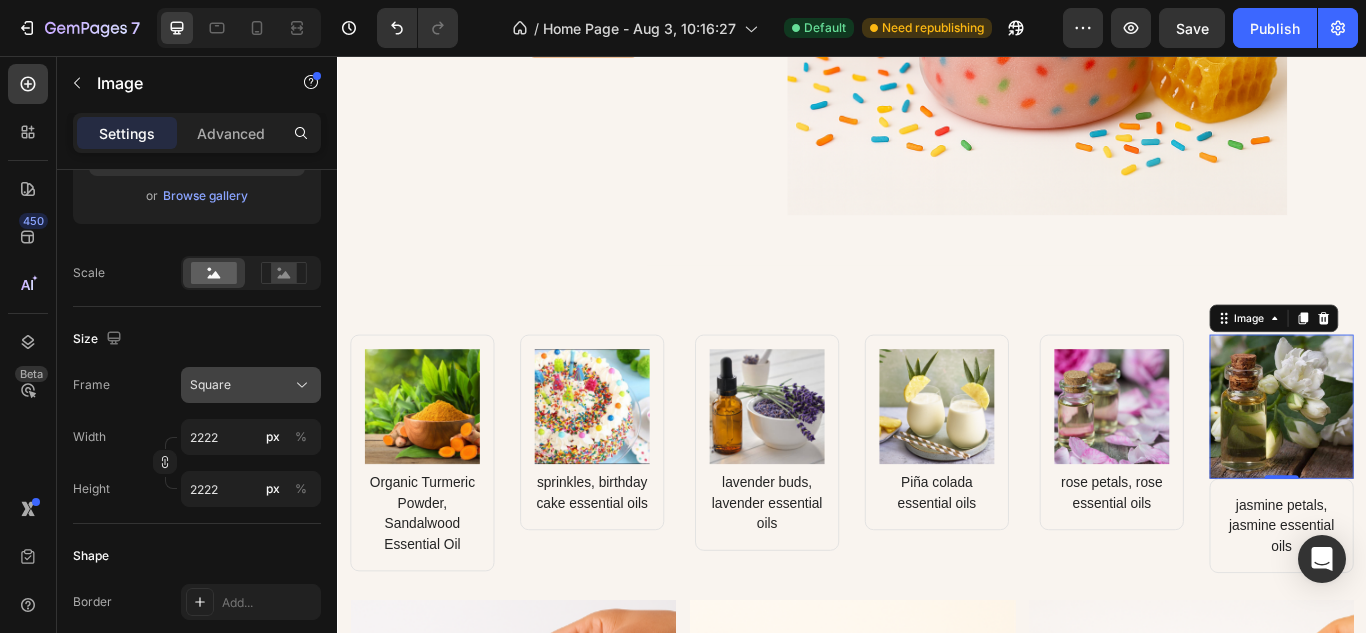 click on "Square" at bounding box center [251, 385] 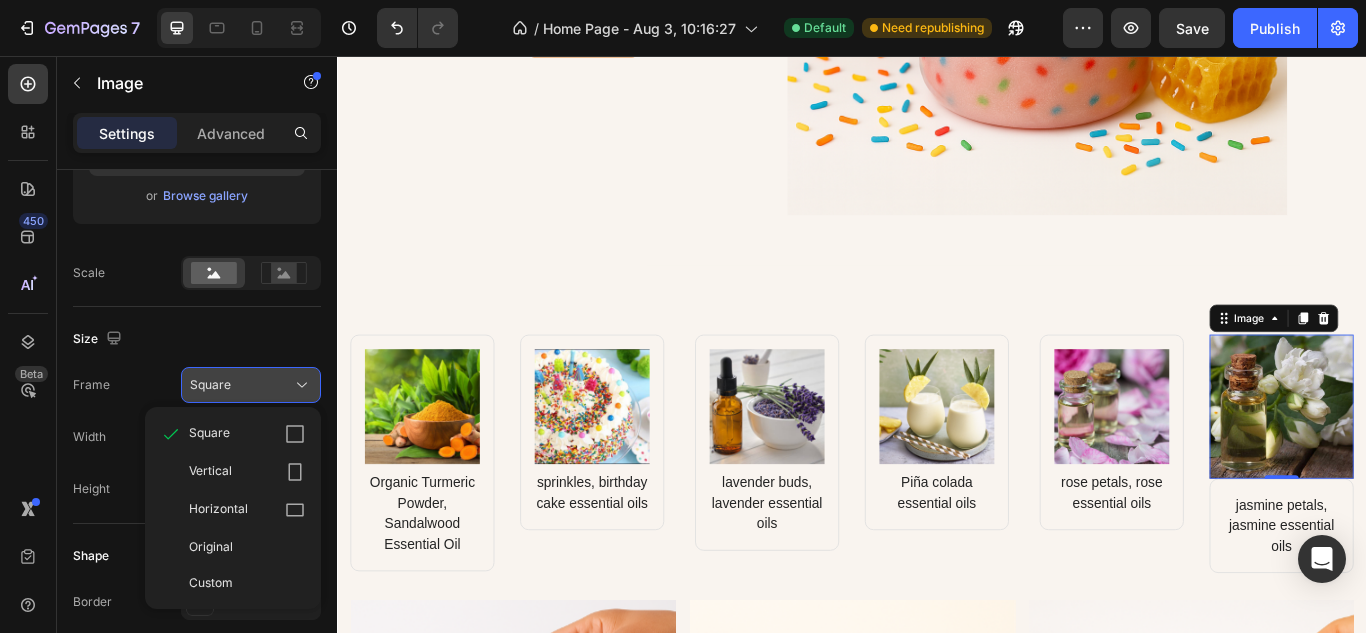 click on "Square" at bounding box center [251, 385] 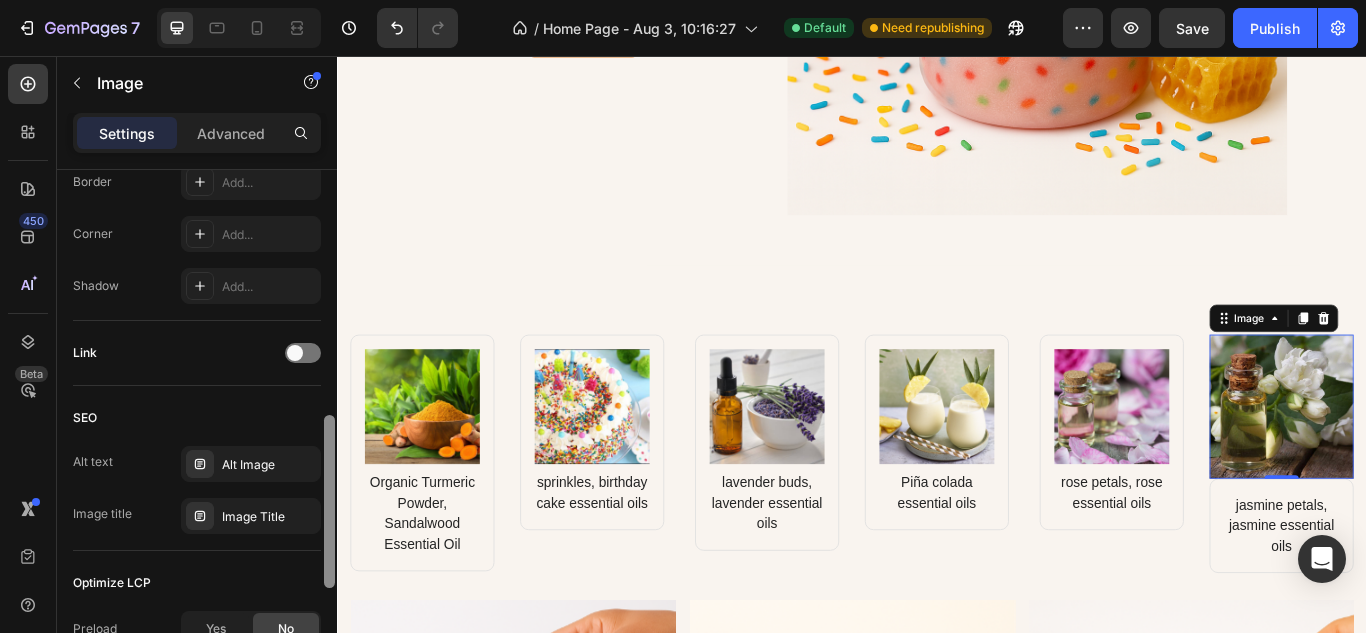 scroll, scrollTop: 821, scrollLeft: 0, axis: vertical 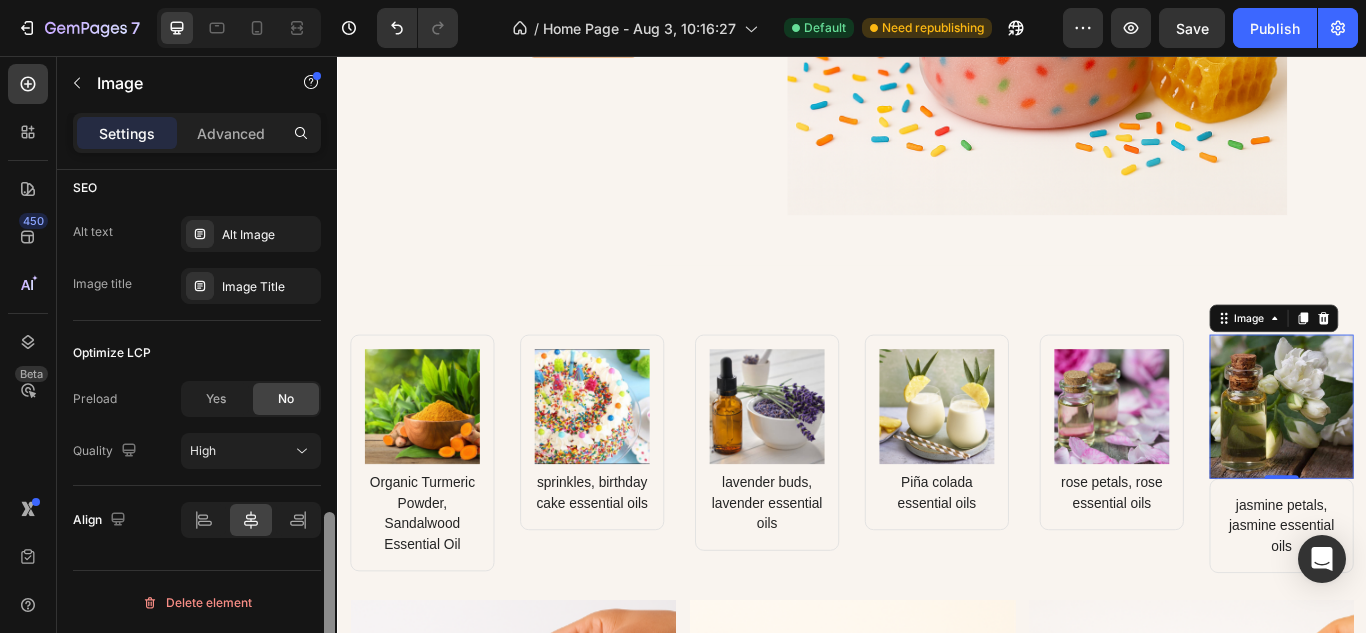drag, startPoint x: 326, startPoint y: 366, endPoint x: 325, endPoint y: 574, distance: 208.00241 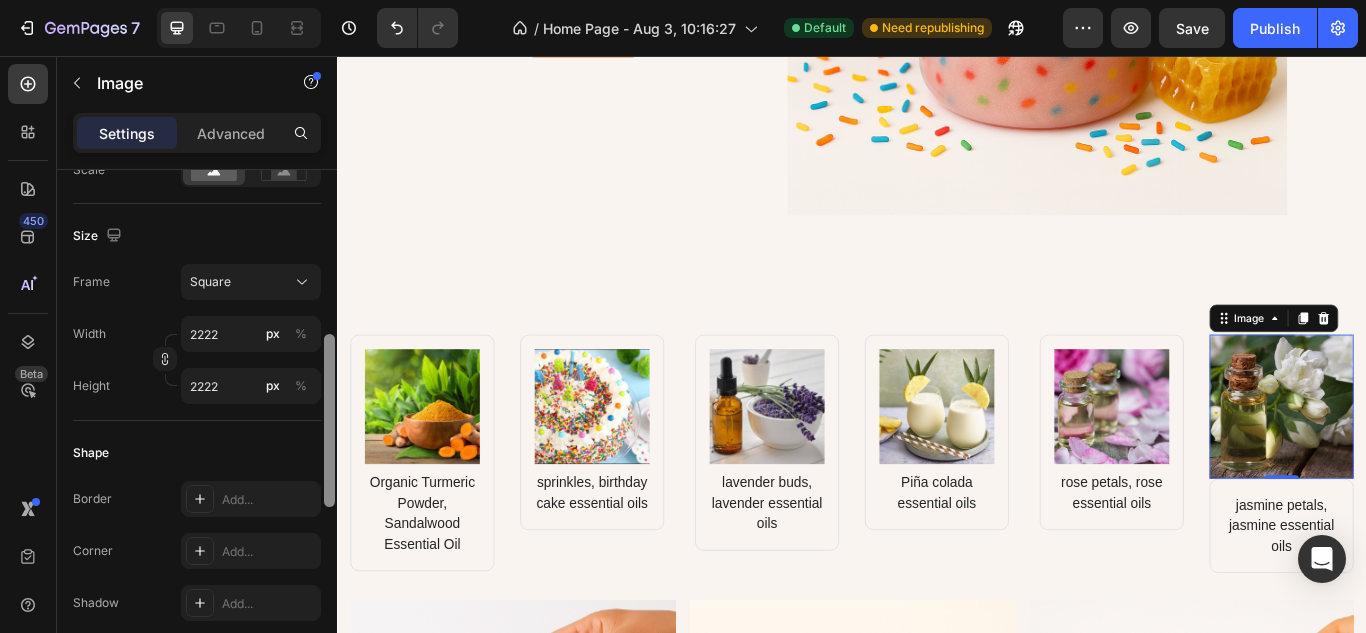 click at bounding box center (329, 430) 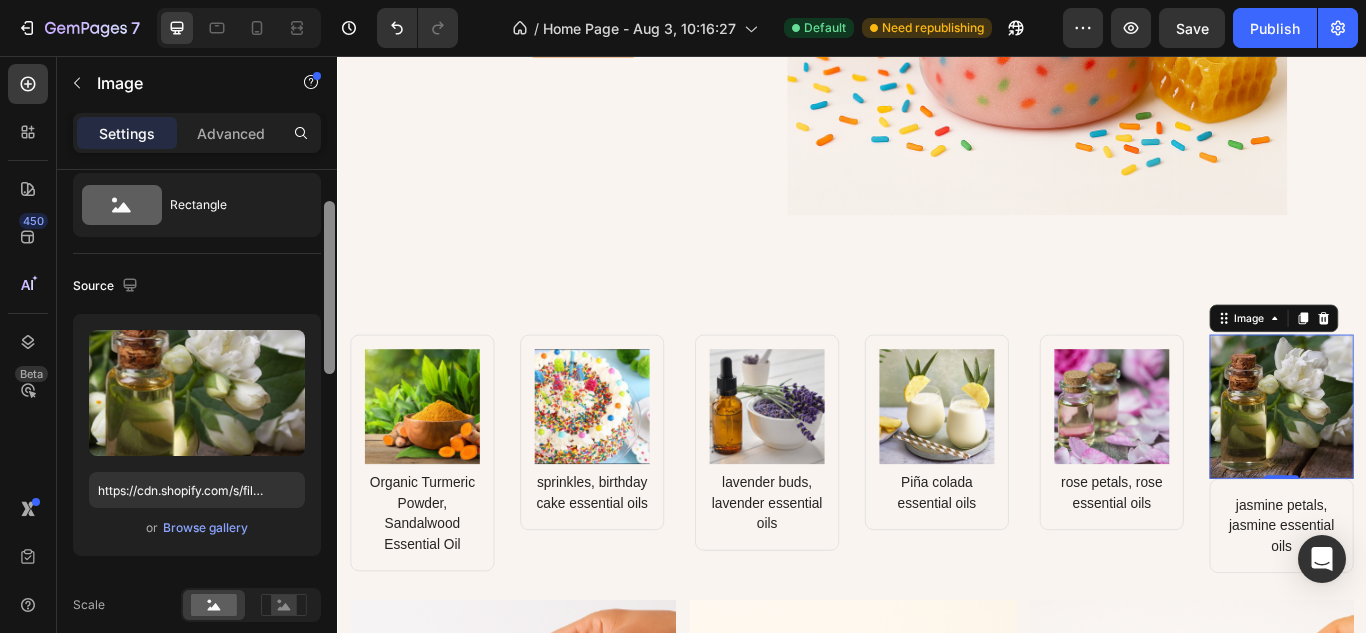 scroll, scrollTop: 0, scrollLeft: 0, axis: both 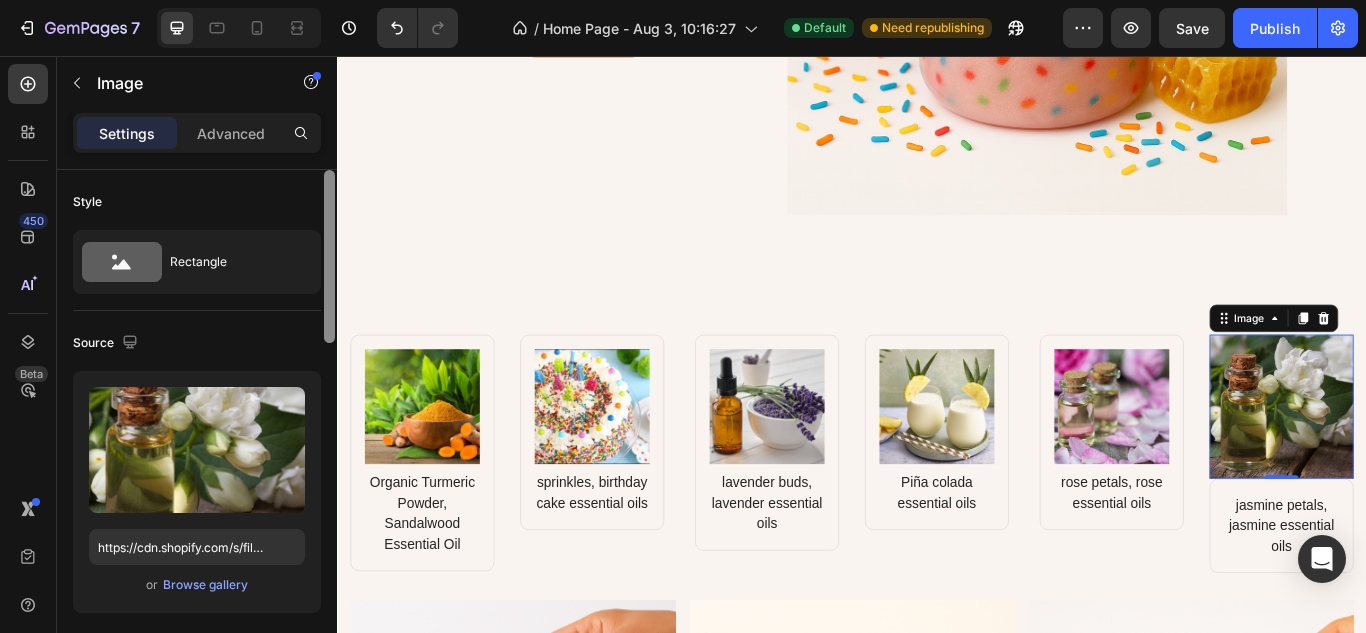 drag, startPoint x: 325, startPoint y: 368, endPoint x: 330, endPoint y: 181, distance: 187.06683 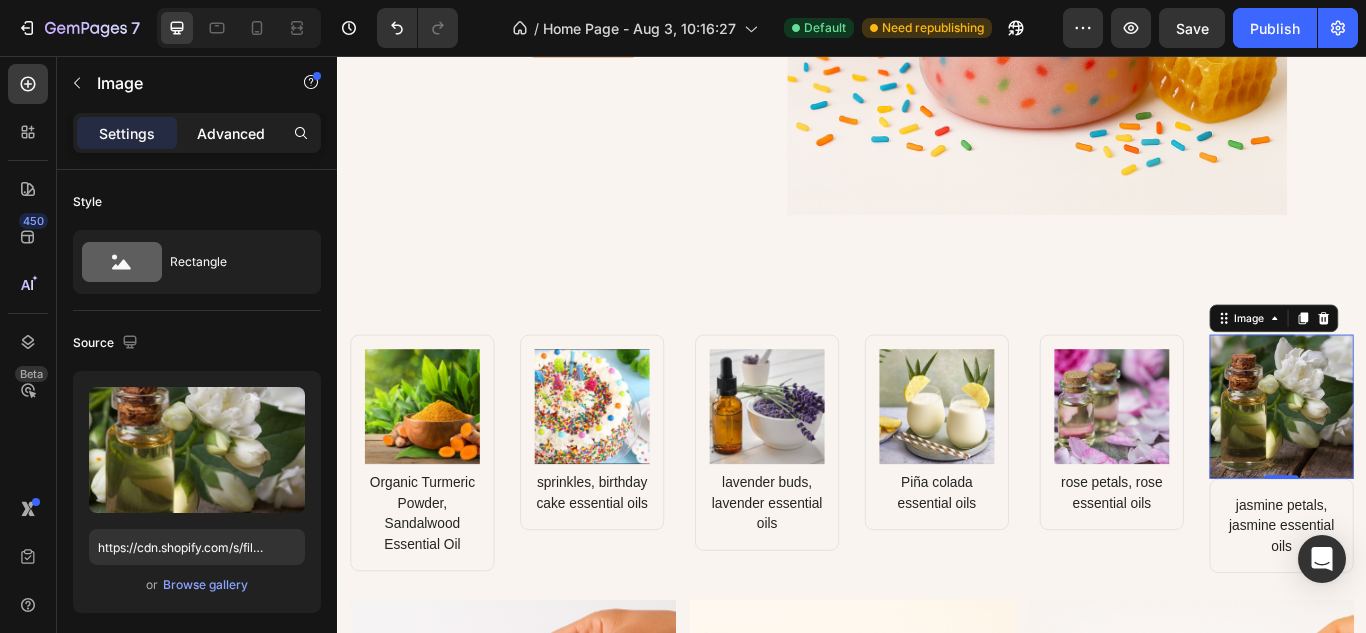 click on "Advanced" at bounding box center (231, 133) 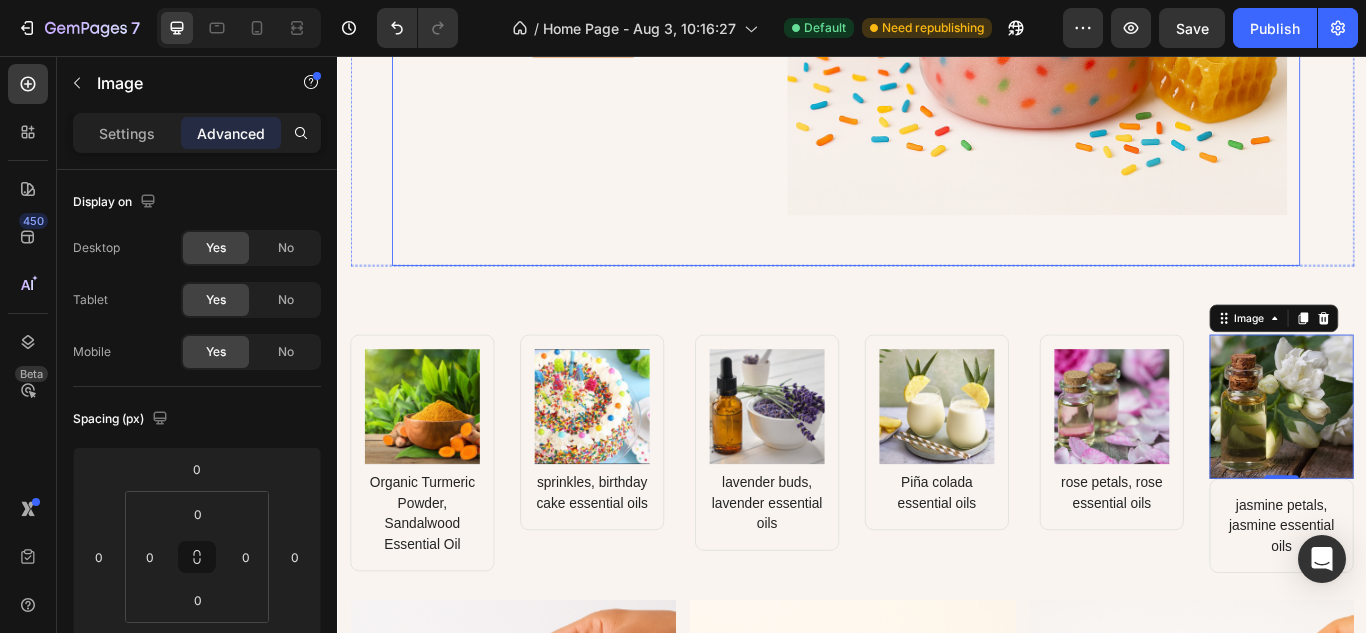 click on "Birthday Cake (Limited Edition Summer) Product Title No compare price Product Price $18.00 Product Price Product Price Row BUY NOW Product Cart Button Product Images & Gallery Product" at bounding box center (929, -52) 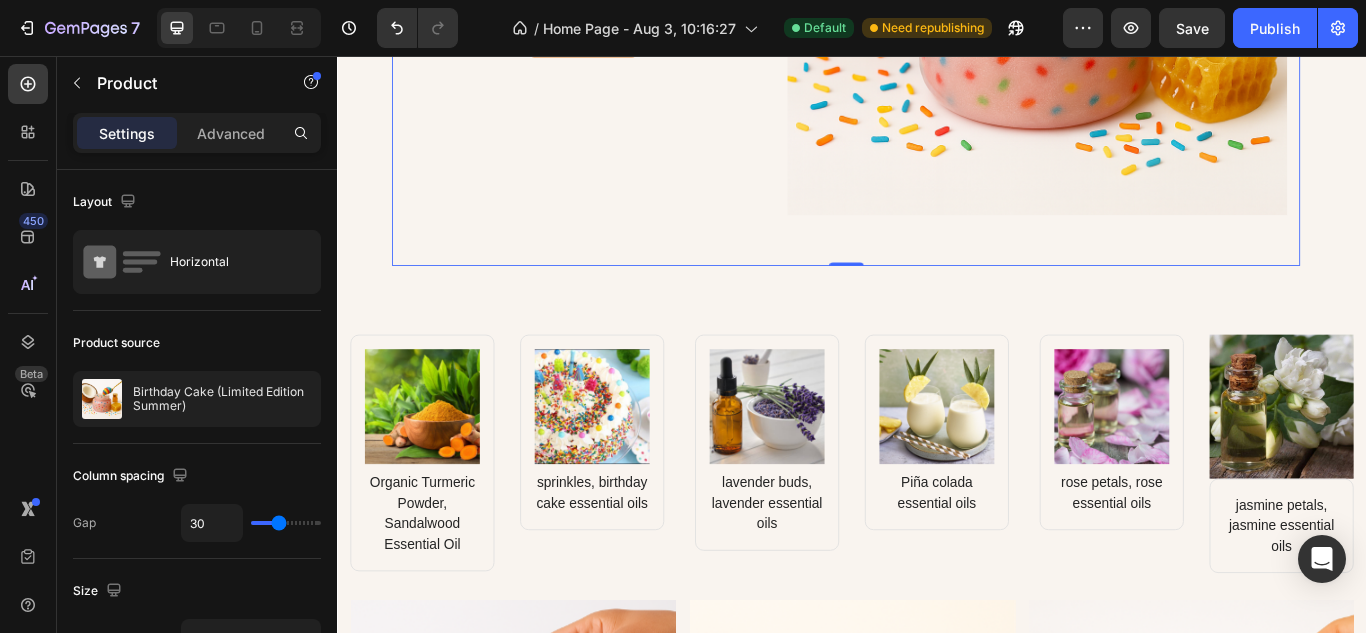 scroll, scrollTop: 520, scrollLeft: 0, axis: vertical 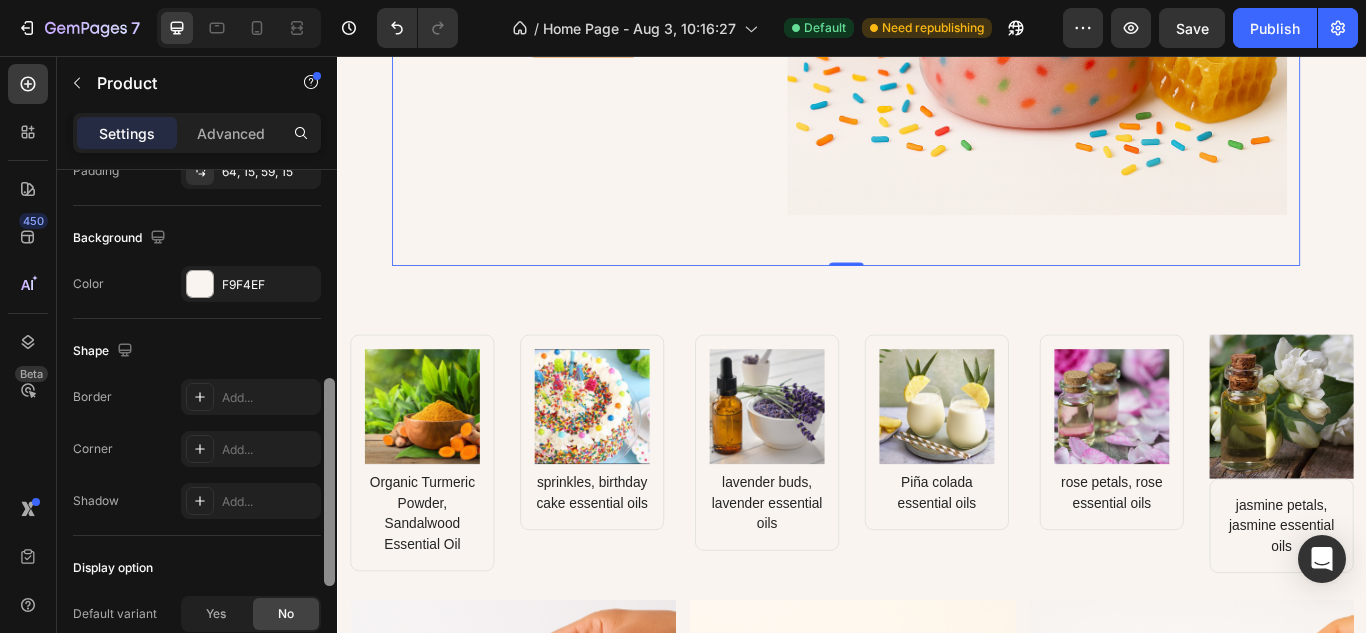 drag, startPoint x: 323, startPoint y: 254, endPoint x: 327, endPoint y: 308, distance: 54.147945 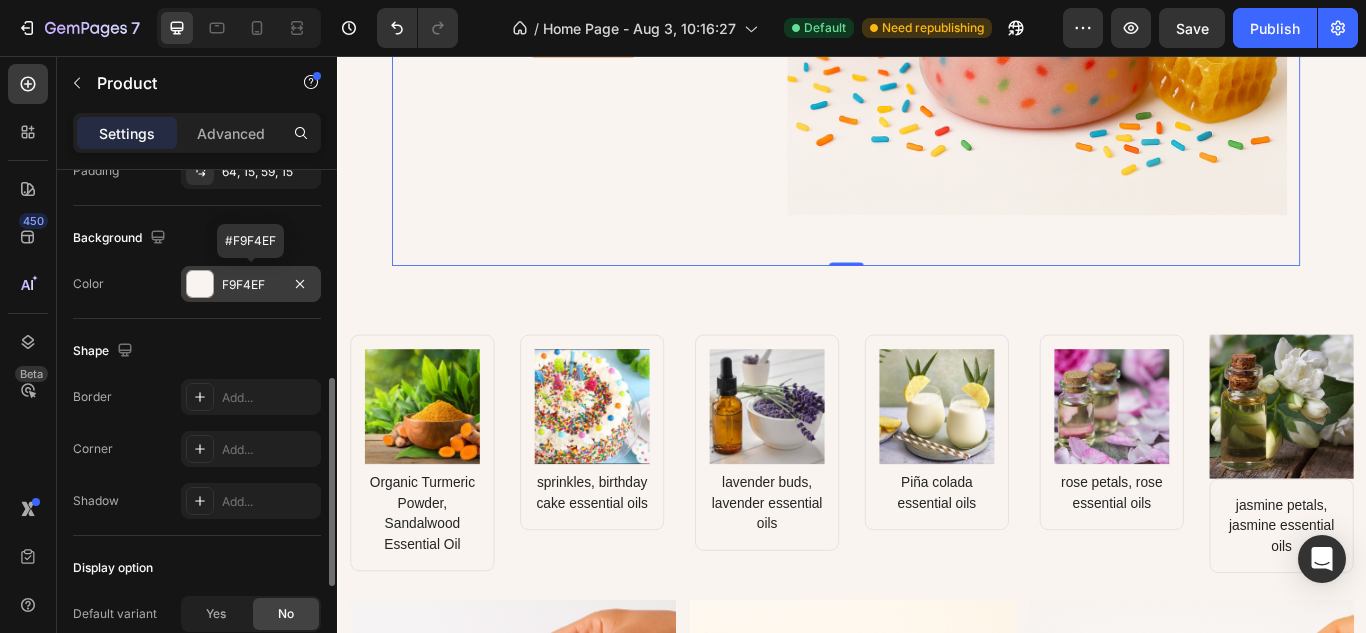 click on "F9F4EF" at bounding box center (251, 285) 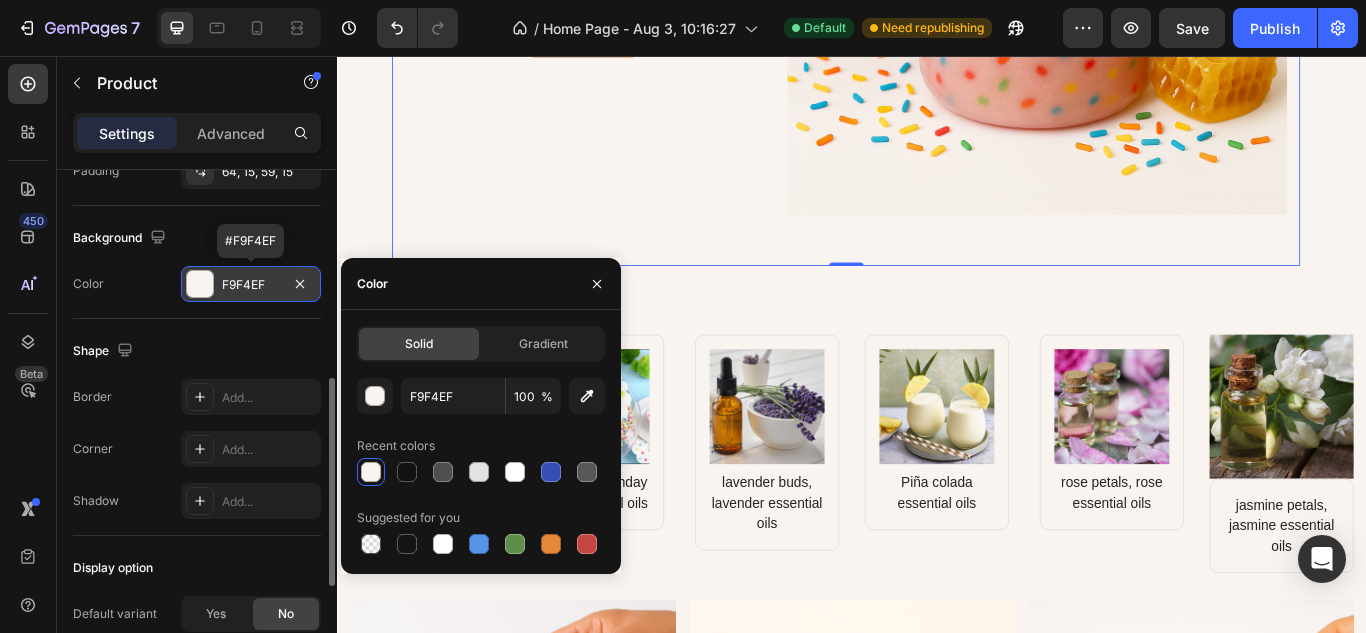 drag, startPoint x: 265, startPoint y: 286, endPoint x: 231, endPoint y: 286, distance: 34 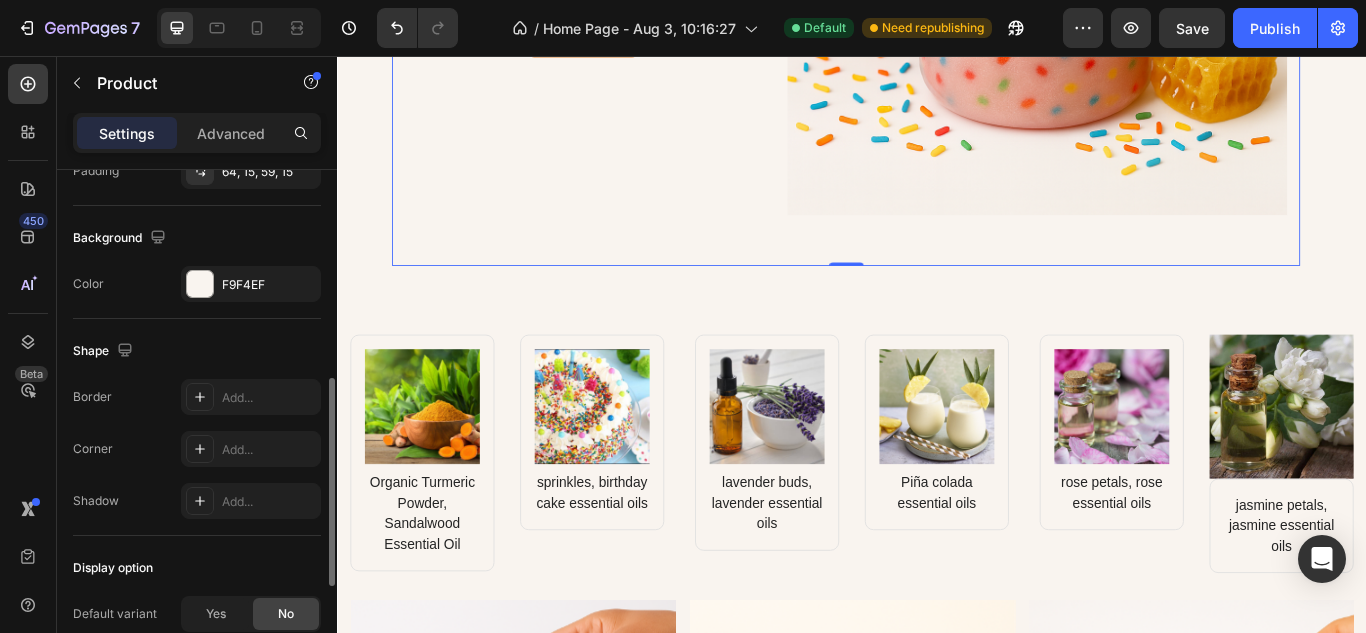 drag, startPoint x: 259, startPoint y: 288, endPoint x: 155, endPoint y: 322, distance: 109.41663 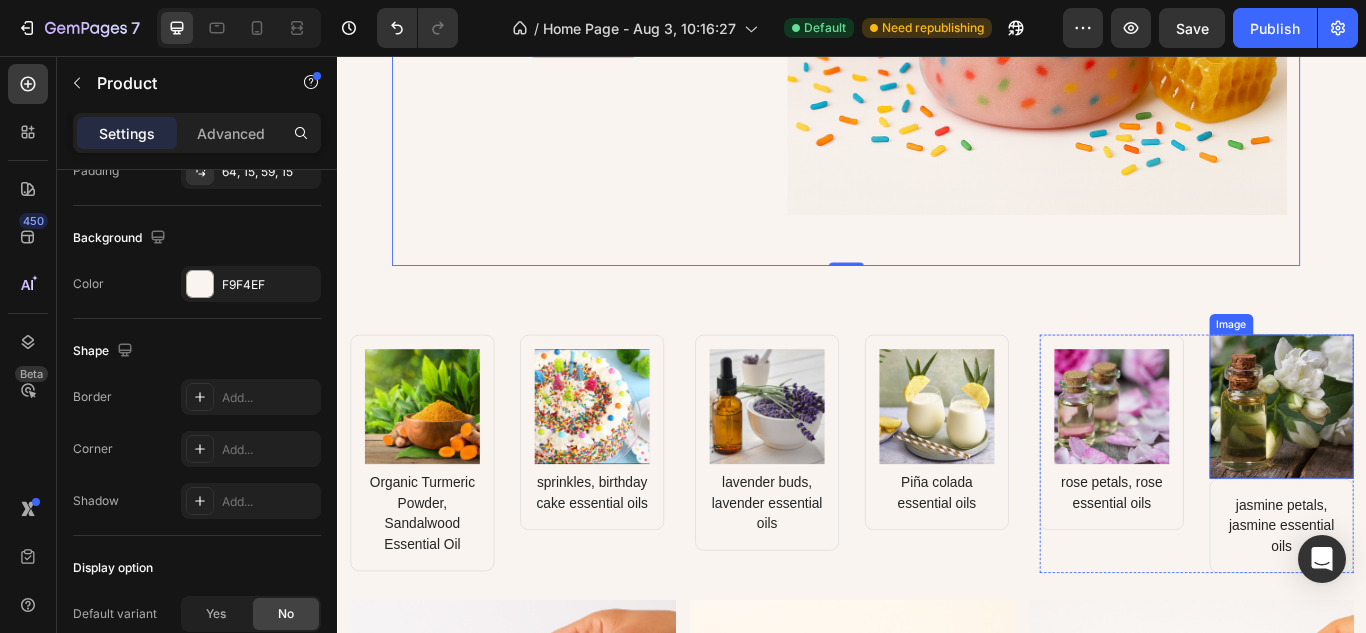 click at bounding box center [1438, 465] 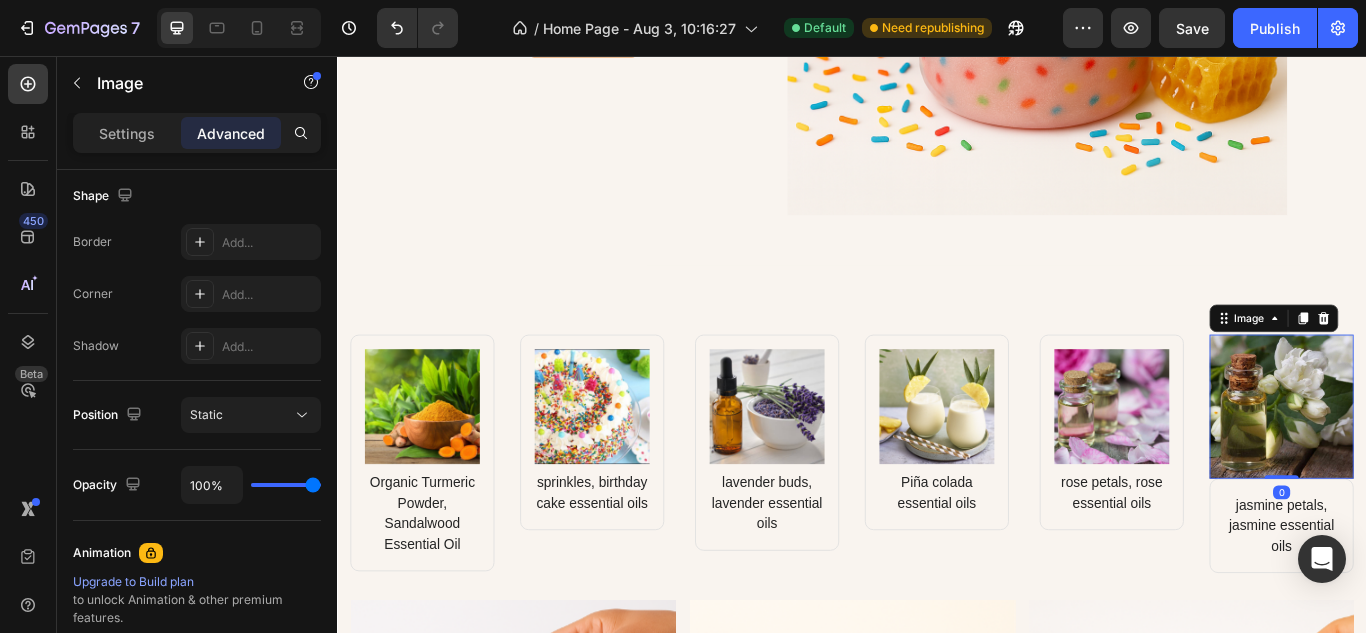scroll, scrollTop: 0, scrollLeft: 0, axis: both 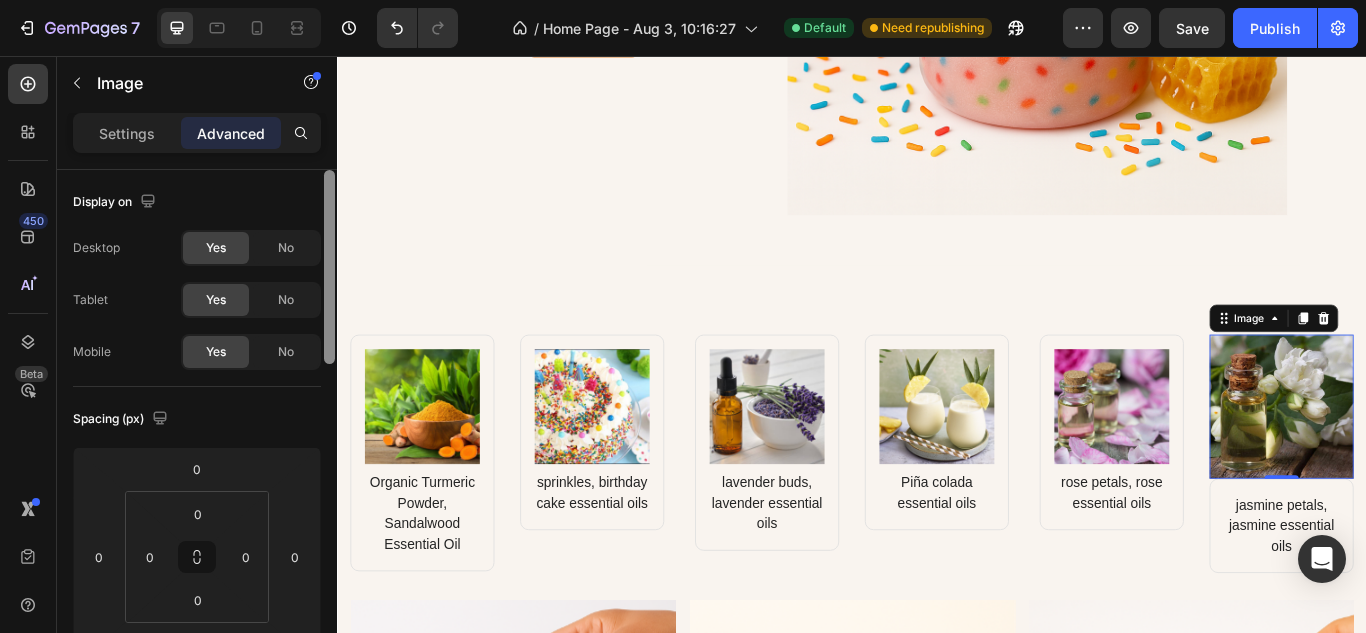 drag, startPoint x: 329, startPoint y: 347, endPoint x: 313, endPoint y: 208, distance: 139.91783 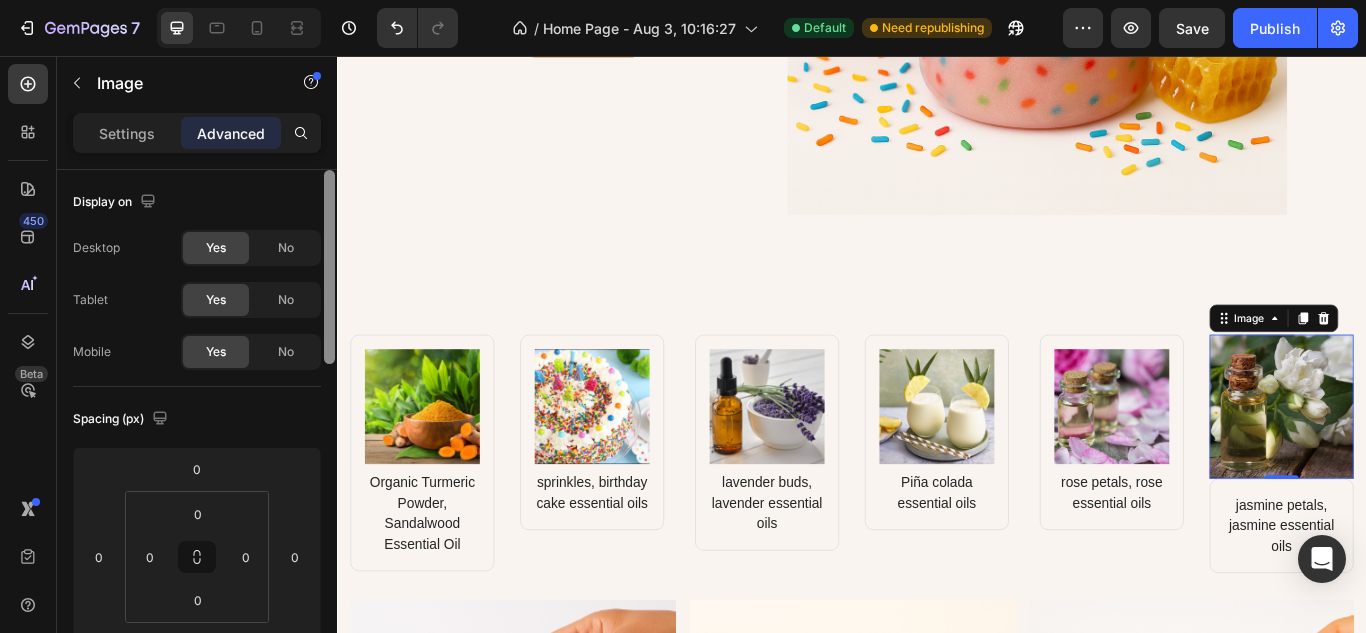 click on "Display on Desktop Yes No Tablet Yes No Mobile Yes No Spacing (px) 0 0 0 0 0 0 0 0 Shape Border Add... Corner Add... Shadow Add... Position Static Opacity 100% Animation Upgrade to Build plan  to unlock Animation & other premium features. Interaction Upgrade to Optimize plan  to unlock Interaction & other premium features. CSS class Delete element" at bounding box center (197, 430) 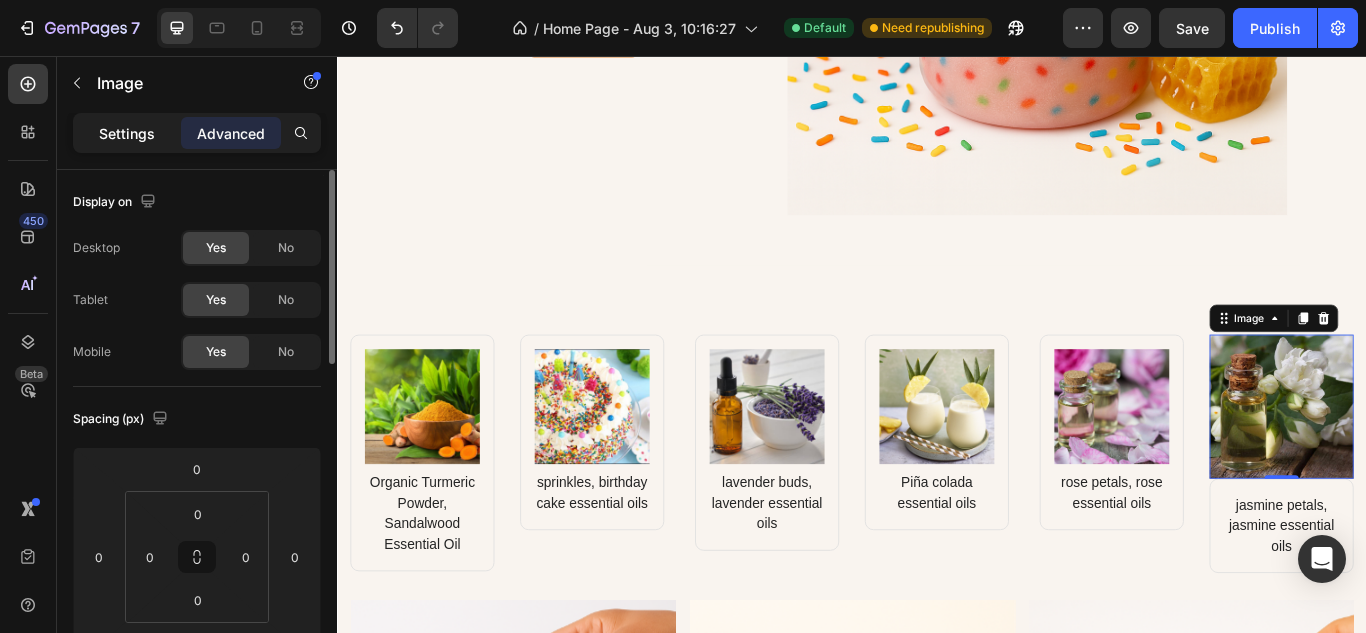 click on "Settings" at bounding box center [127, 133] 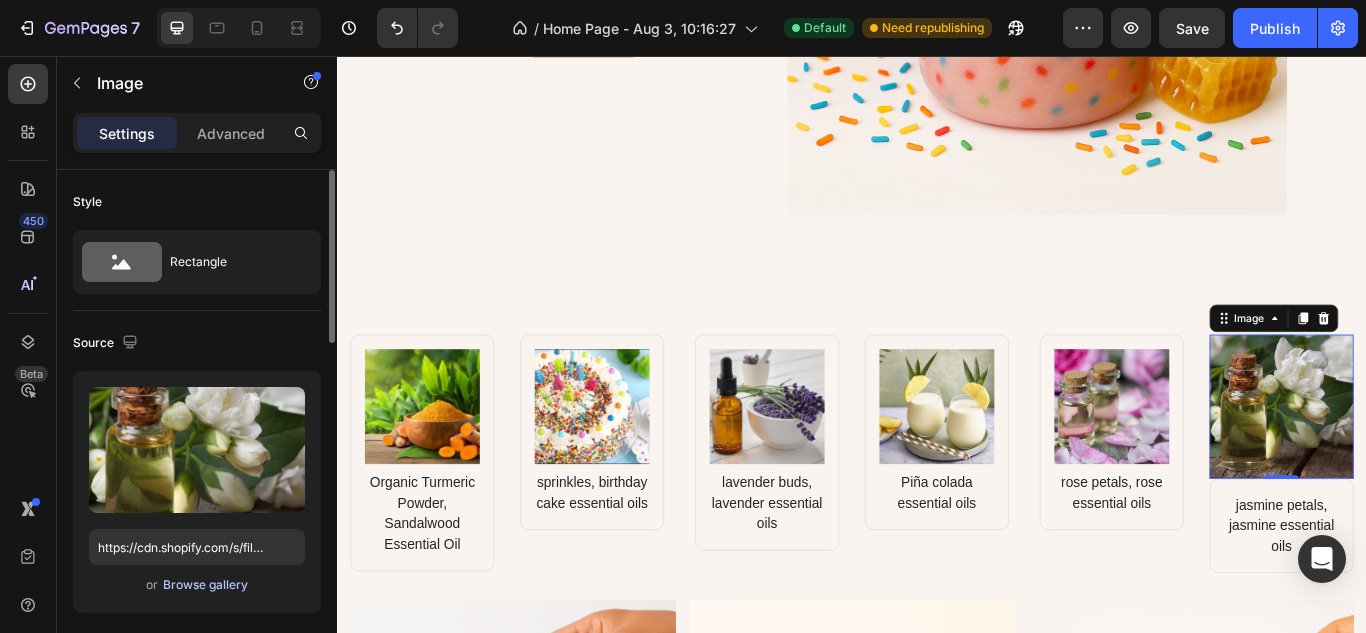 click on "Browse gallery" at bounding box center (205, 585) 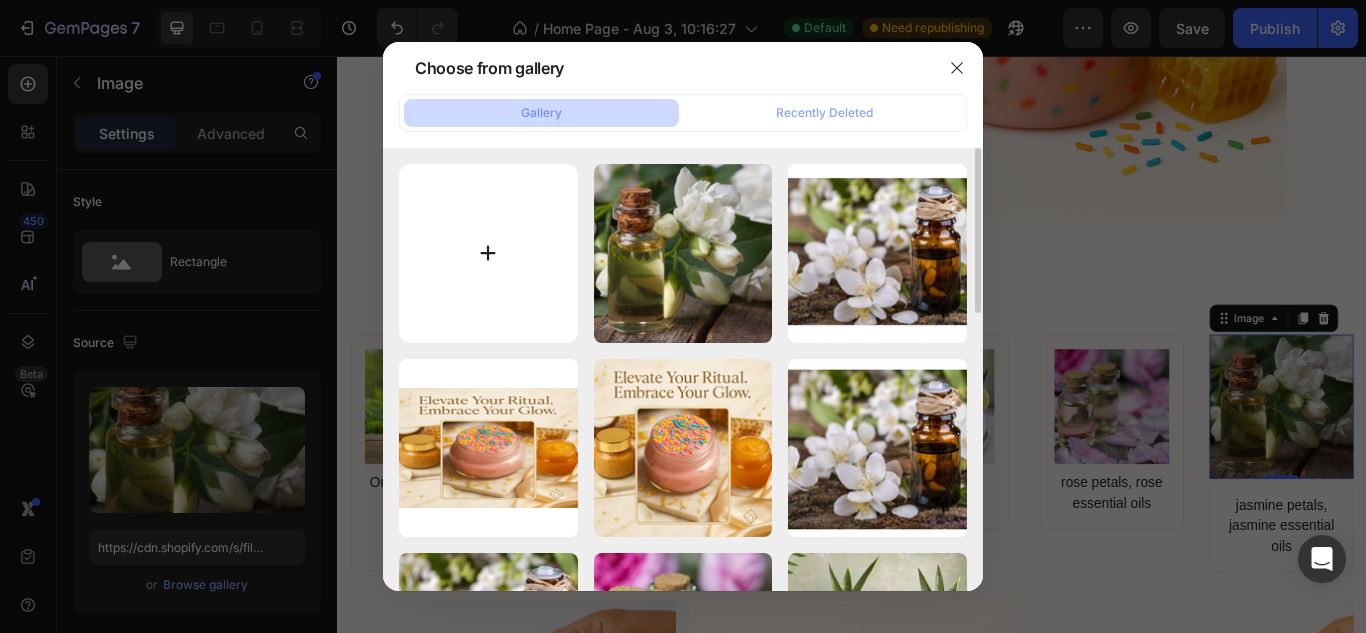 click at bounding box center (488, 253) 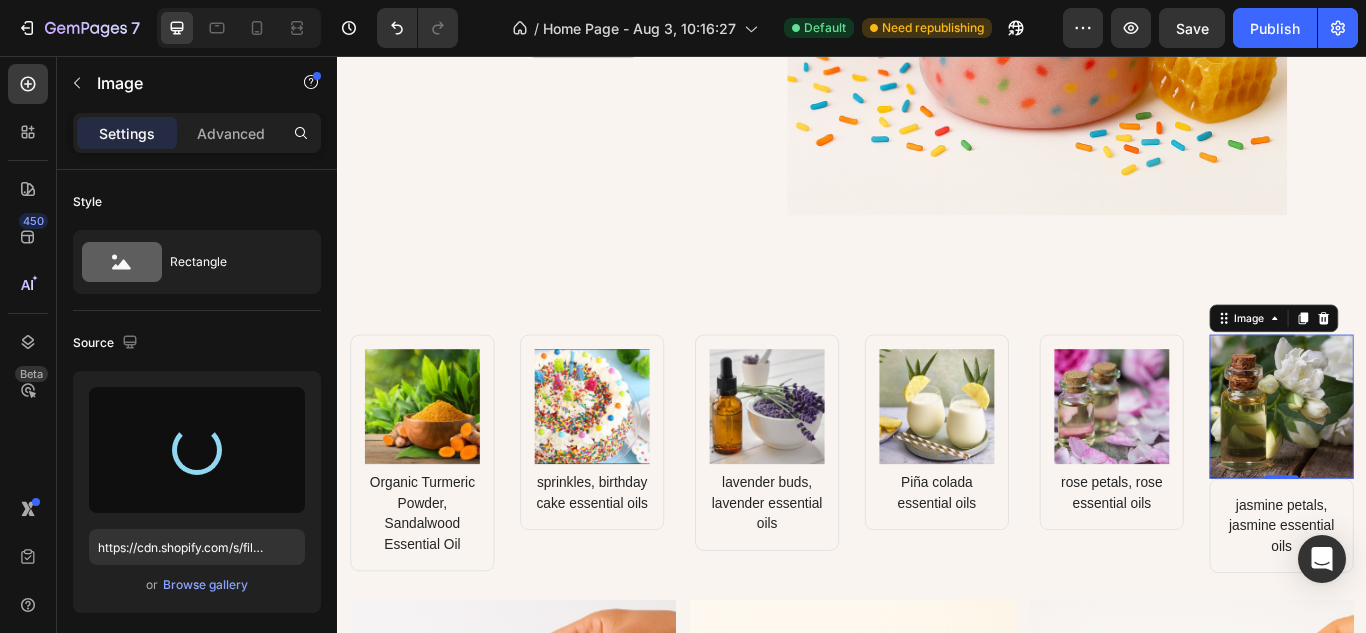 type on "https://cdn.shopify.com/s/files/1/0639/6657/6727/files/gempages_578194195064291856-95b9a5fe-56a4-4ef8-bb04-467336313eb1.png" 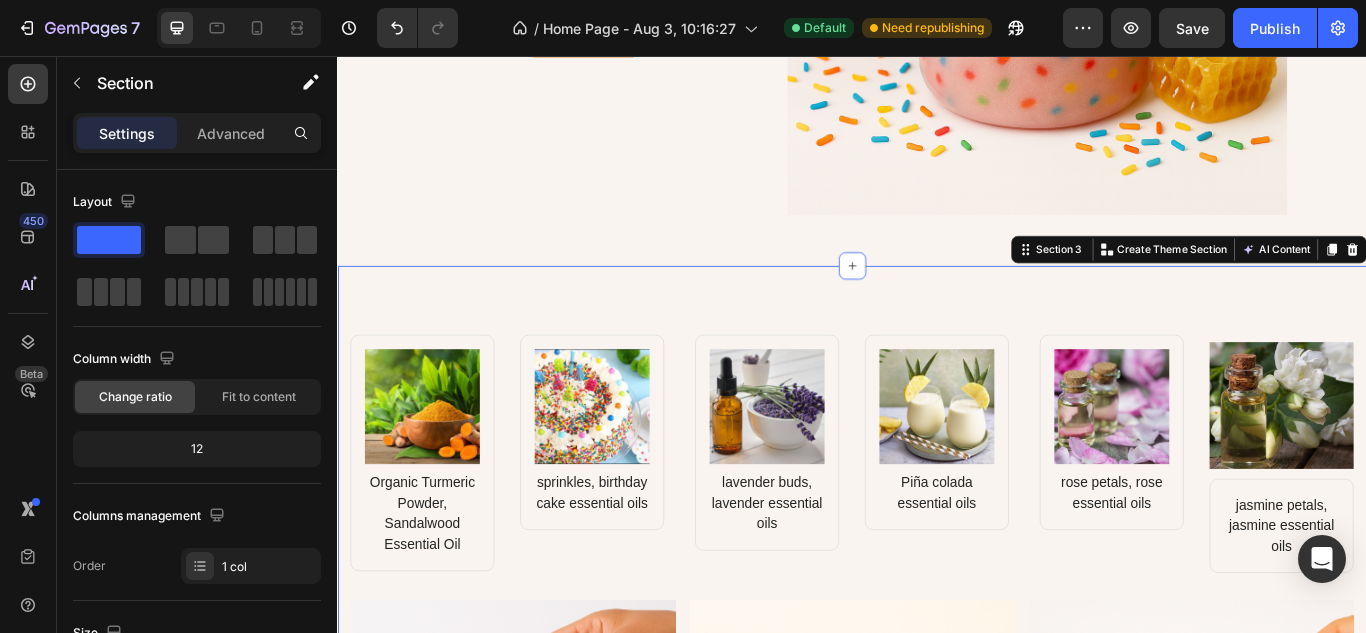 click on "Image Organic Turmeric Powder, Sandalwood Essential Oil Text block Row Image sprinkles, birthday cake essential oils Text block Row Row Image lavender buds, lavender essential oils Text block Row Image Piña colada essential oils Text block Row Row Image rose petals, rose essential oils Text block Row Image jasmine petals, jasmine essential oils Text block Row Row Row Product Images Lavender Dreams Product Title $18.00 Product Price Product Price
Drop element here Row Buy now Dynamic Checkout Product Product Images Sacred Brew Product Title $18.00 Product Price Product Price
Drop element here Row Buy now Dynamic Checkout Product Product Images Sacred Rose Petals Product Title $18.00 Product Price Product Price
Drop element here Row Buy now Dynamic Checkout Product Row Section 3   You can create reusable sections Create Theme Section AI Content Write with GemAI What would you like to describe here? Tone and Voice Persuasive Product Getting products..." at bounding box center (937, 829) 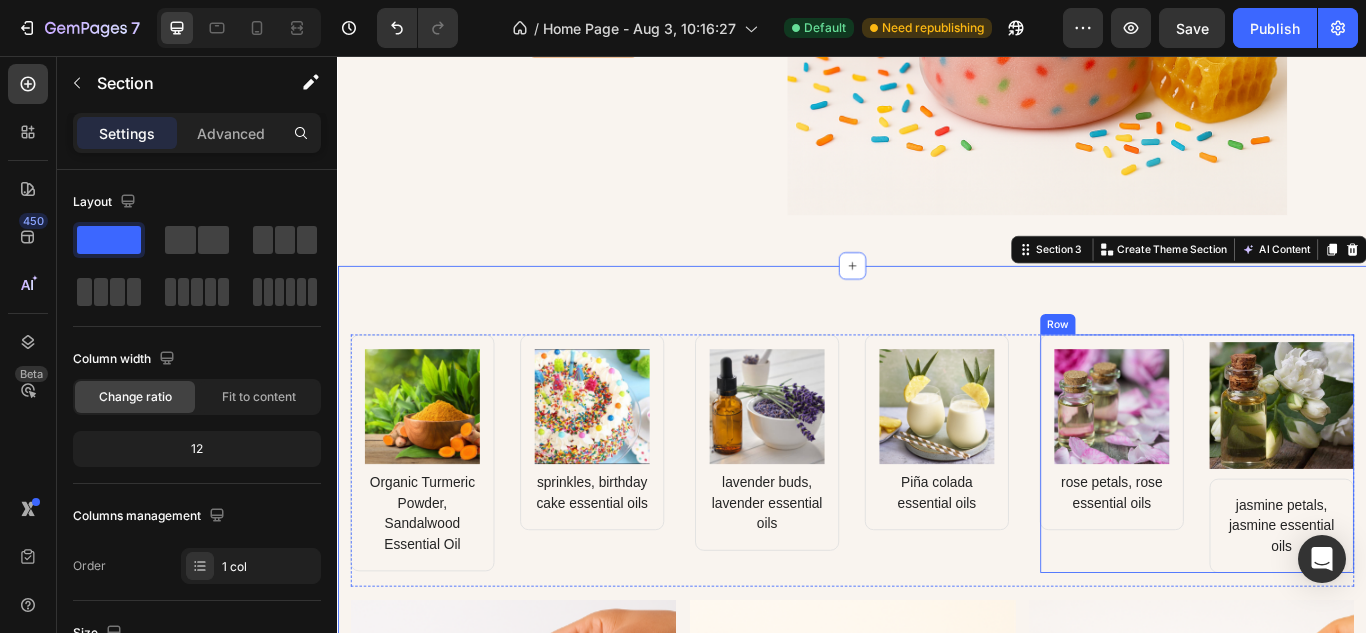 click at bounding box center [1438, 465] 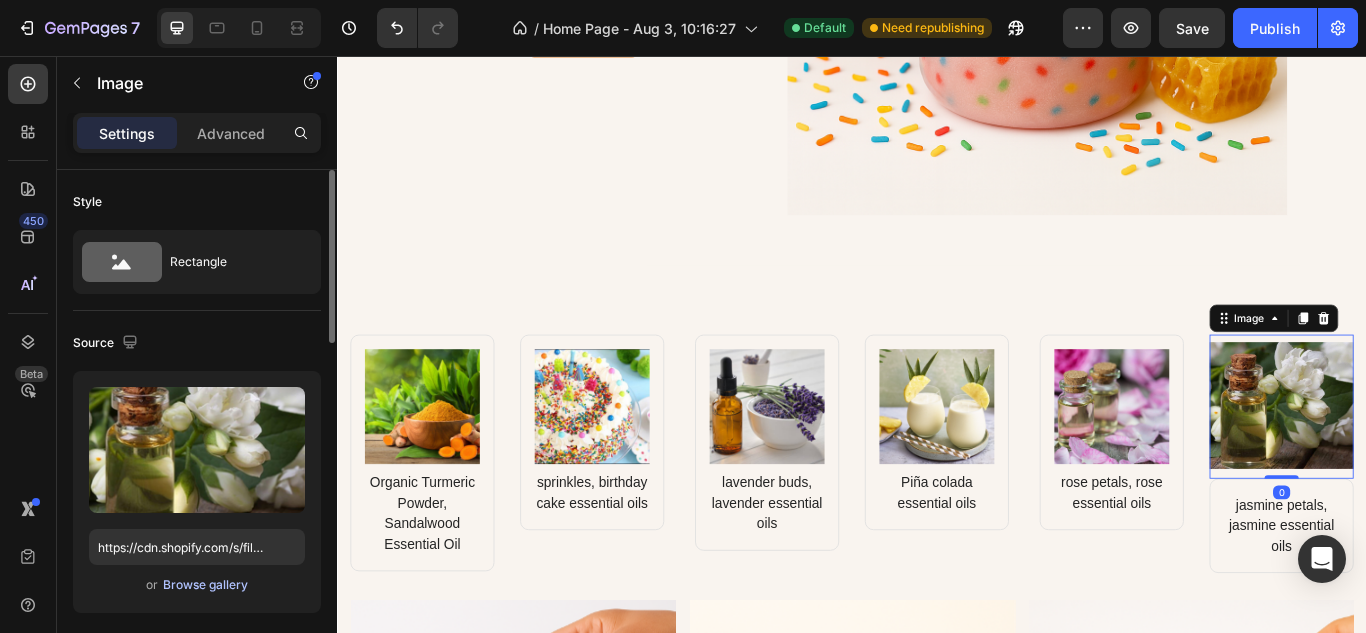 click on "Browse gallery" at bounding box center [205, 585] 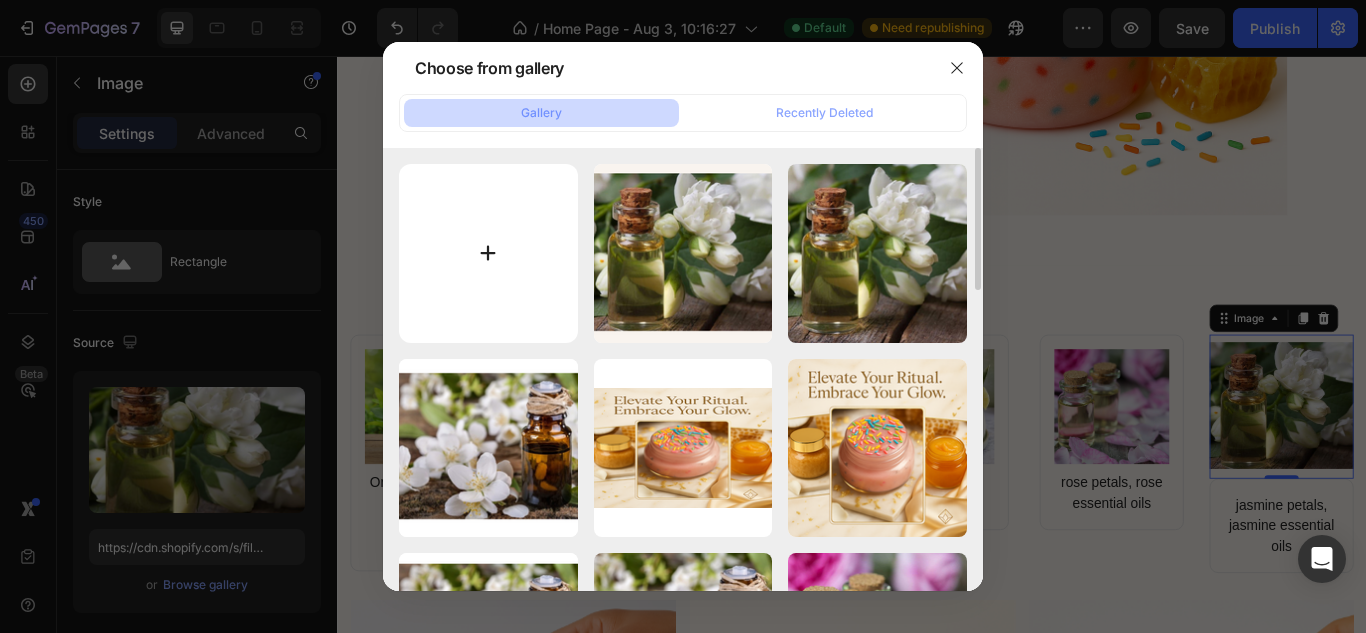 click at bounding box center (488, 253) 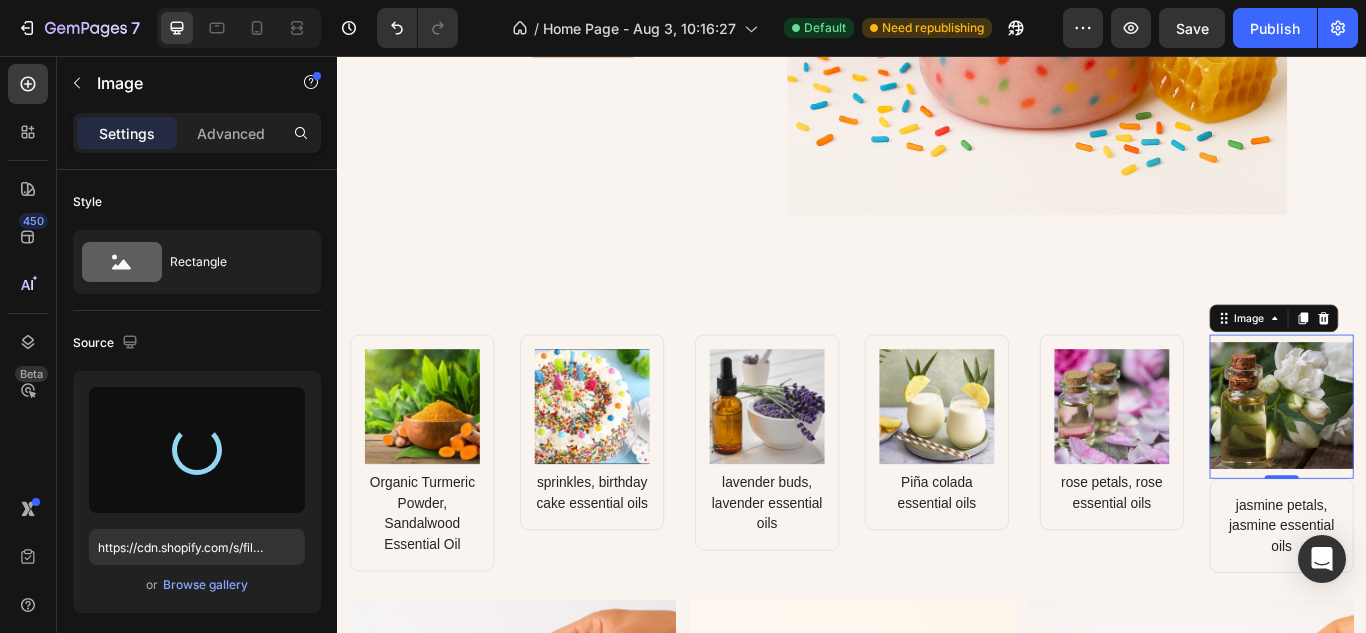 type on "https://cdn.shopify.com/s/files/1/0639/6657/6727/files/gempages_578194195064291856-55a34836-c50d-4dbc-98cf-5800498a9d74.png" 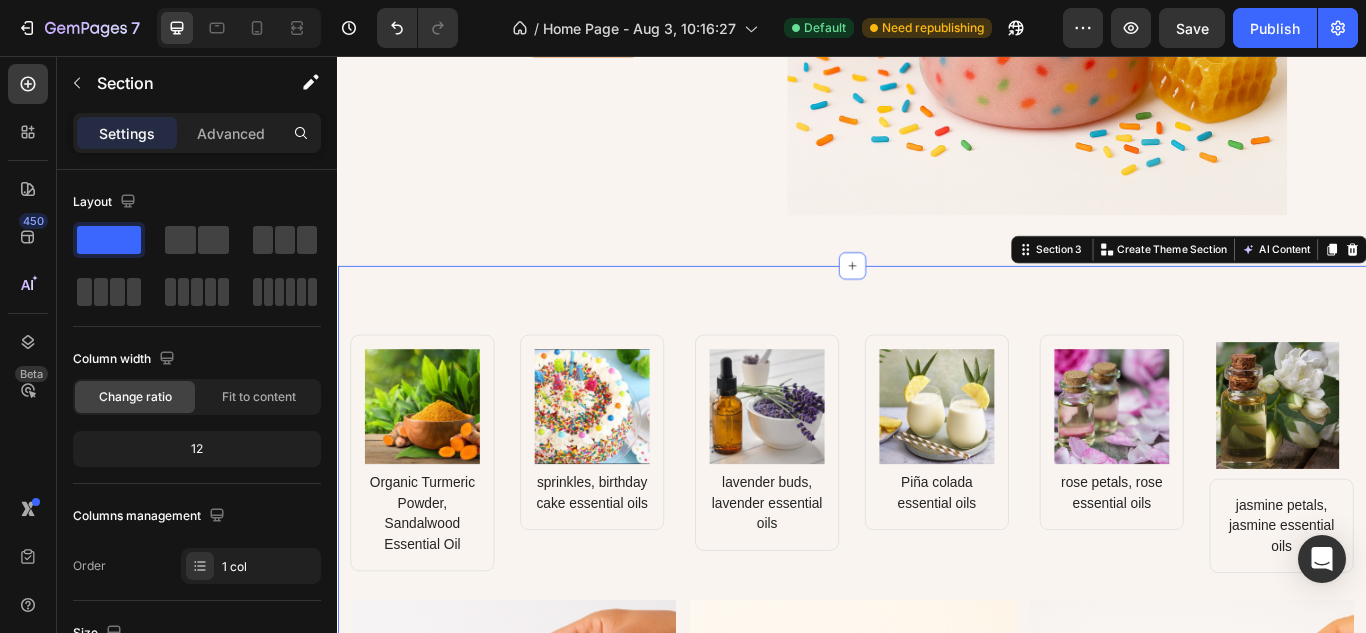 click on "Image Organic Turmeric Powder, Sandalwood Essential Oil Text block Row Image sprinkles, birthday cake essential oils Text block Row Row Image lavender buds, lavender essential oils Text block Row Image Piña colada essential oils Text block Row Row Image rose petals, rose essential oils Text block Row Image jasmine petals, jasmine essential oils Text block Row Row Row Product Images Lavender Dreams Product Title $18.00 Product Price Product Price
Drop element here Row Buy now Dynamic Checkout Product Product Images Sacred Brew Product Title $18.00 Product Price Product Price
Drop element here Row Buy now Dynamic Checkout Product Product Images Sacred Rose Petals Product Title $18.00 Product Price Product Price
Drop element here Row Buy now Dynamic Checkout Product Row Section 3   You can create reusable sections Create Theme Section AI Content Write with GemAI What would you like to describe here? Tone and Voice Persuasive Product Show more Generate" at bounding box center (937, 829) 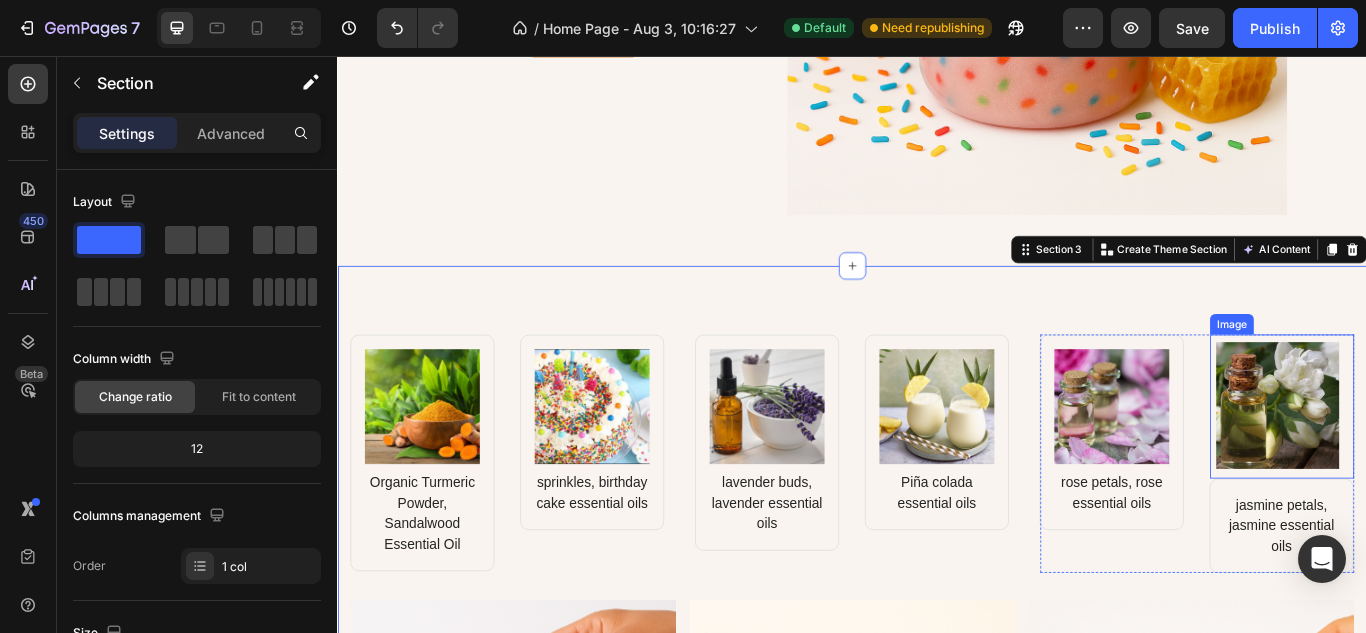click at bounding box center [1438, 465] 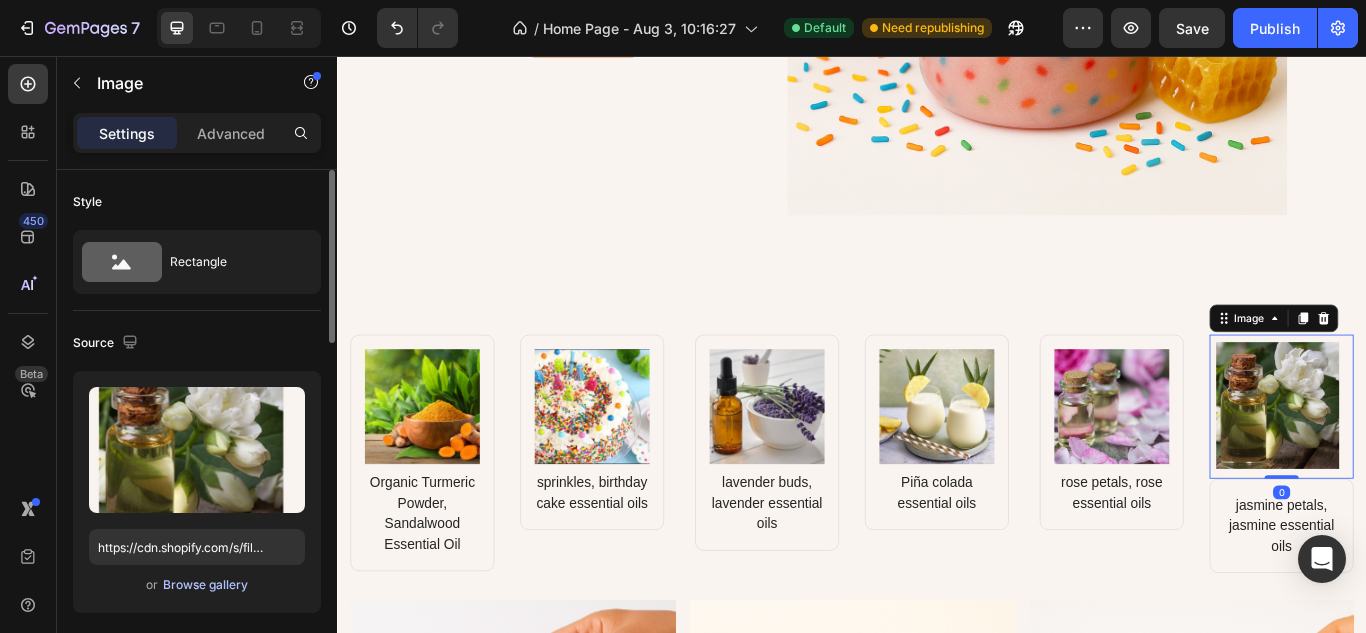 click on "Browse gallery" at bounding box center (205, 585) 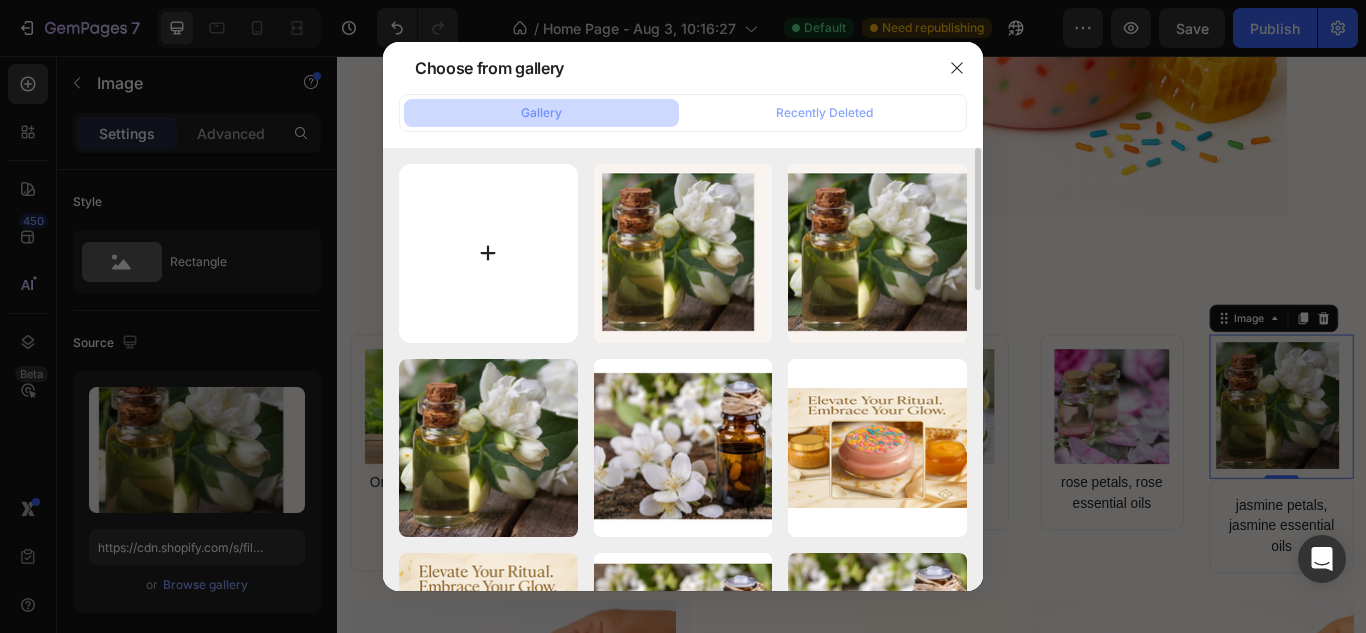click at bounding box center (488, 253) 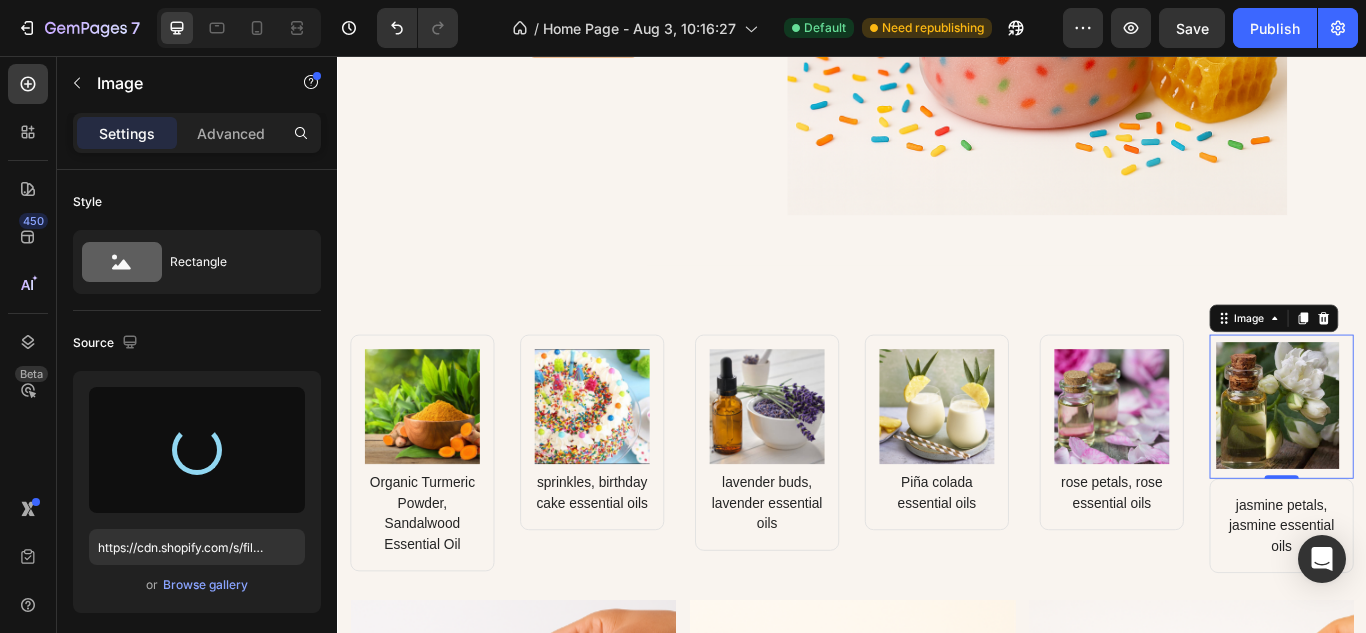 type on "https://cdn.shopify.com/s/files/1/0639/6657/6727/files/gempages_578194195064291856-2982c87e-036d-43f8-bf71-3150fc0f4dab.png" 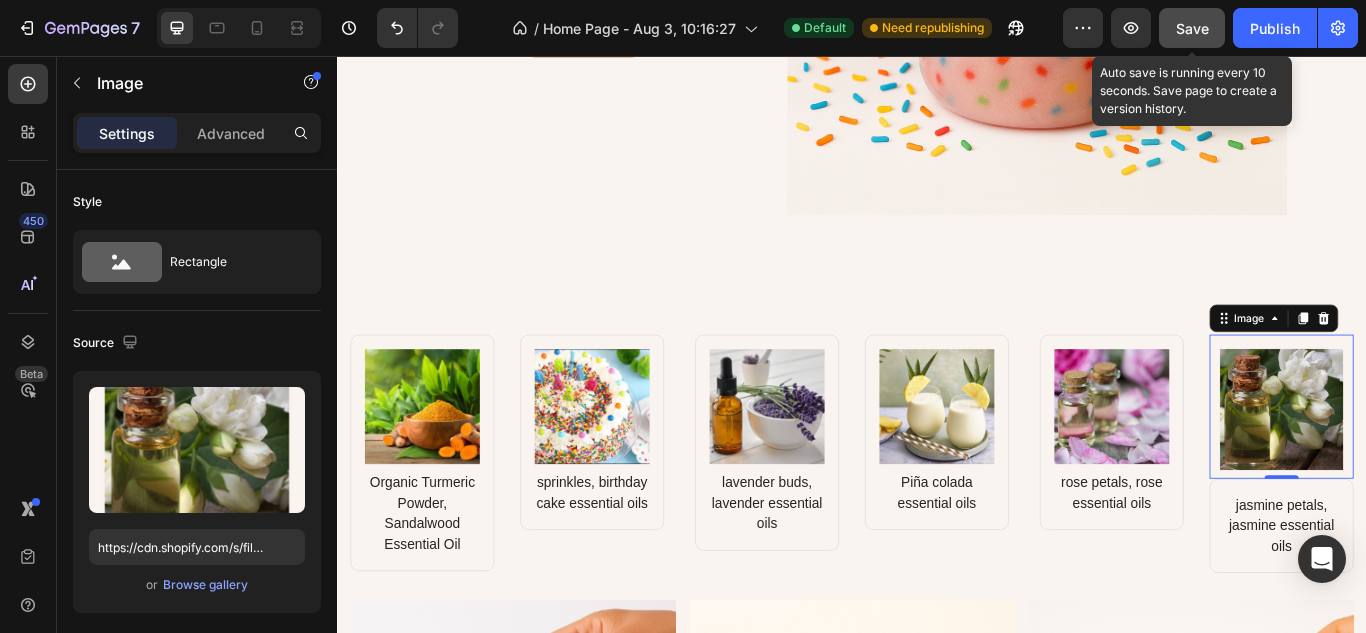 click on "Save" at bounding box center [1192, 28] 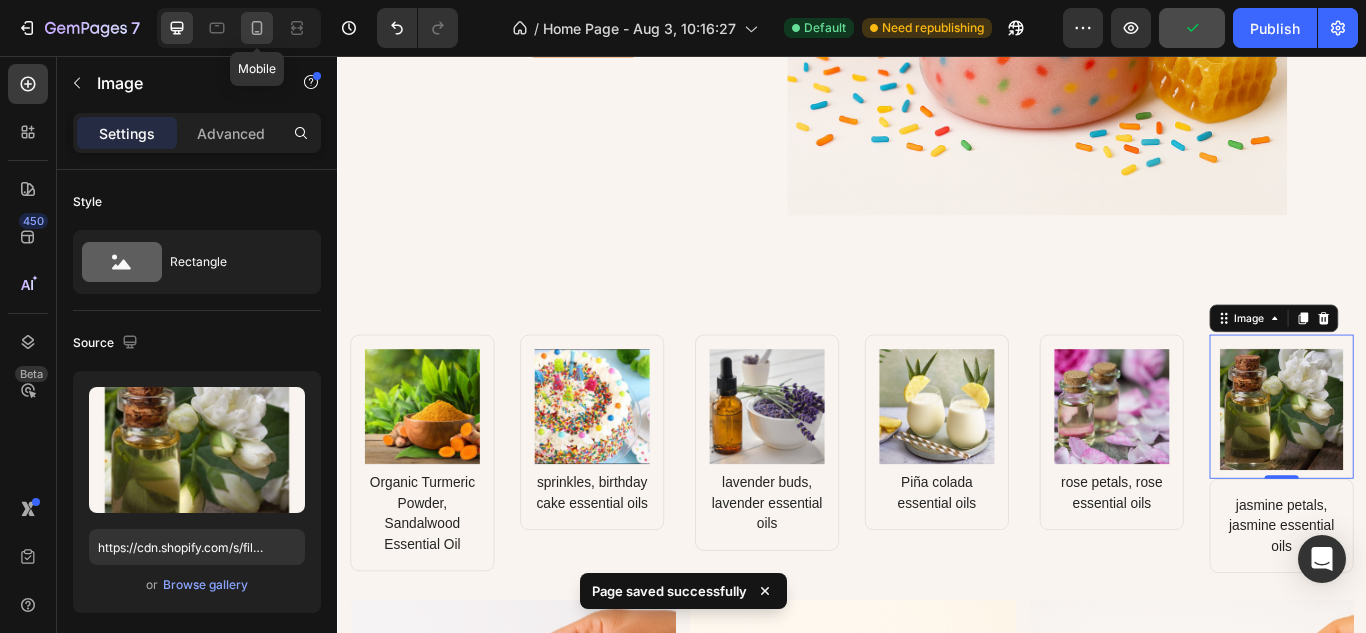 click 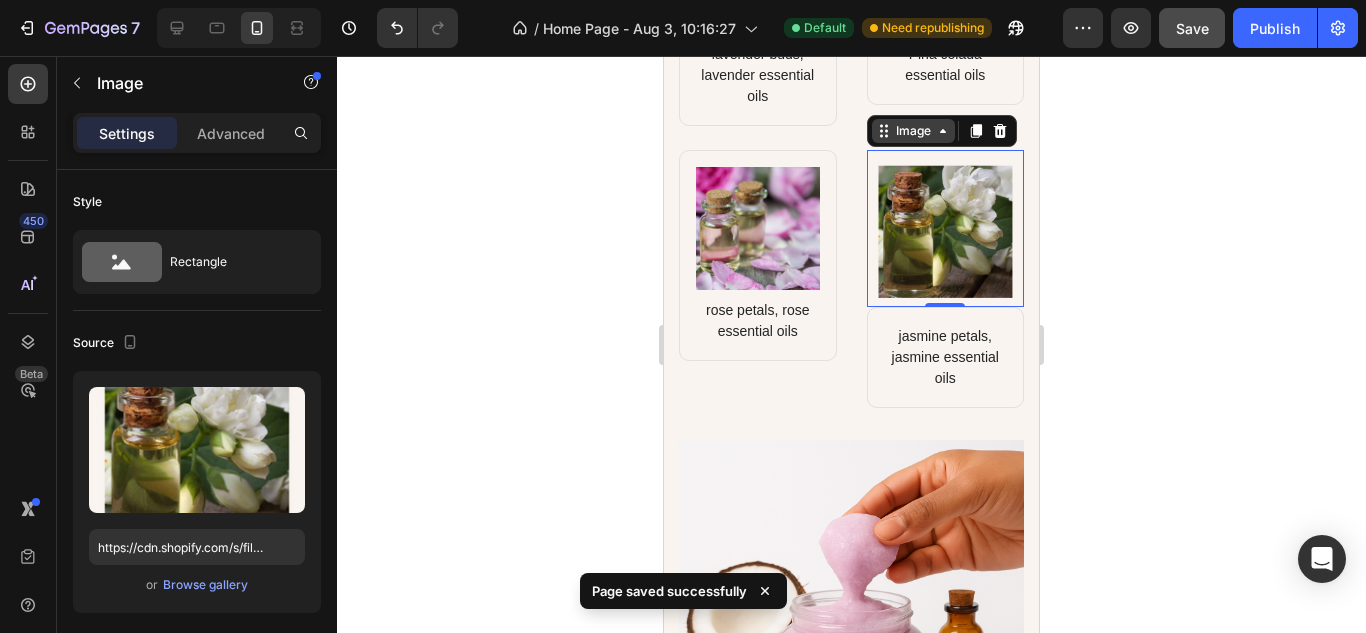 scroll, scrollTop: 2376, scrollLeft: 0, axis: vertical 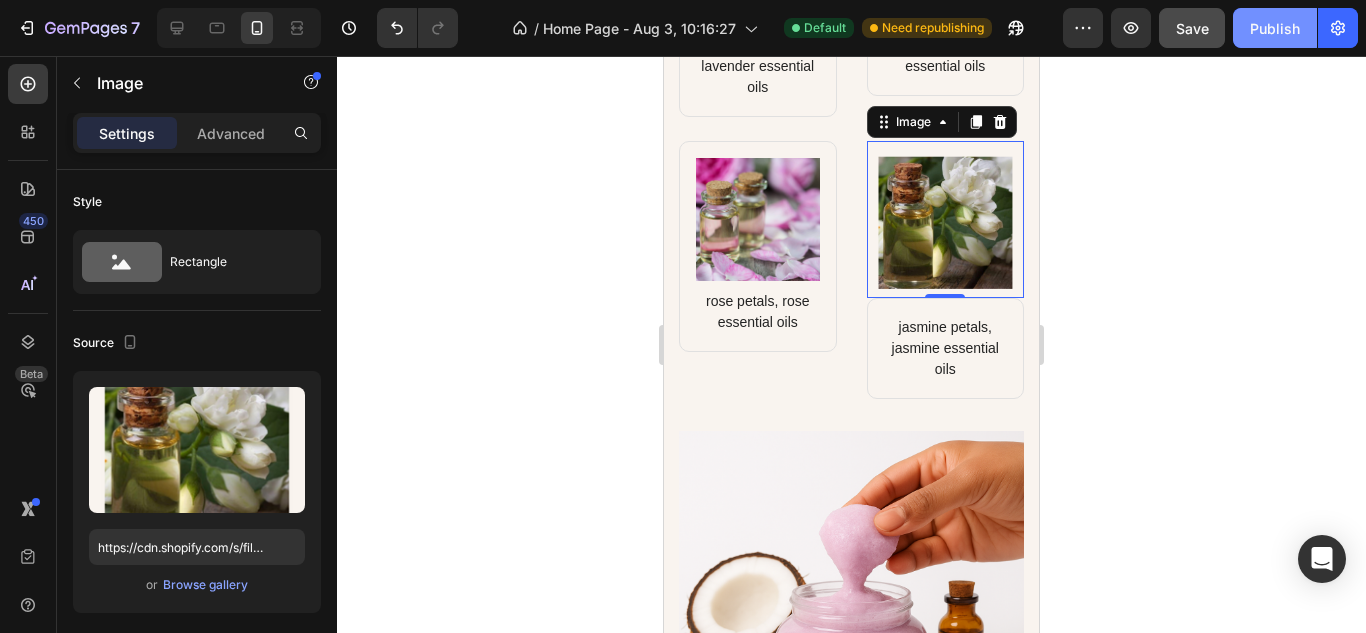 click on "Publish" at bounding box center (1275, 28) 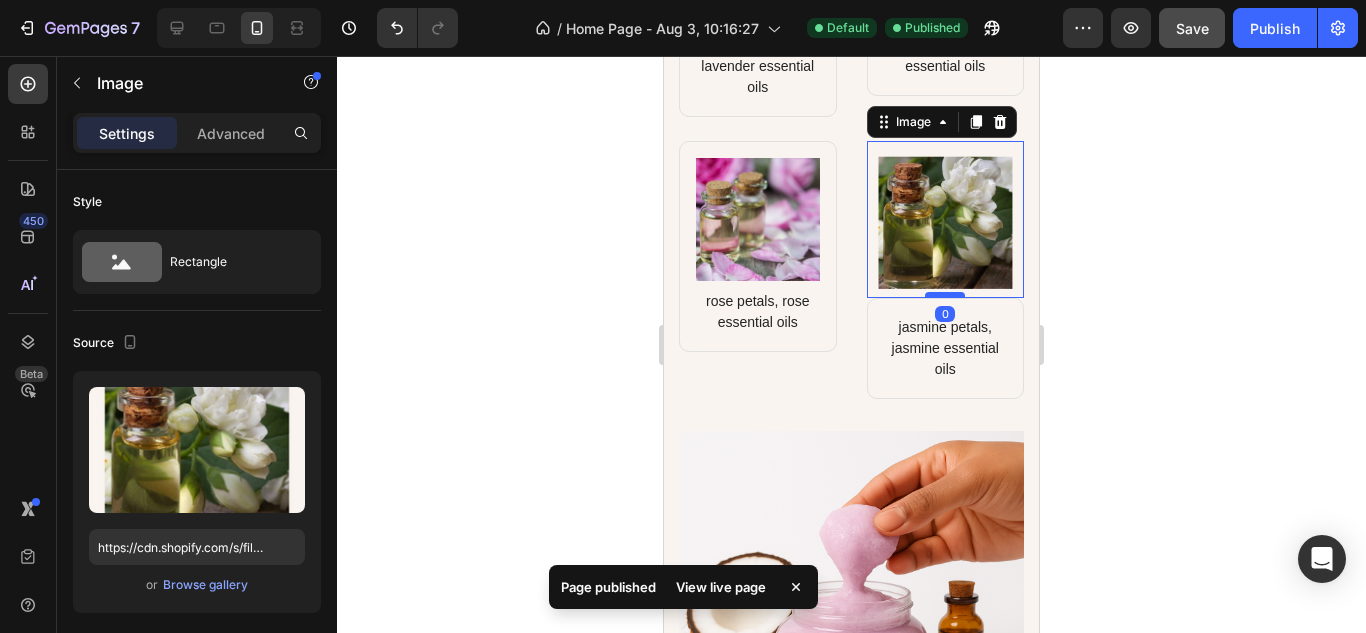 click on "Image   0" at bounding box center [946, 220] 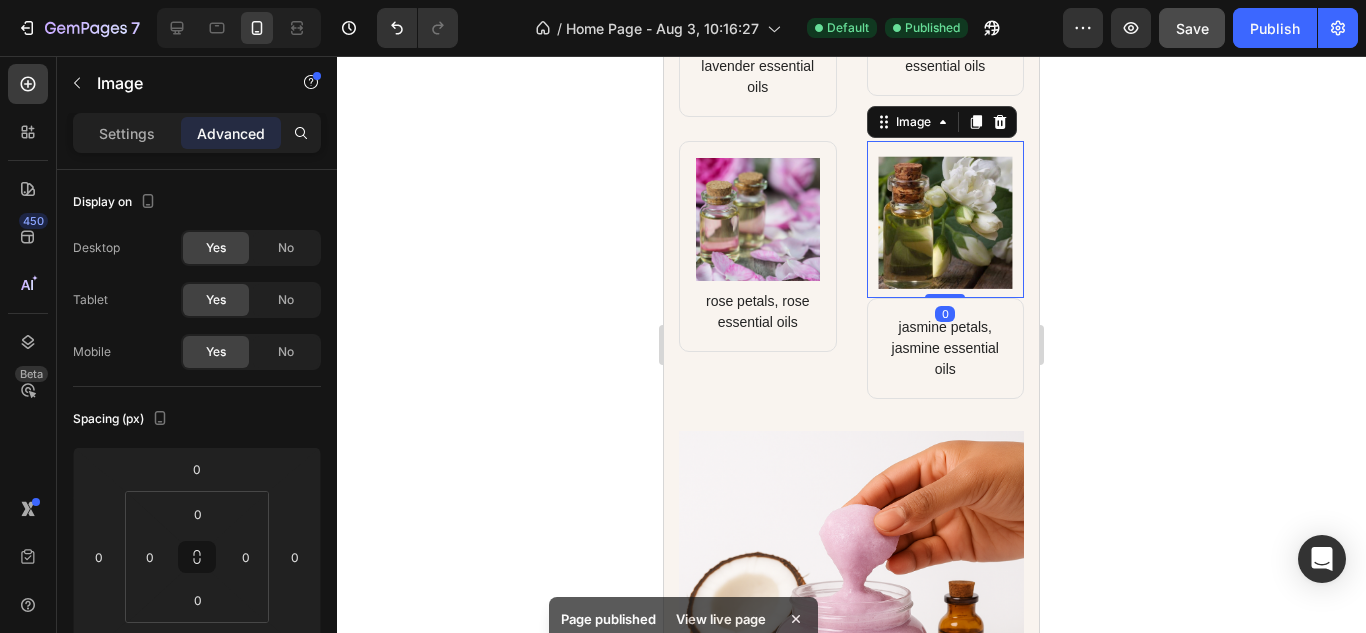 drag, startPoint x: 941, startPoint y: 272, endPoint x: 939, endPoint y: 247, distance: 25.079872 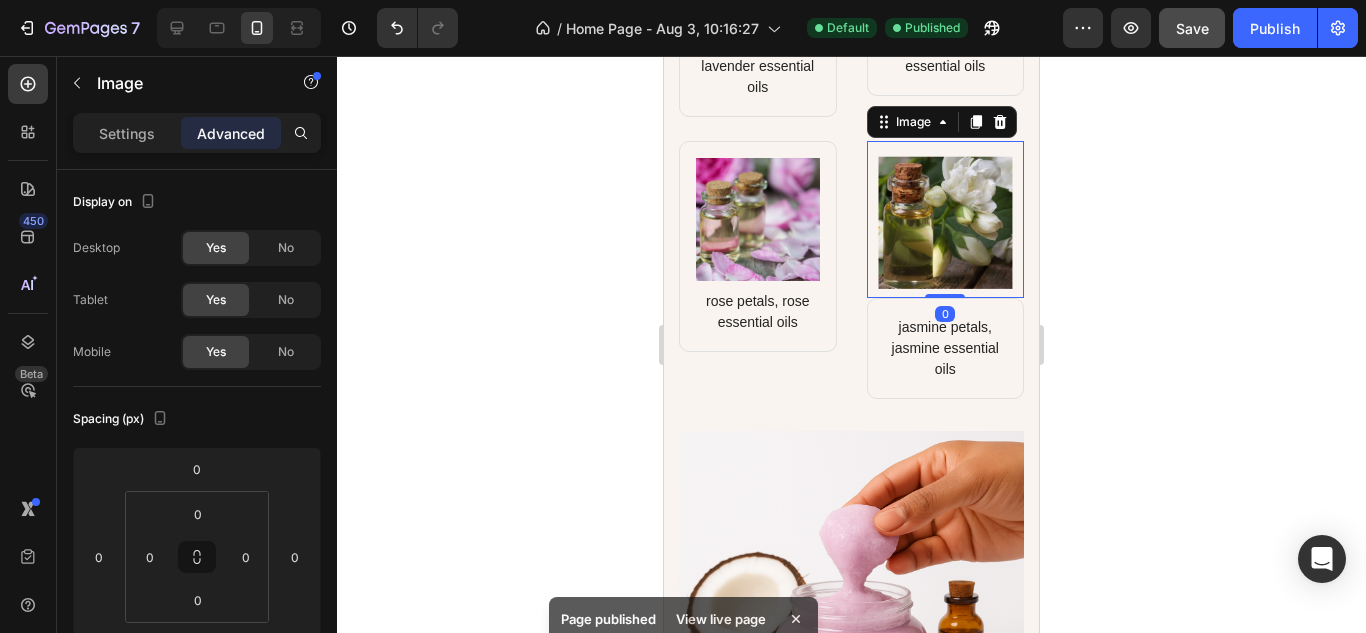 click on "Image   0" at bounding box center (946, 220) 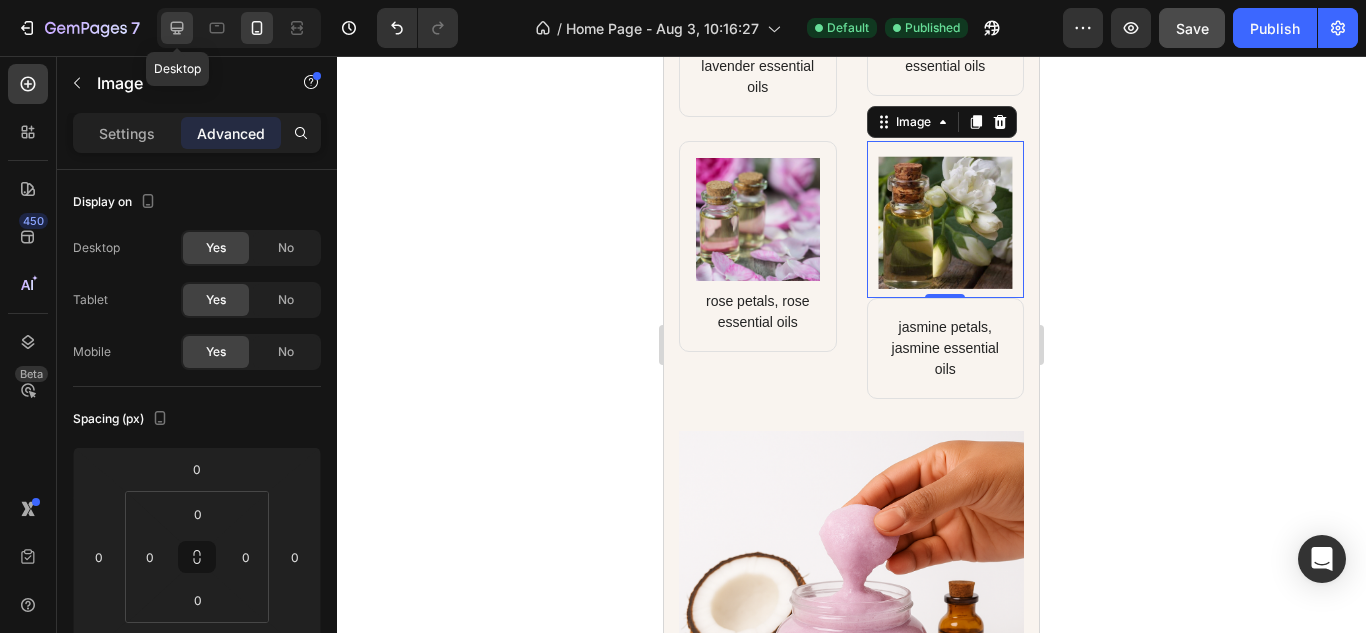 click 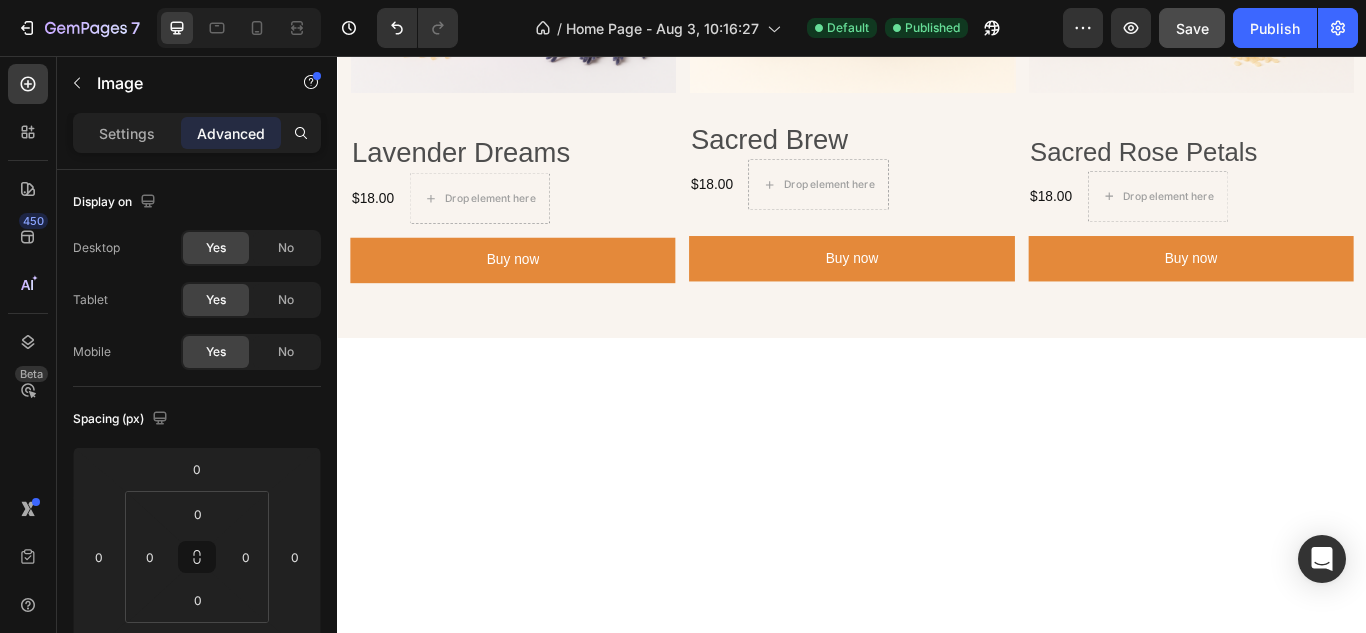 scroll, scrollTop: 1697, scrollLeft: 0, axis: vertical 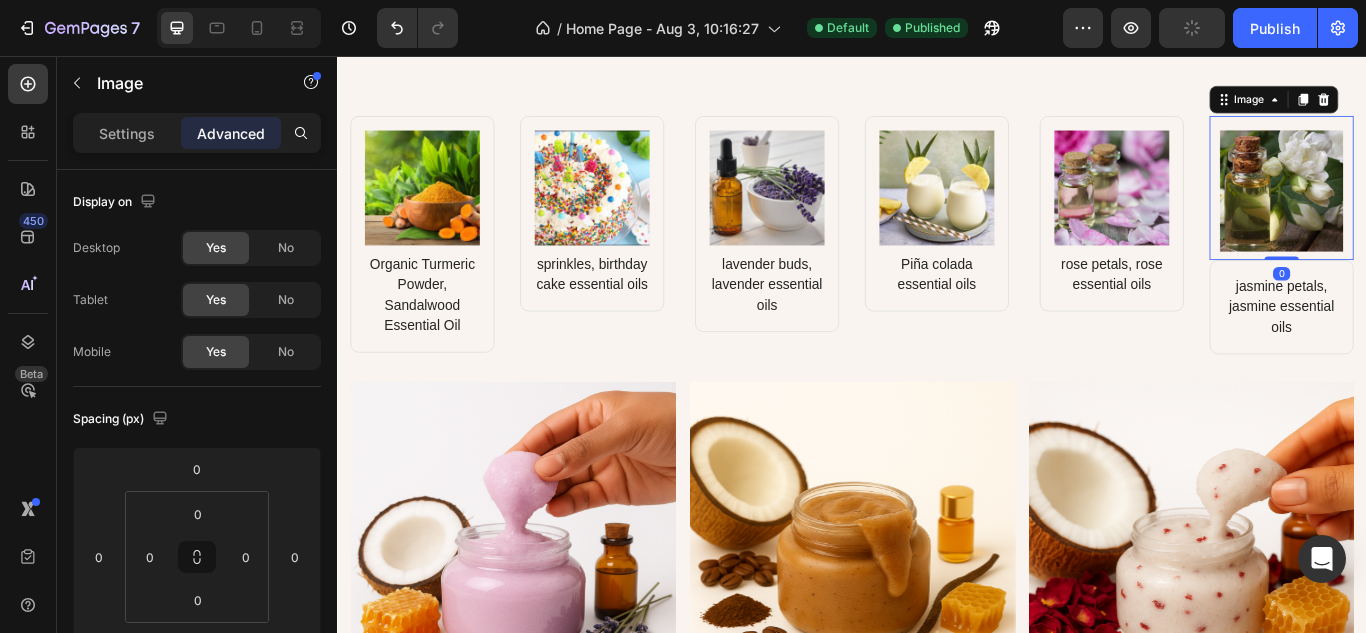 drag, startPoint x: 1427, startPoint y: 285, endPoint x: 1428, endPoint y: 229, distance: 56.008926 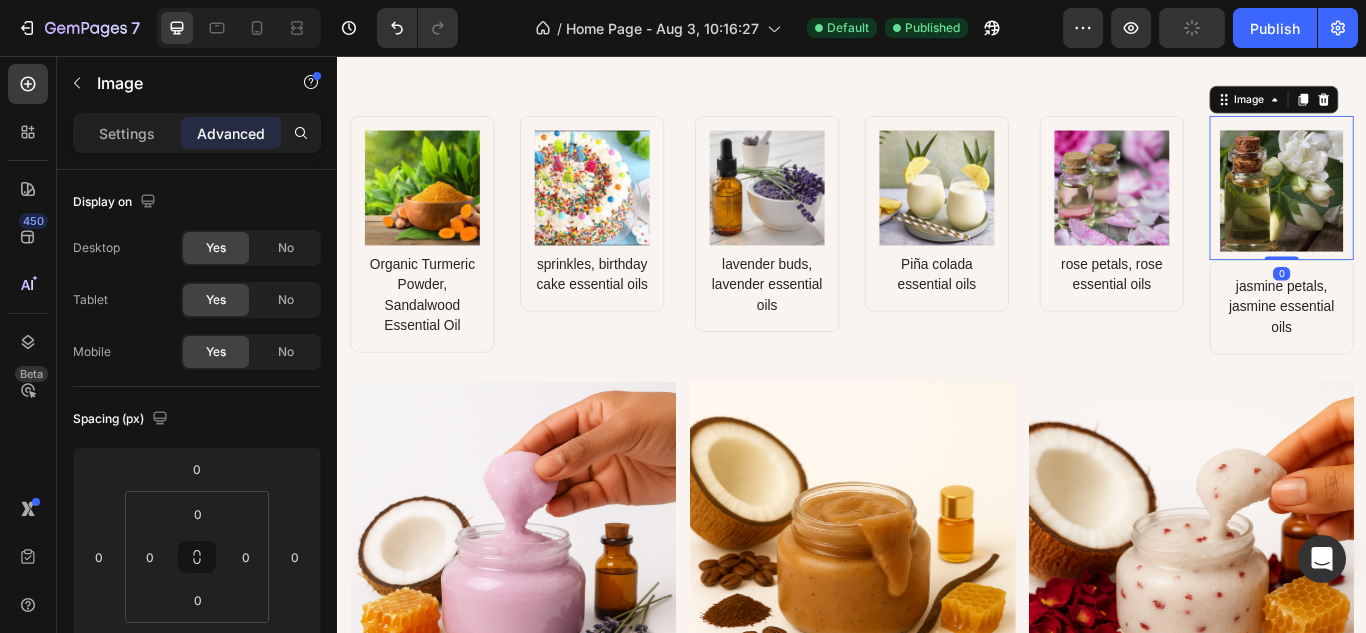 click on "Image   0" at bounding box center (1438, 210) 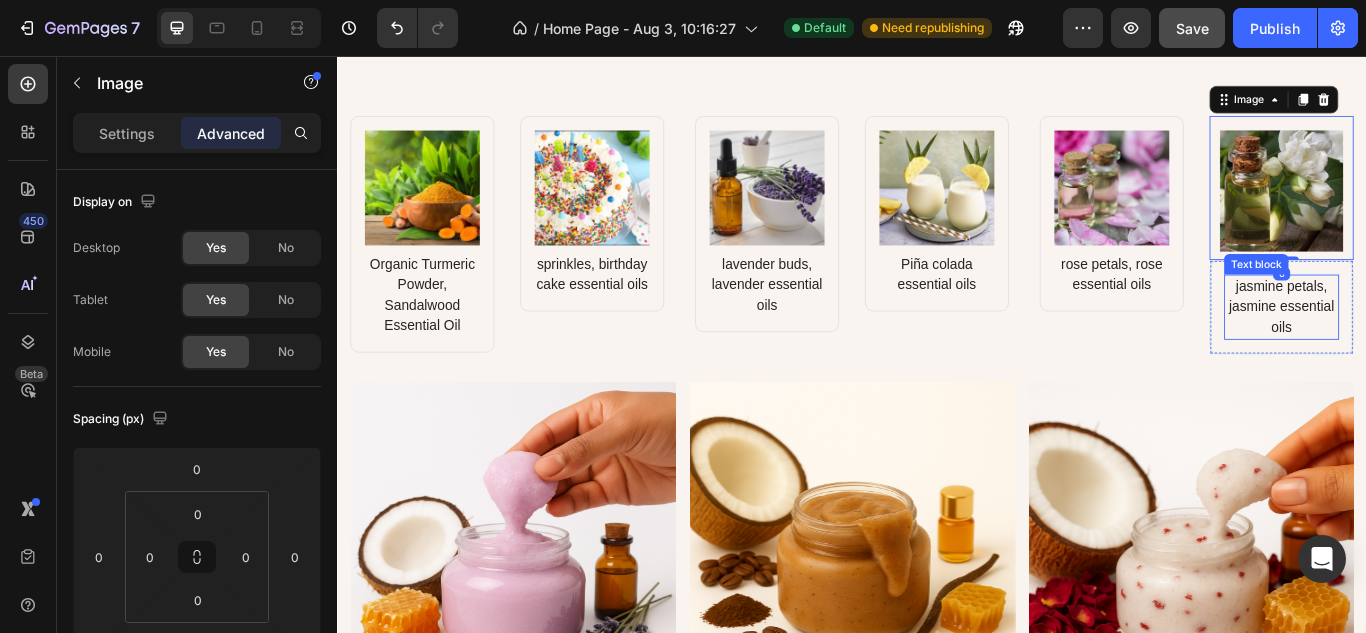 click on "jasmine petals, jasmine essential oils" at bounding box center [1438, 349] 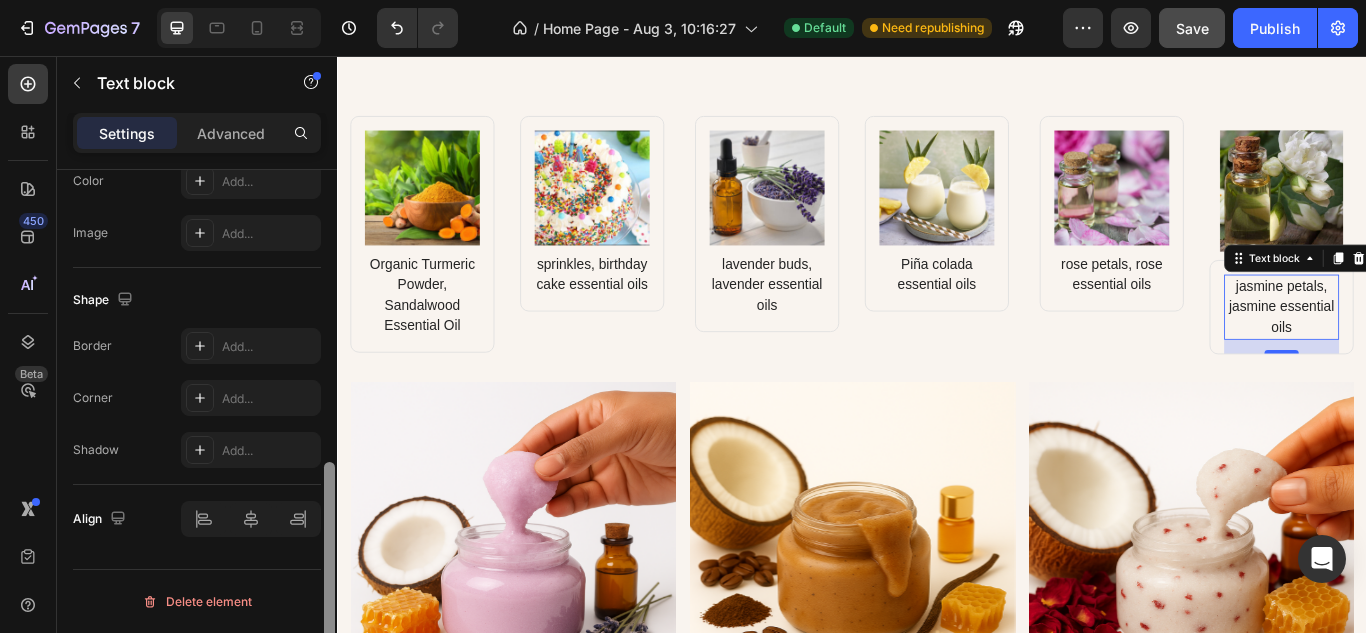 scroll, scrollTop: 5, scrollLeft: 0, axis: vertical 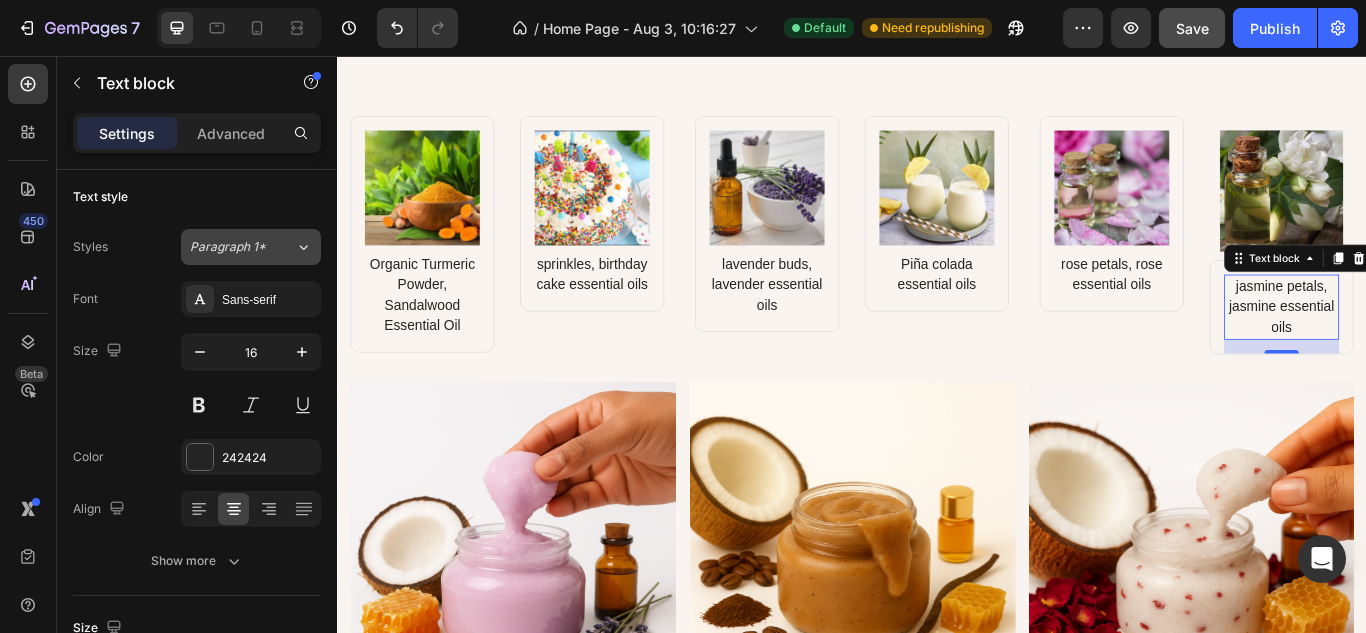 drag, startPoint x: 332, startPoint y: 338, endPoint x: 248, endPoint y: 267, distance: 109.98637 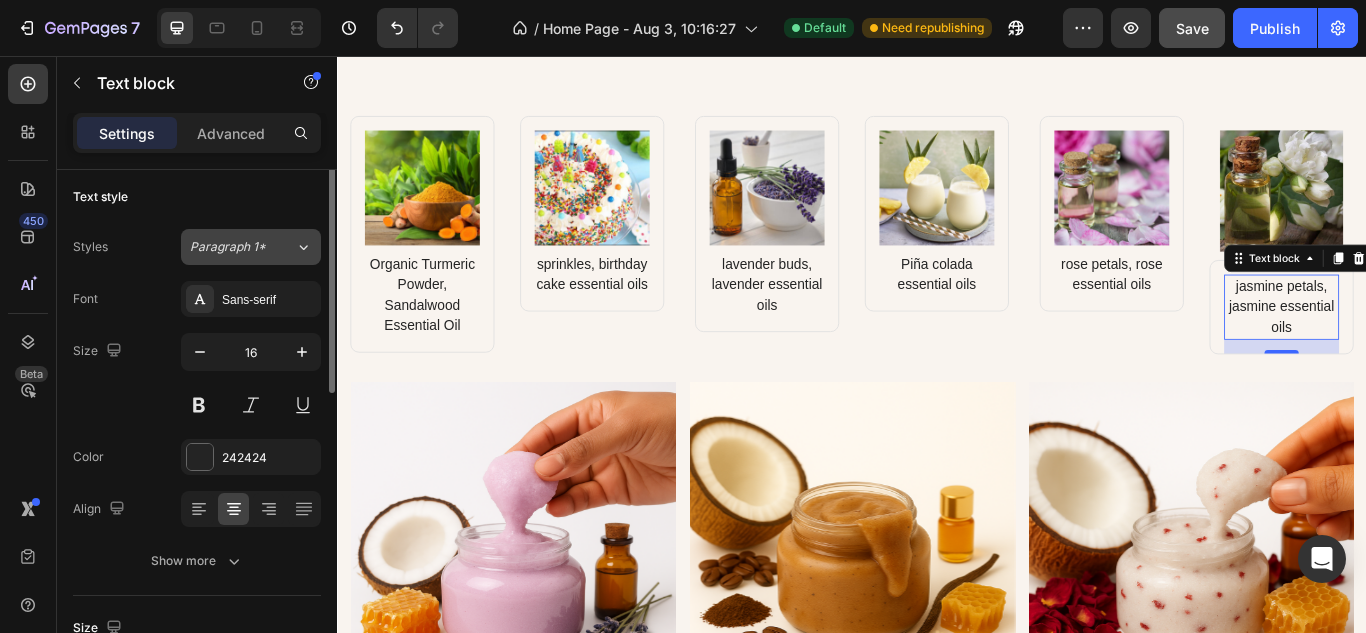 scroll, scrollTop: 0, scrollLeft: 0, axis: both 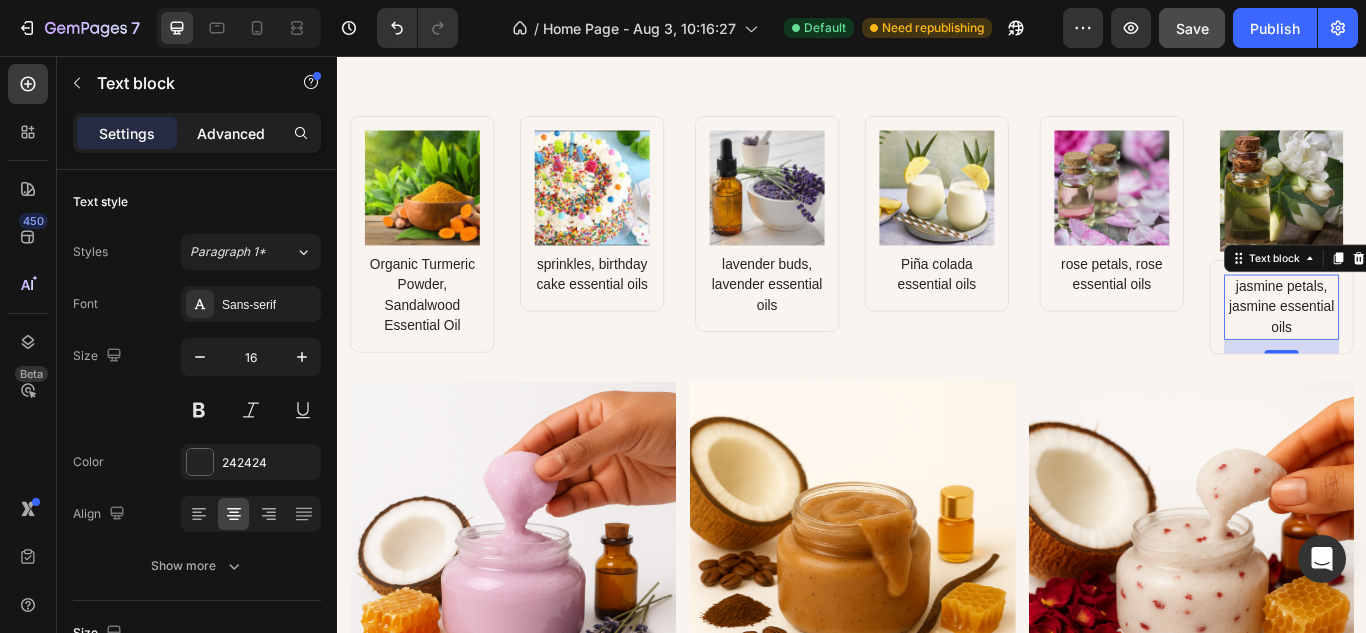 click on "Advanced" at bounding box center [231, 133] 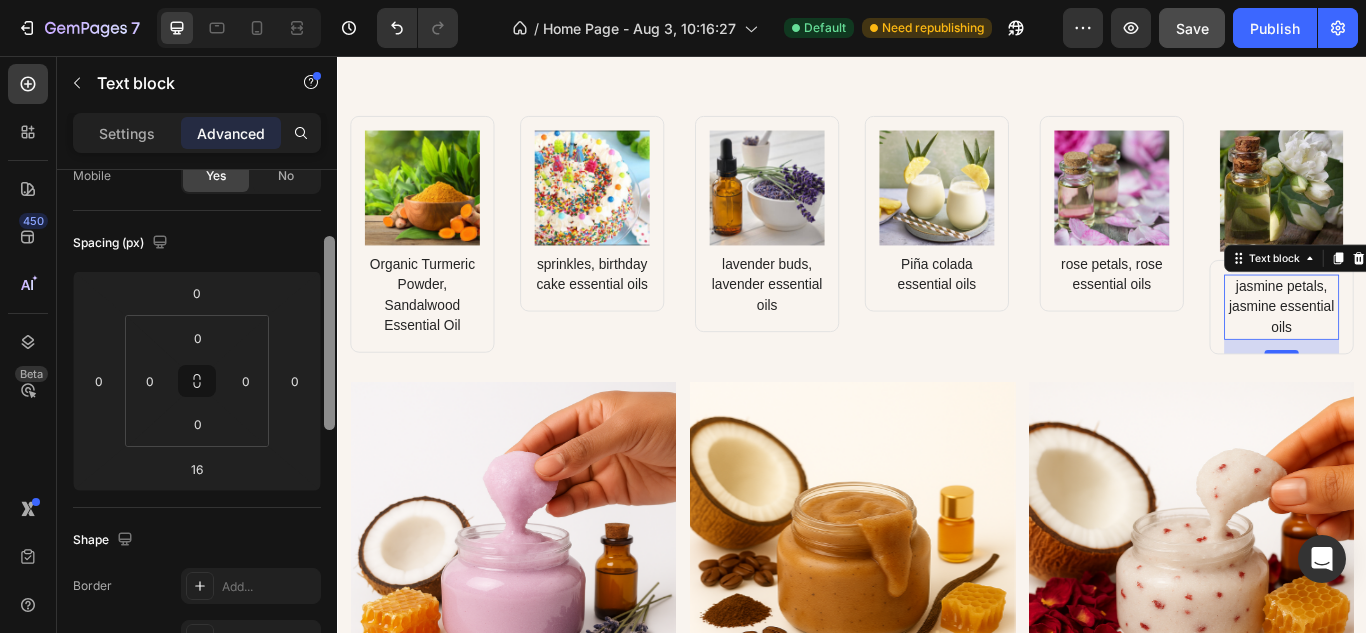 drag, startPoint x: 326, startPoint y: 269, endPoint x: 324, endPoint y: 333, distance: 64.03124 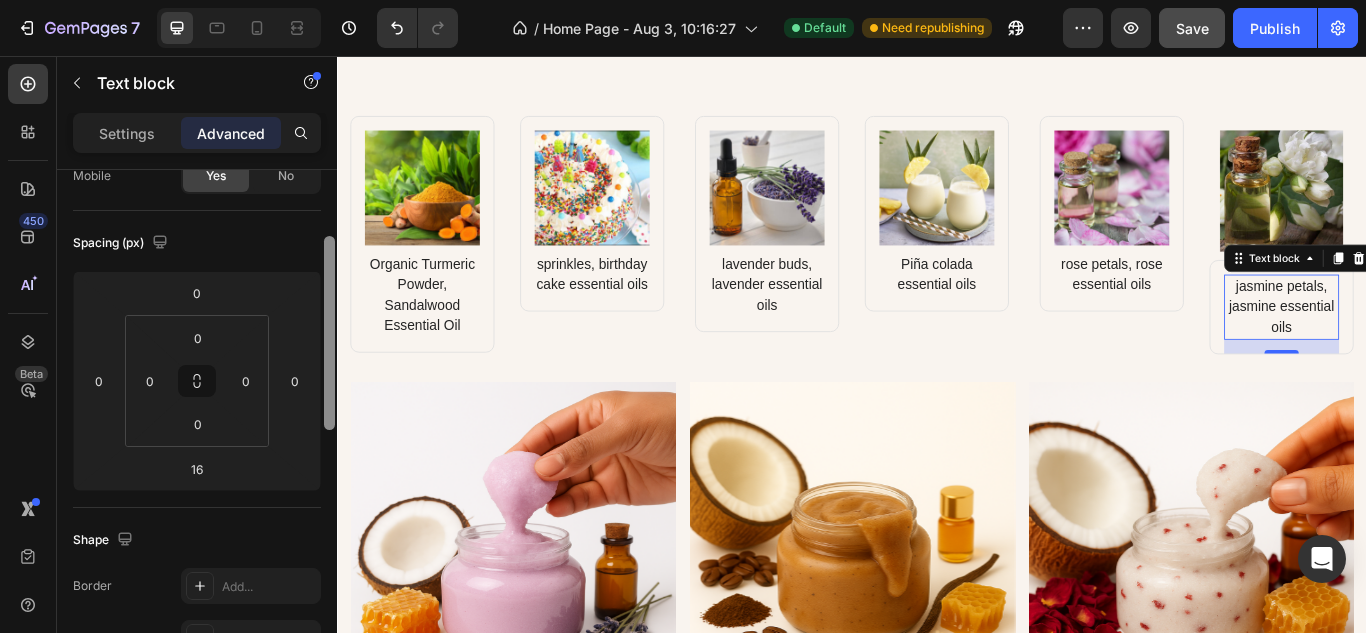 click at bounding box center (329, 333) 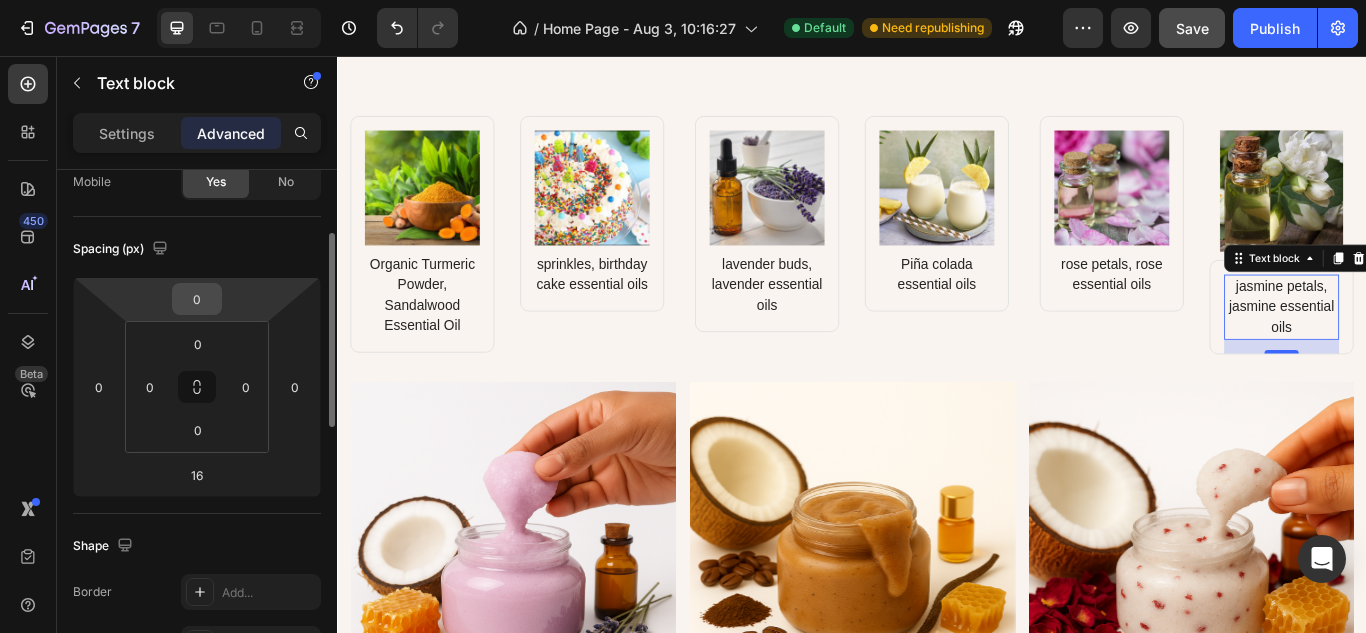 click on "0" at bounding box center (197, 299) 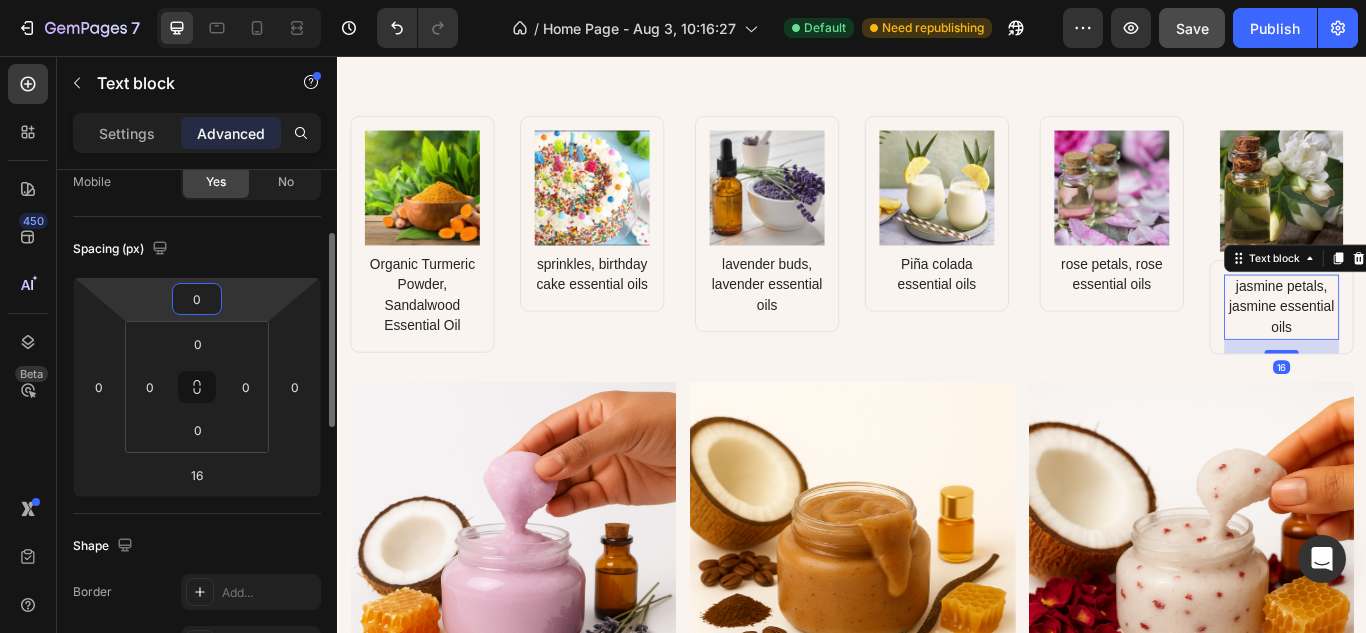 click on "0" at bounding box center (197, 299) 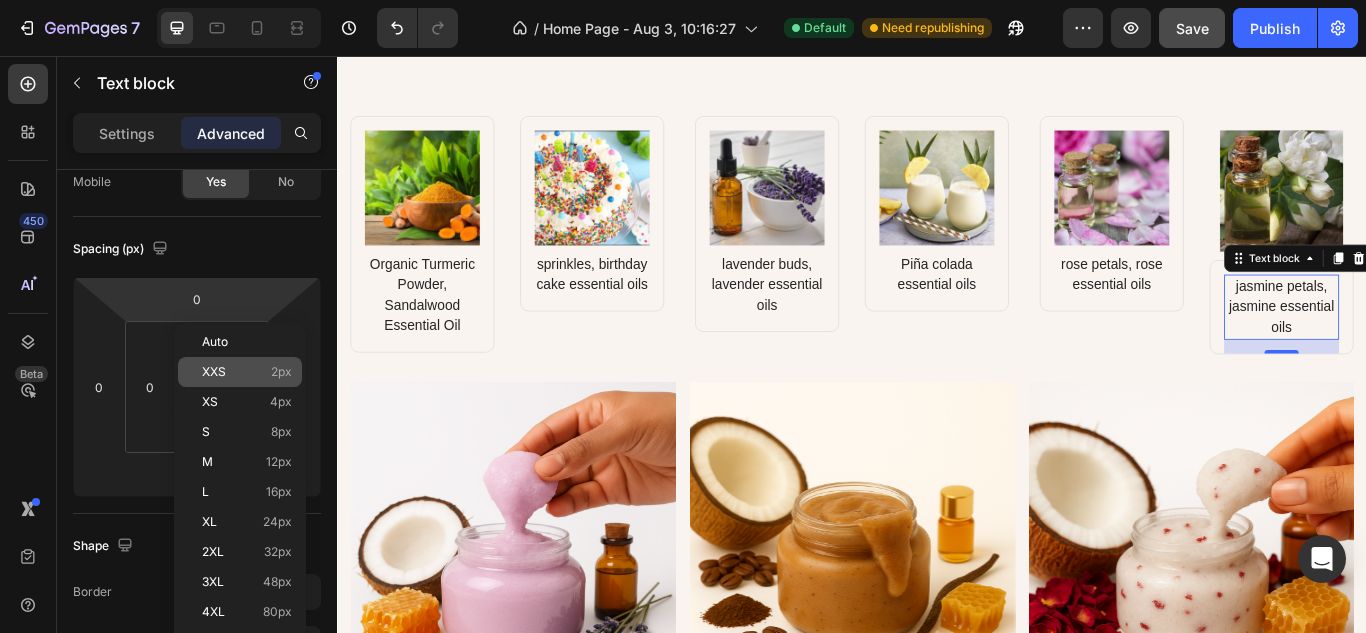 click on "XXS 2px" 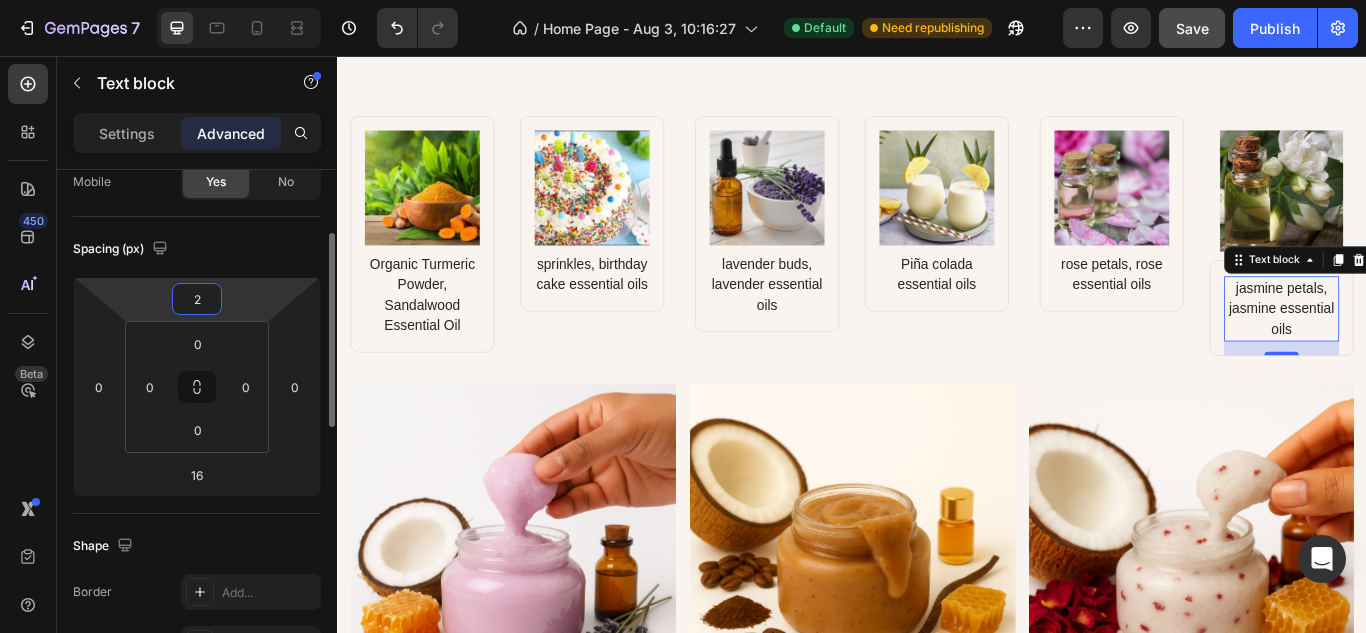 click on "2" at bounding box center (197, 299) 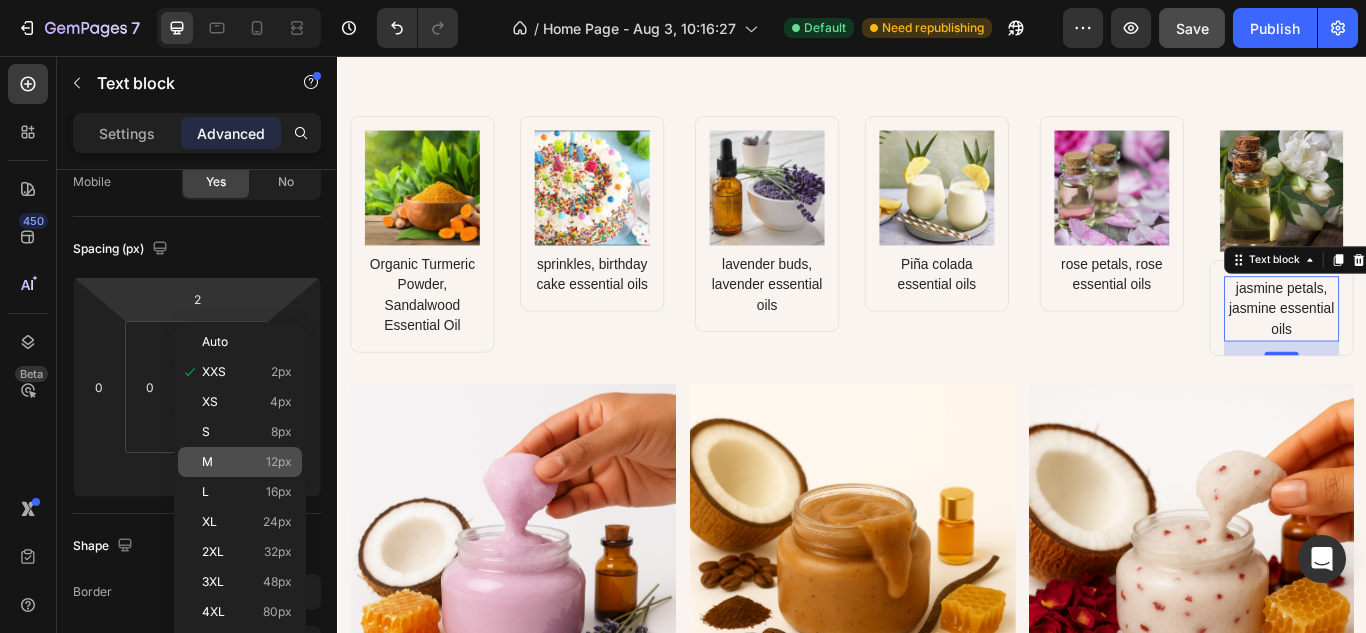 click on "M 12px" at bounding box center (247, 462) 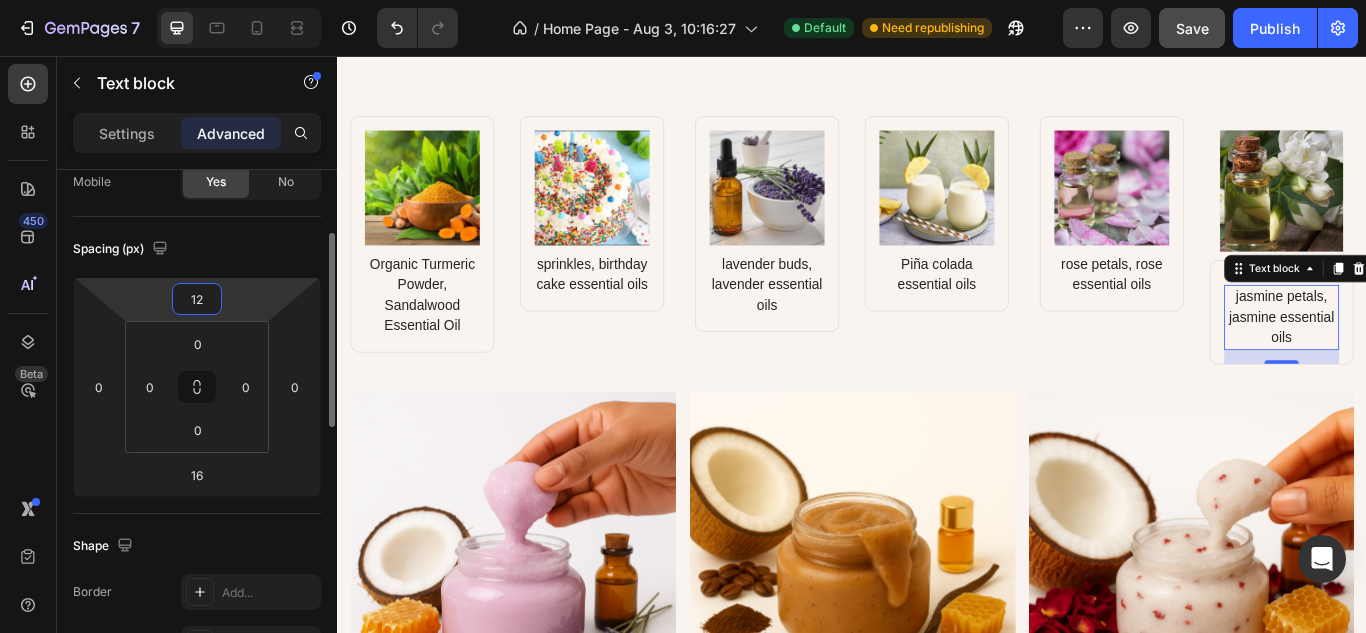 click on "7   /  Home Page - Aug 3, 10:16:27 Default Need republishing Preview  Save   Publish  450 Beta Sections(18) Elements(83) Section Element Hero Section Product Detail Brands Trusted Badges Guarantee Product Breakdown How to use Testimonials Compare Bundle FAQs Social Proof Brand Story Product List Collection Blog List Contact Sticky Add to Cart Custom Footer Browse Library 450 Layout
Row
Row
Row
Row Text
Heading
Text Block Button
Button
Button Media
Image
Image" at bounding box center (683, 0) 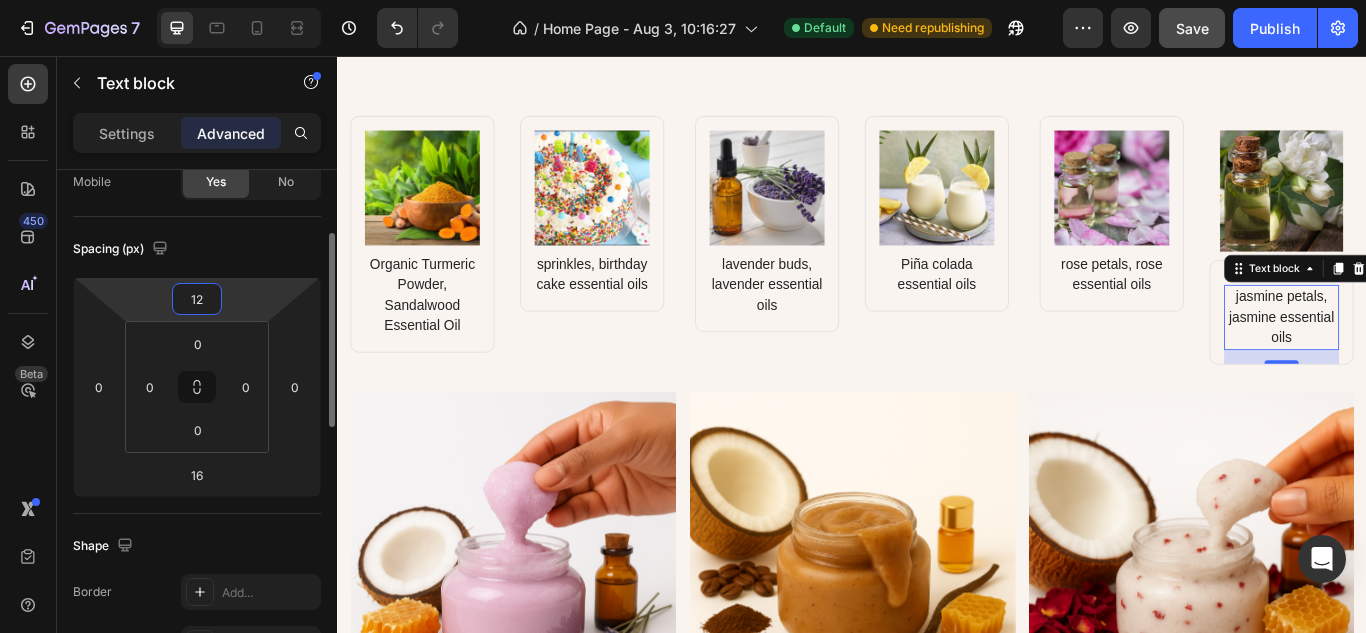 click on "12" at bounding box center (197, 299) 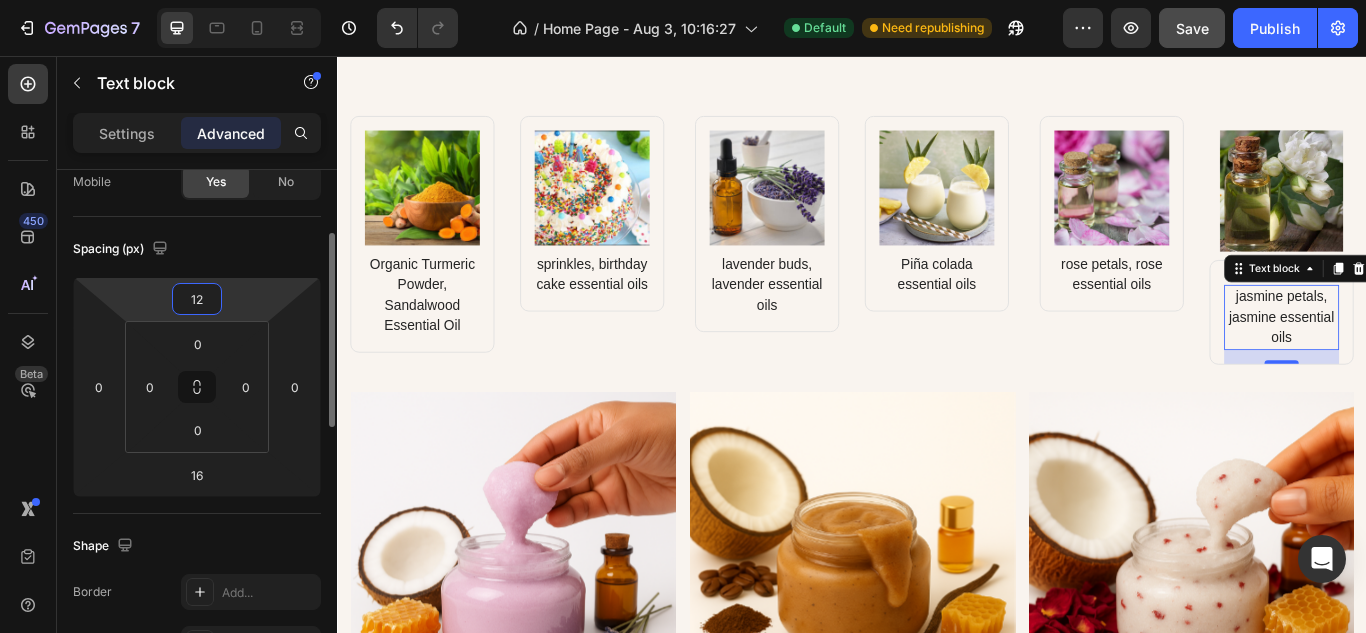 click on "12" at bounding box center (197, 299) 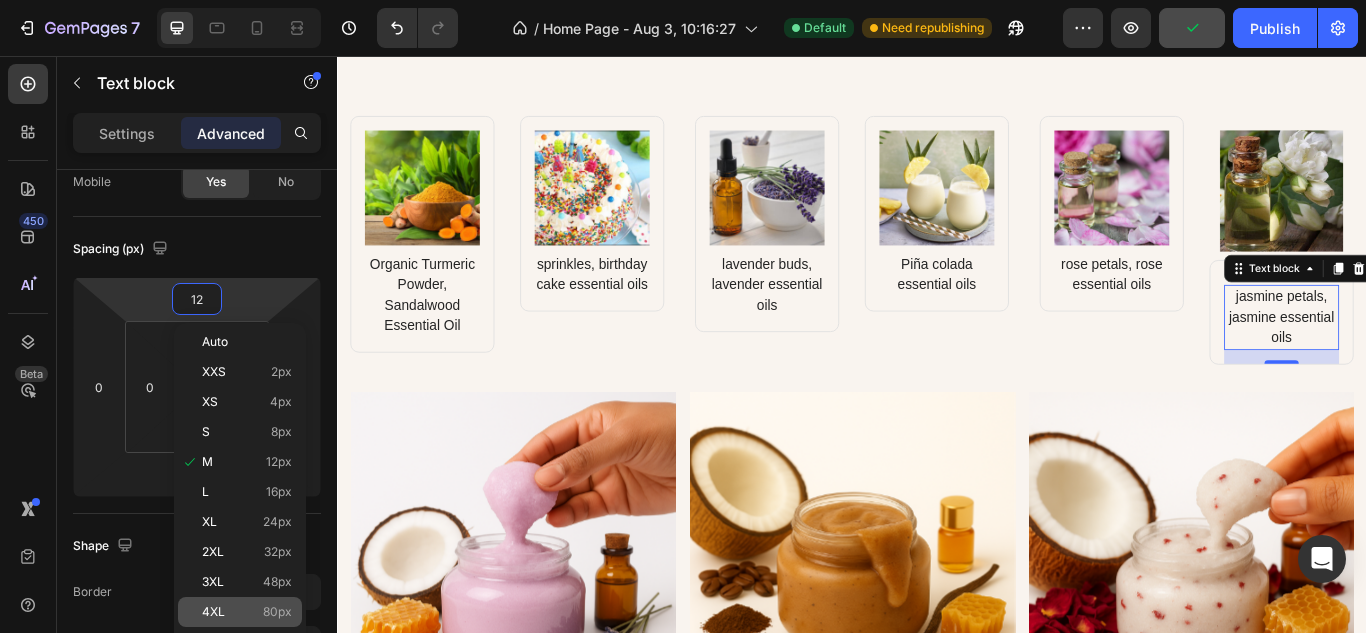 click on "4XL 80px" 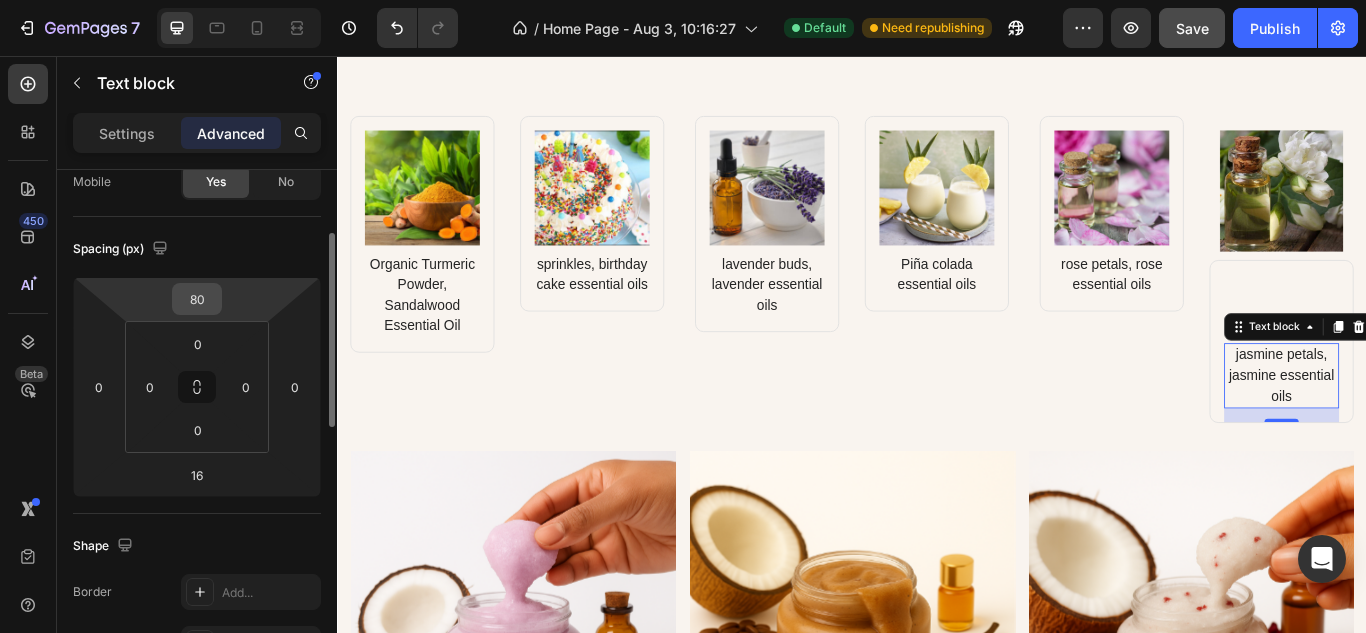 click on "80" at bounding box center (197, 299) 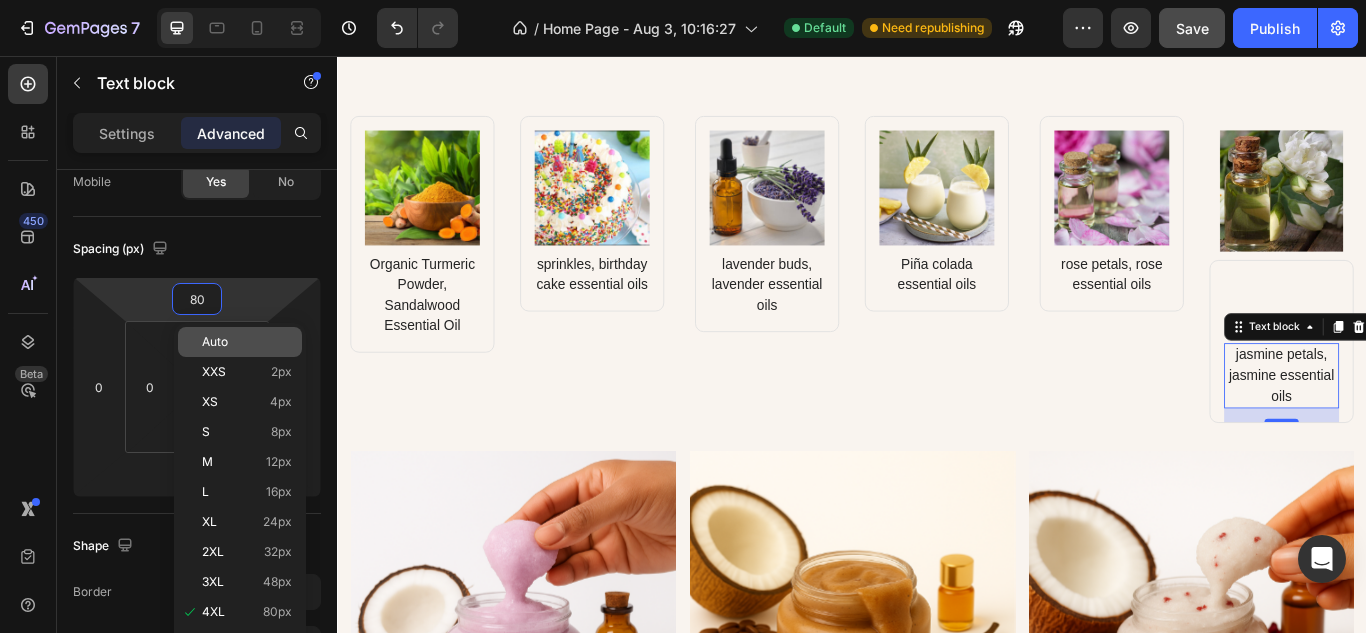 type on "4" 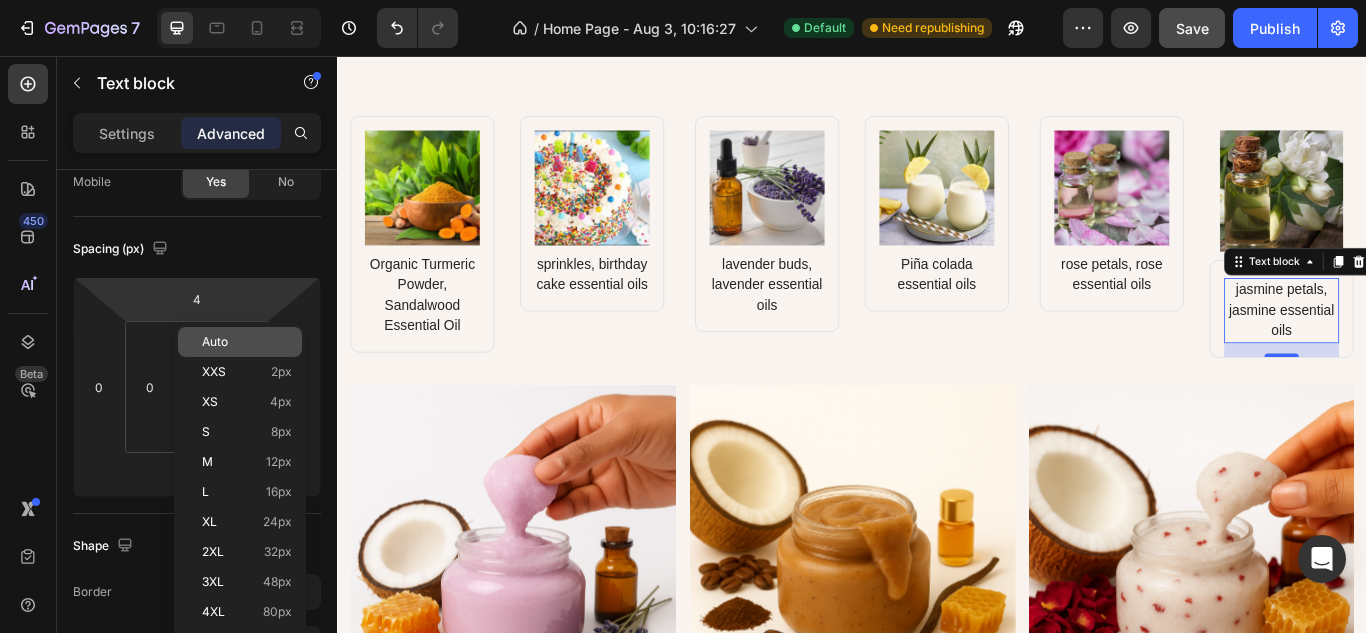 click on "Auto" at bounding box center [247, 342] 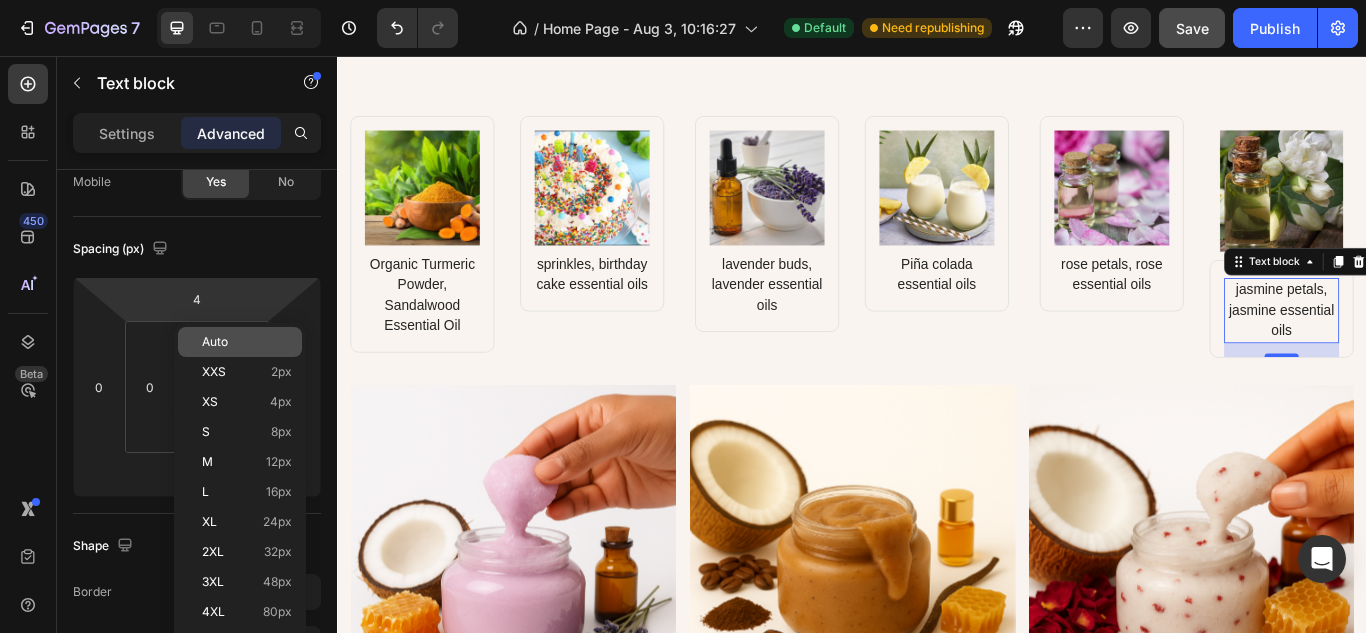 type 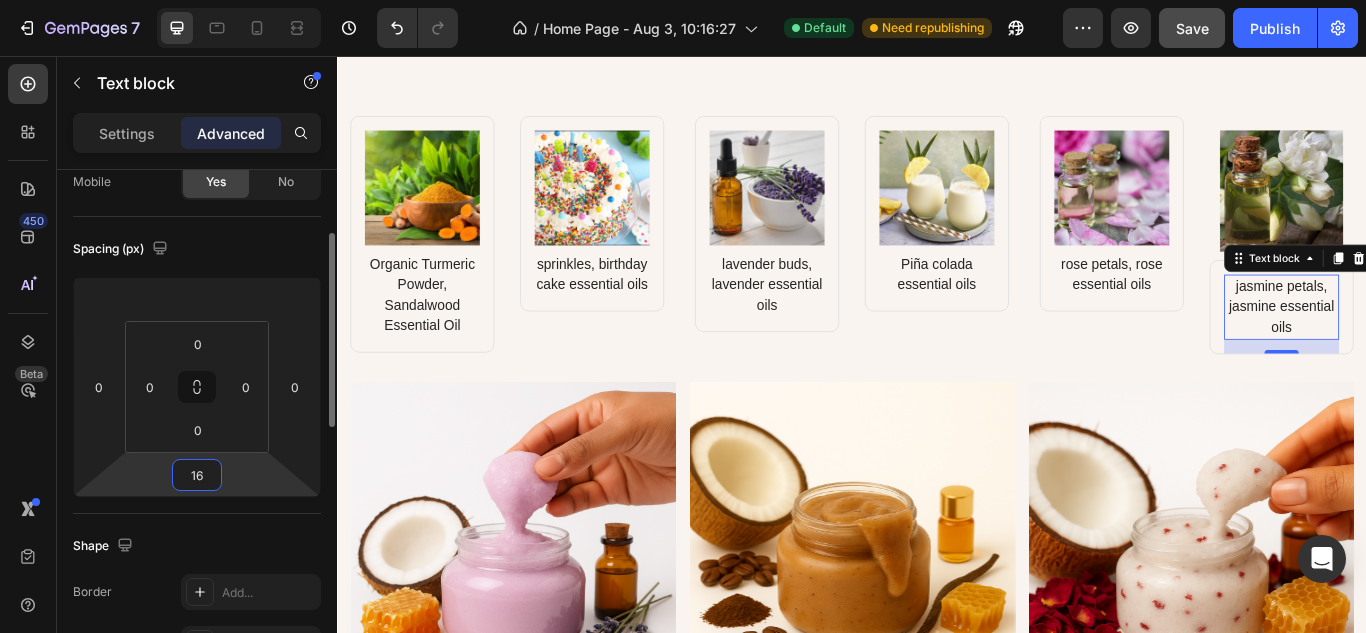 click on "16" at bounding box center [197, 475] 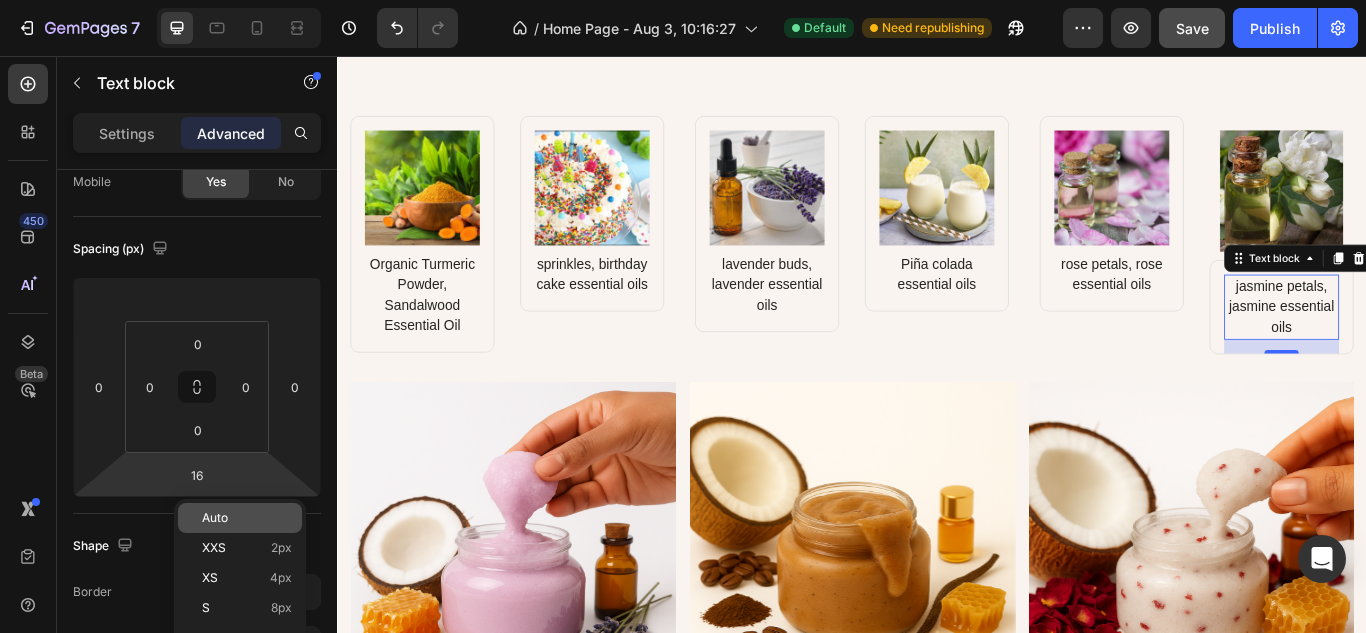 click on "Auto" at bounding box center (215, 518) 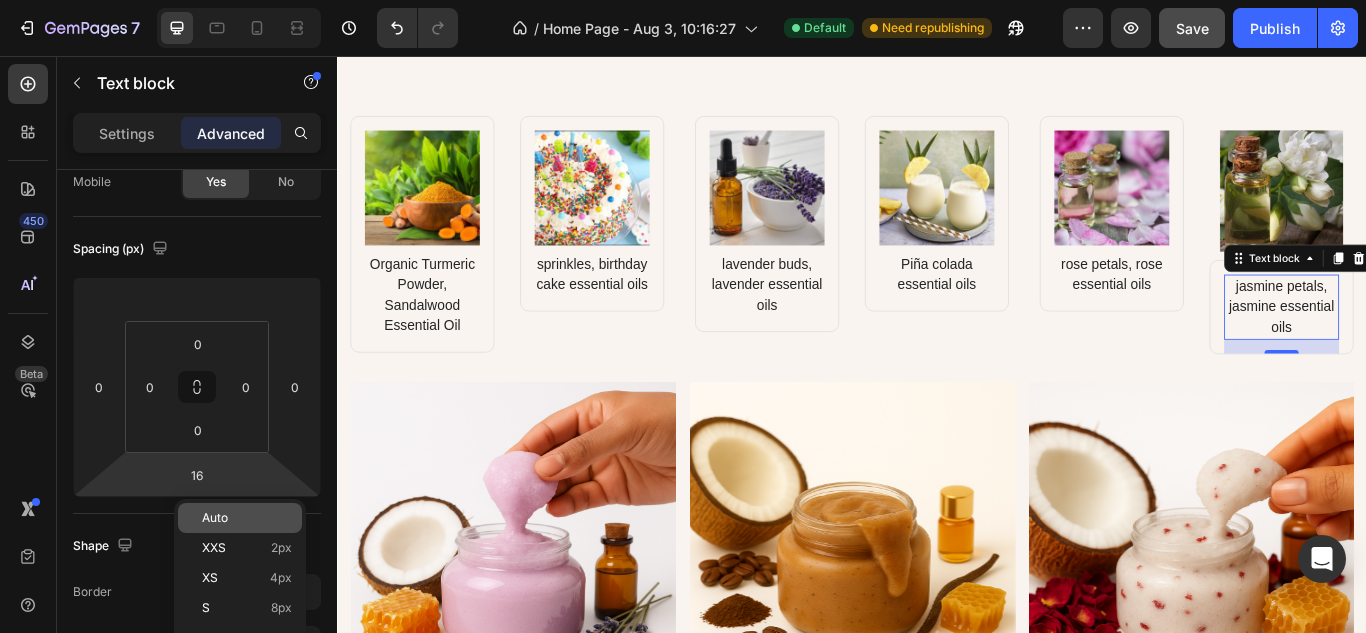 type 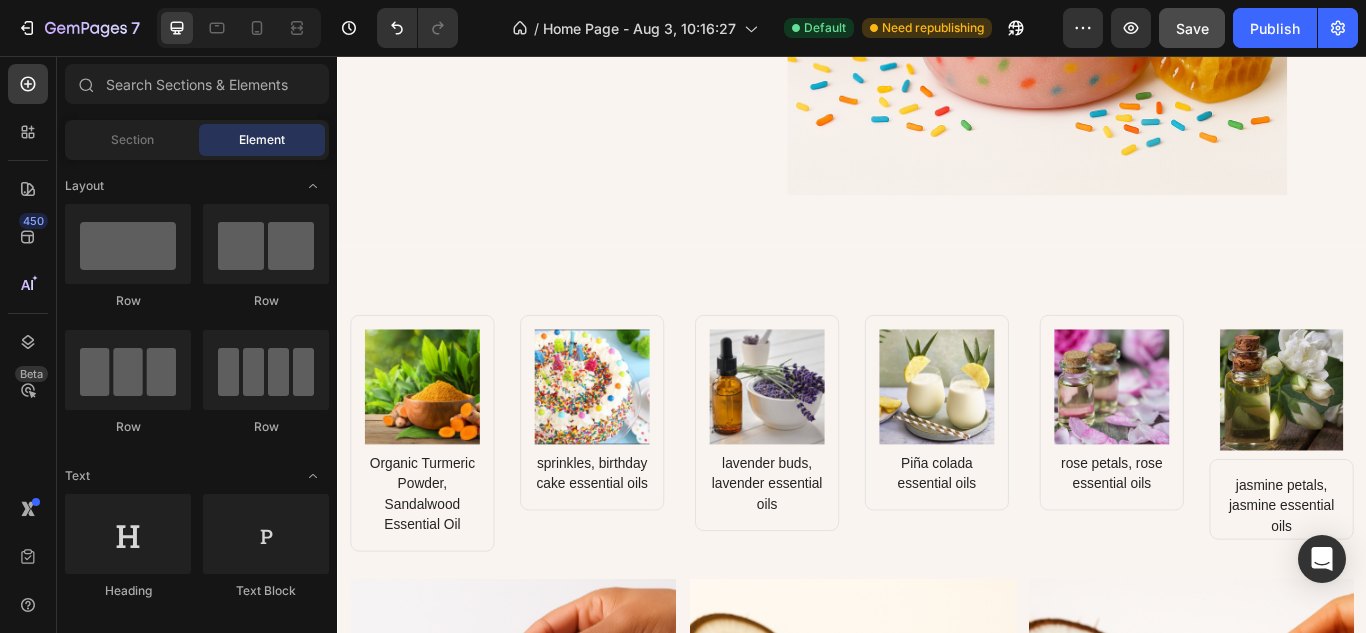 scroll, scrollTop: 1500, scrollLeft: 0, axis: vertical 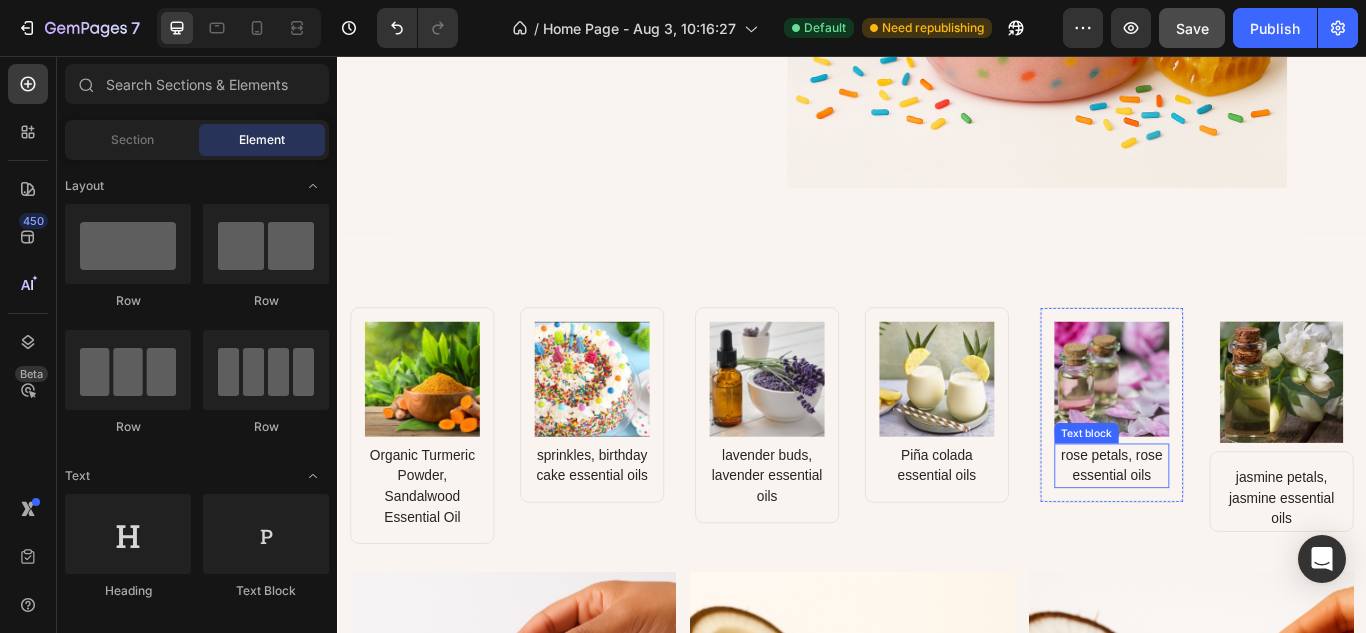 click on "rose petals, rose essential oils" at bounding box center [1240, 534] 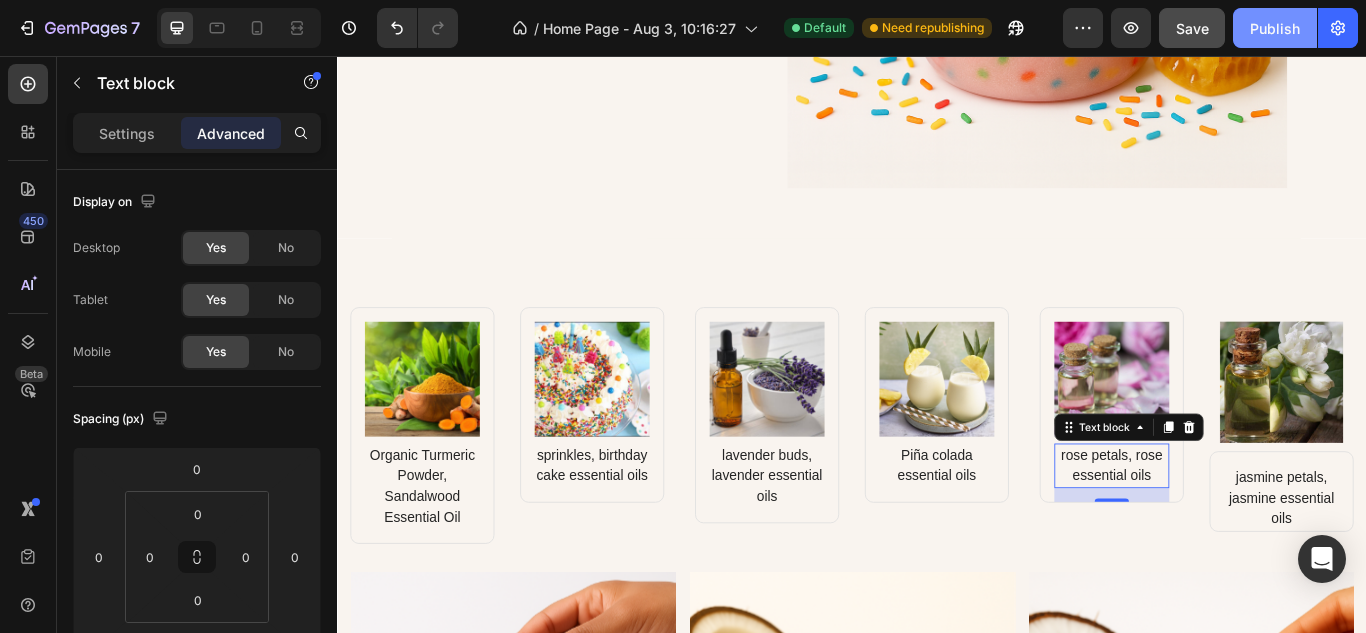 click on "Publish" at bounding box center [1275, 28] 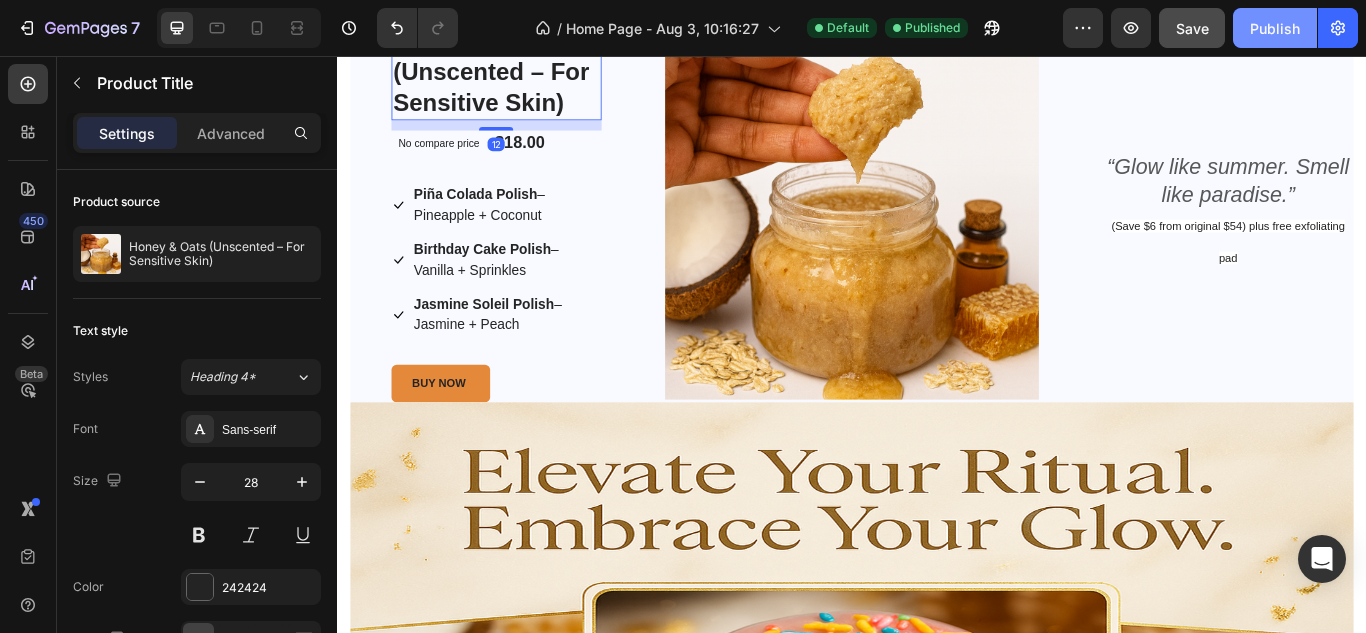 scroll, scrollTop: 3967, scrollLeft: 0, axis: vertical 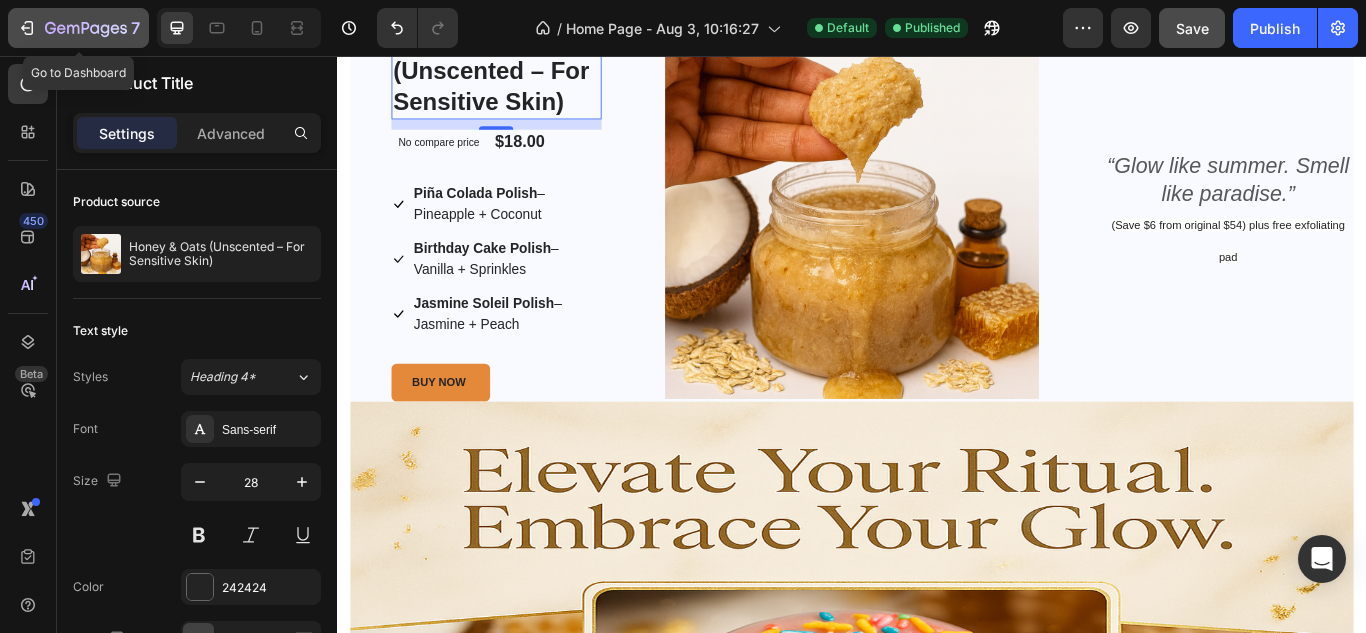 click on "7" 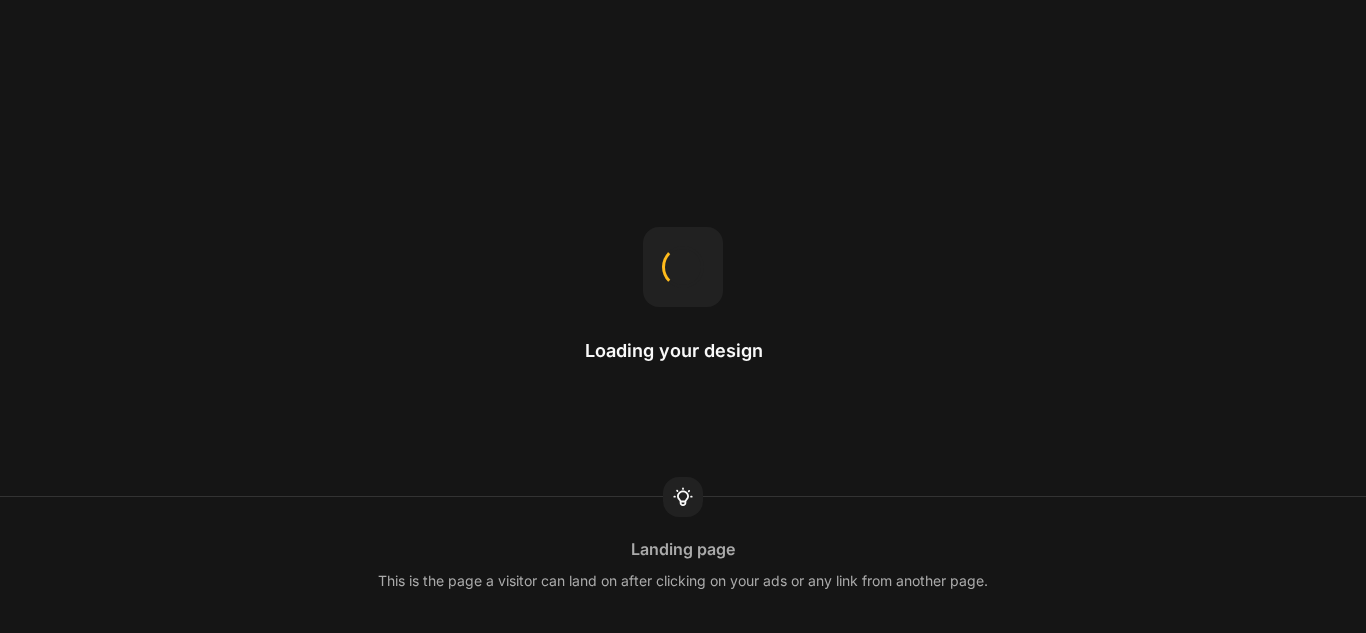 scroll, scrollTop: 0, scrollLeft: 0, axis: both 